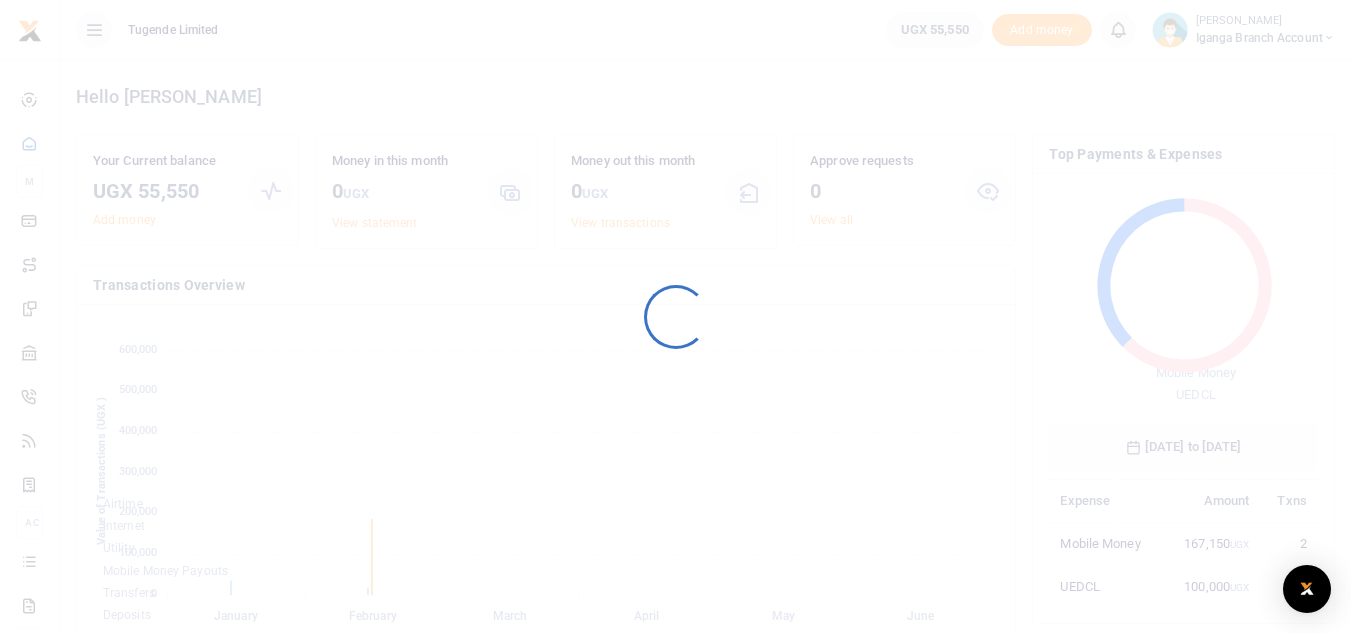 scroll, scrollTop: 0, scrollLeft: 0, axis: both 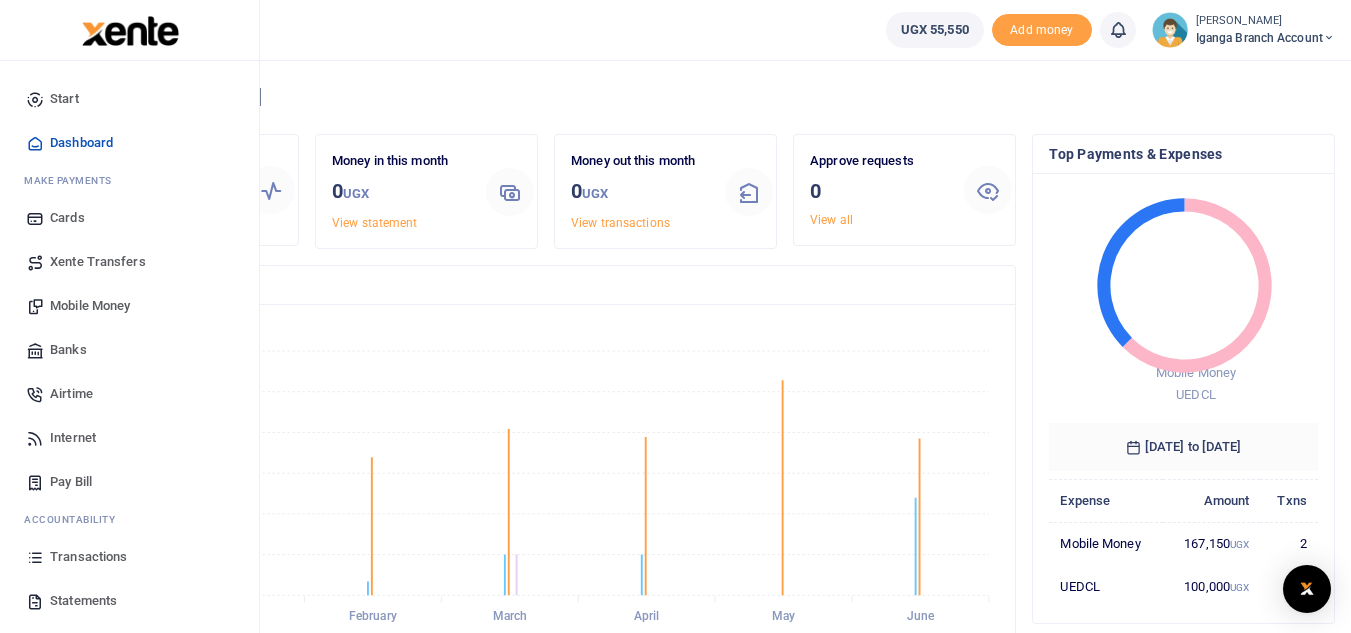 click on "Xente Transfers" at bounding box center (98, 262) 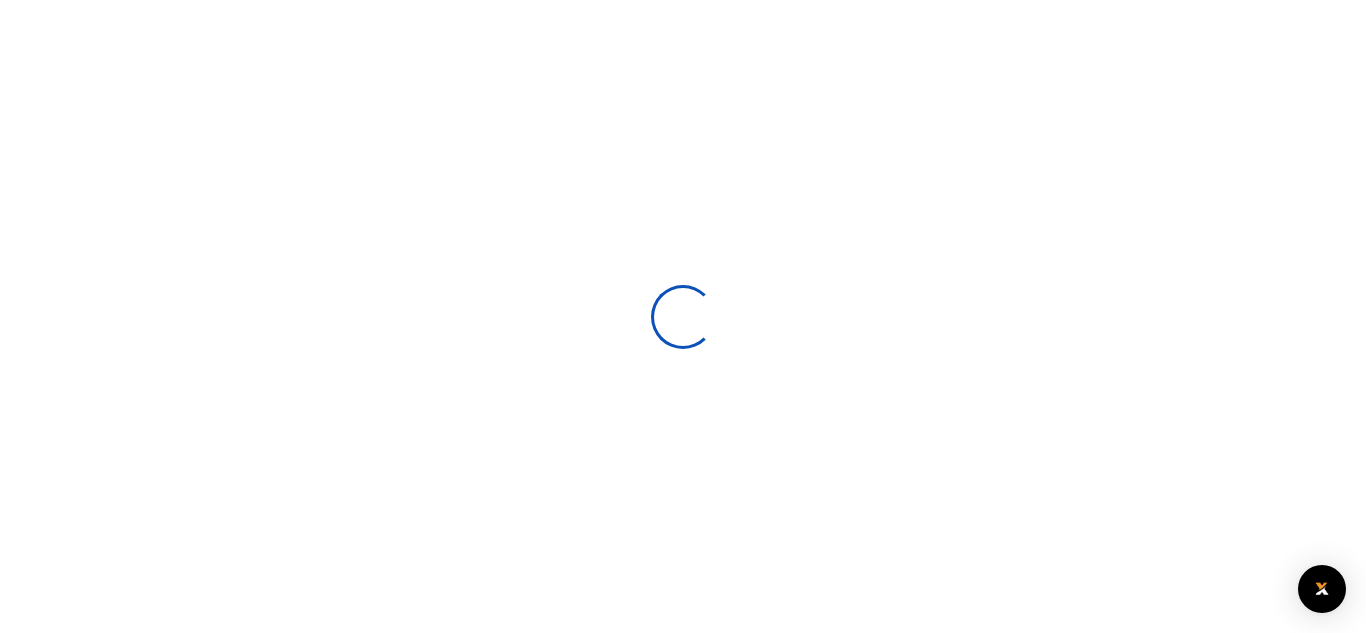 select 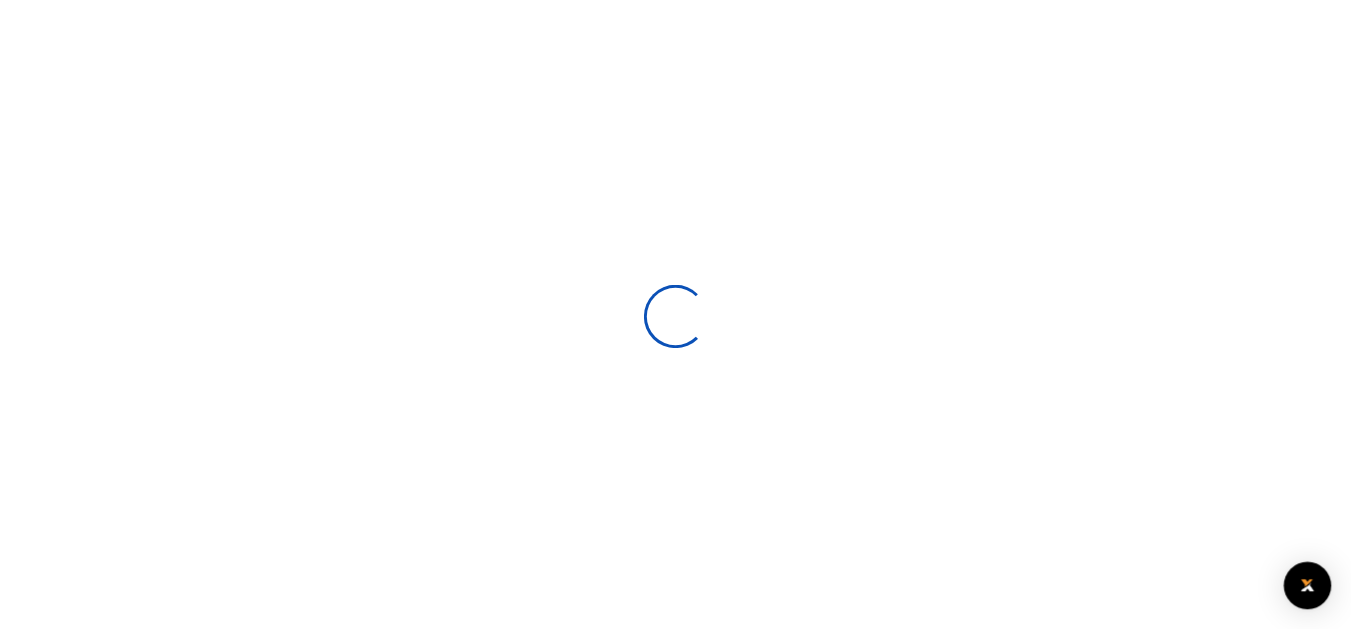 scroll, scrollTop: 0, scrollLeft: 0, axis: both 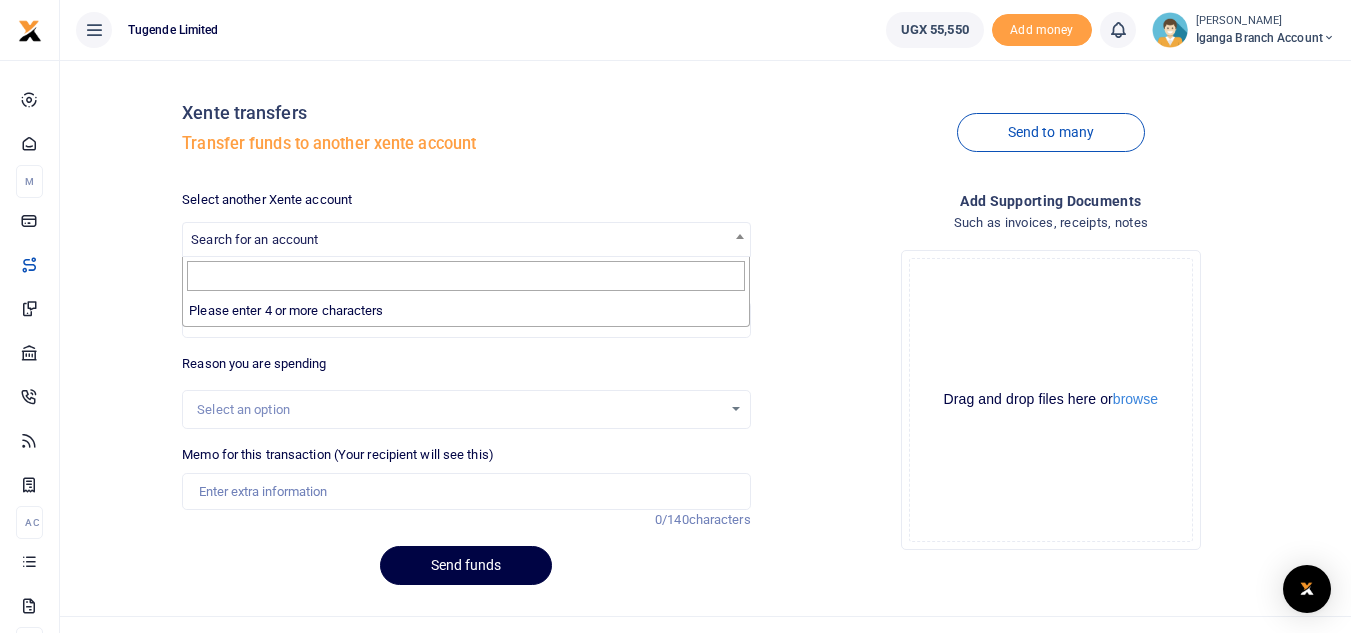 click on "Search for an account" at bounding box center [466, 238] 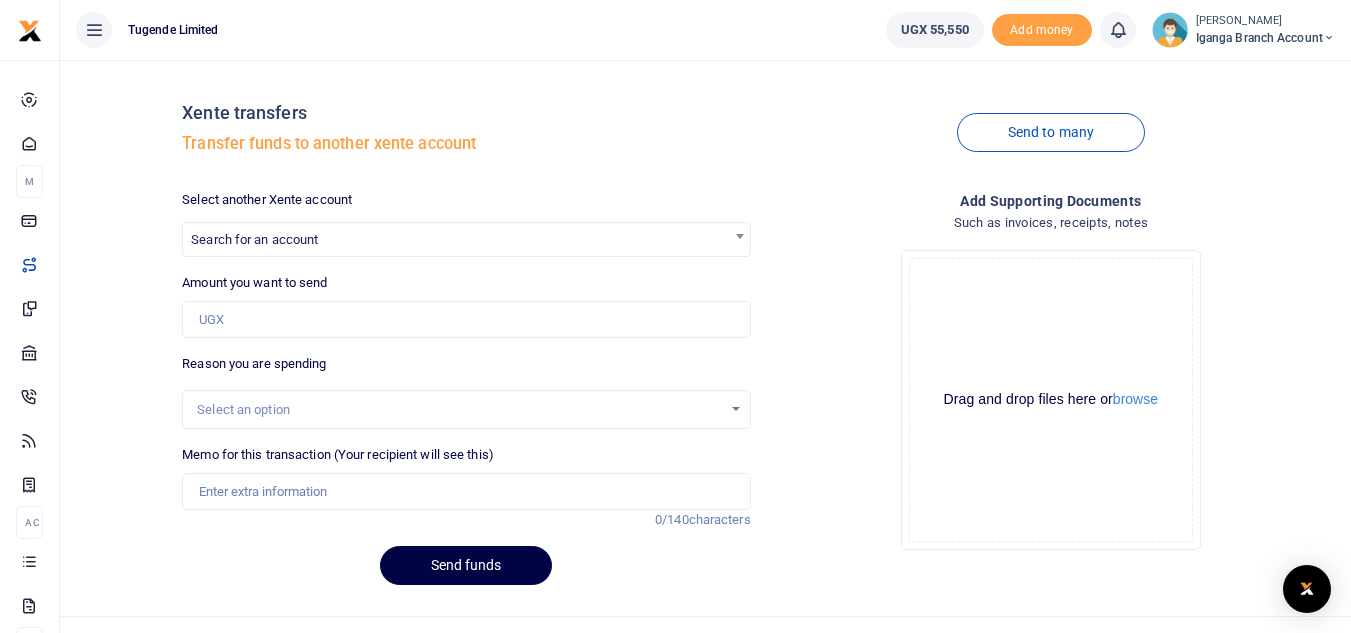 click on "Search for an account" at bounding box center [466, 238] 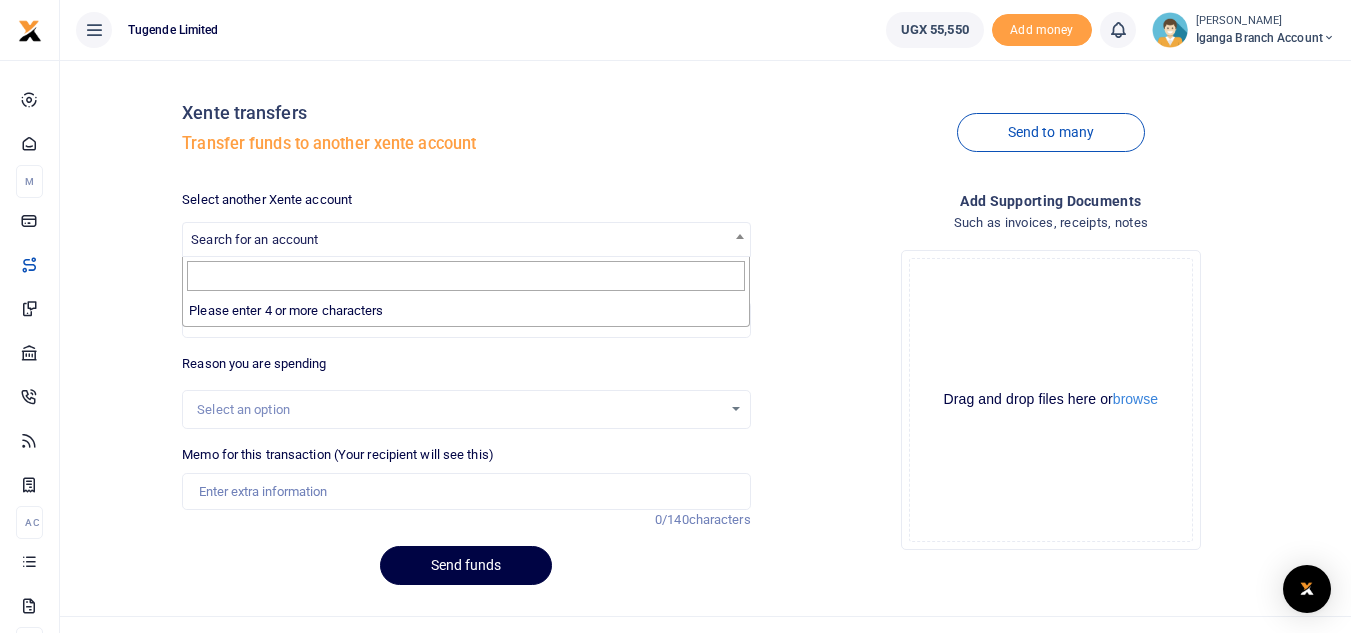 click at bounding box center [740, 236] 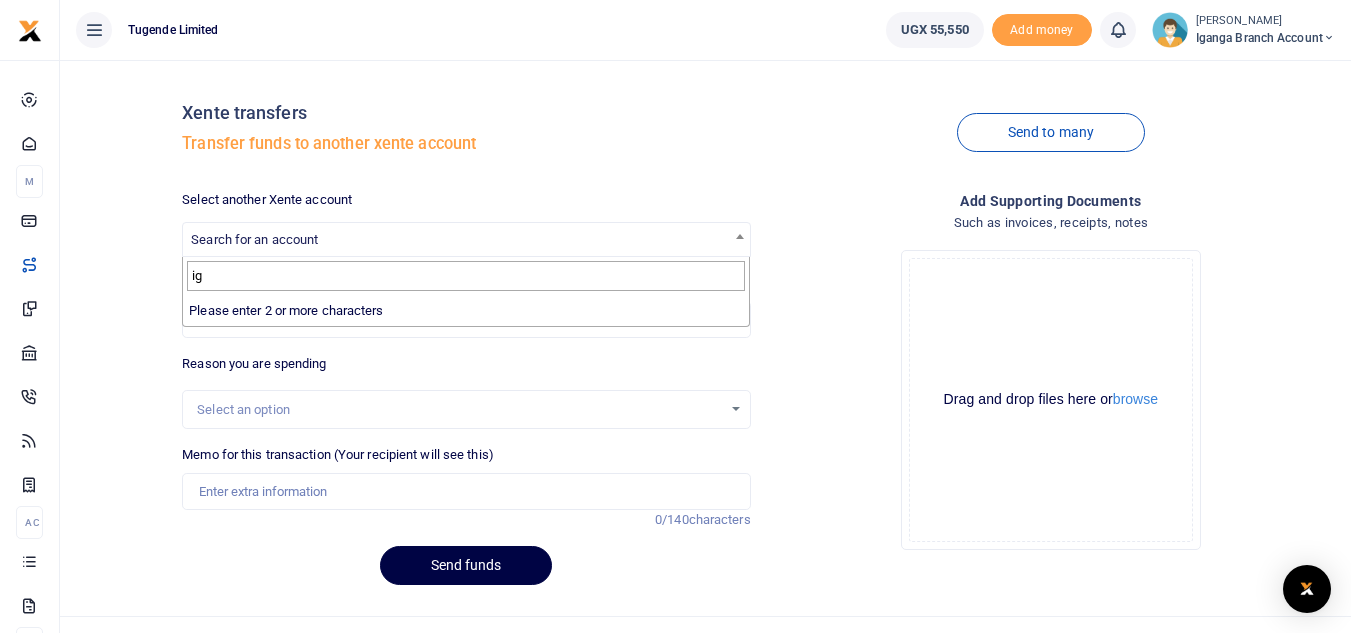 type on "i" 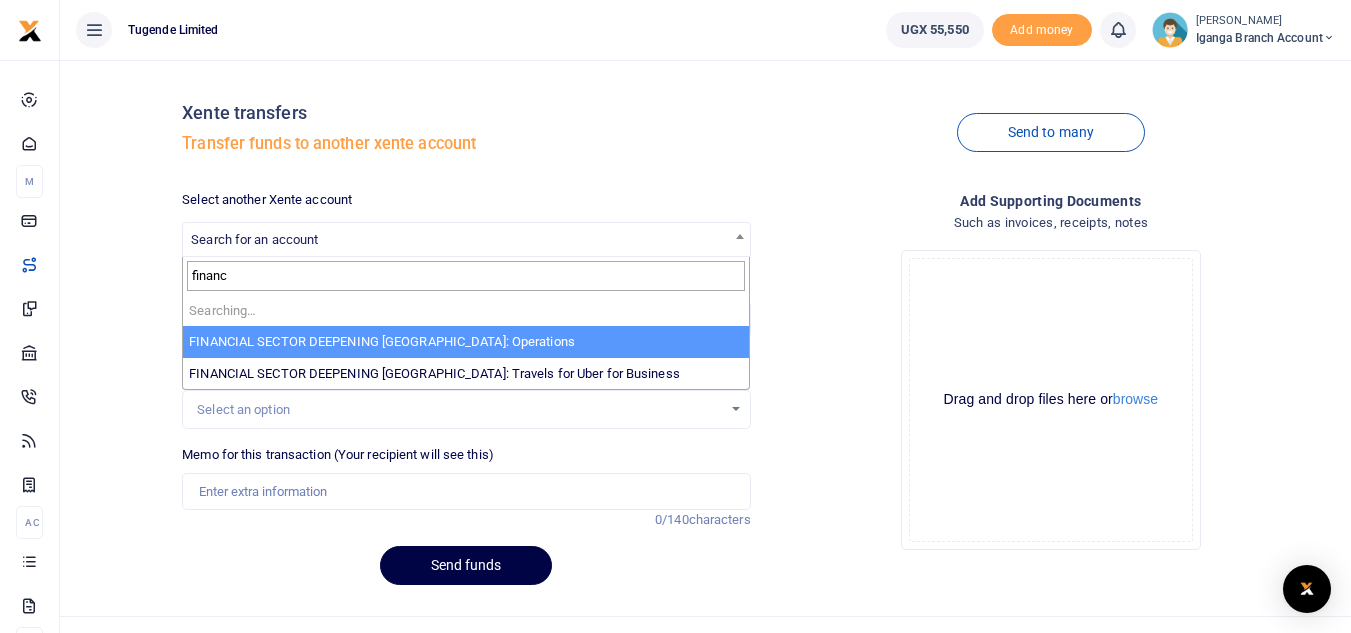 type on "finance" 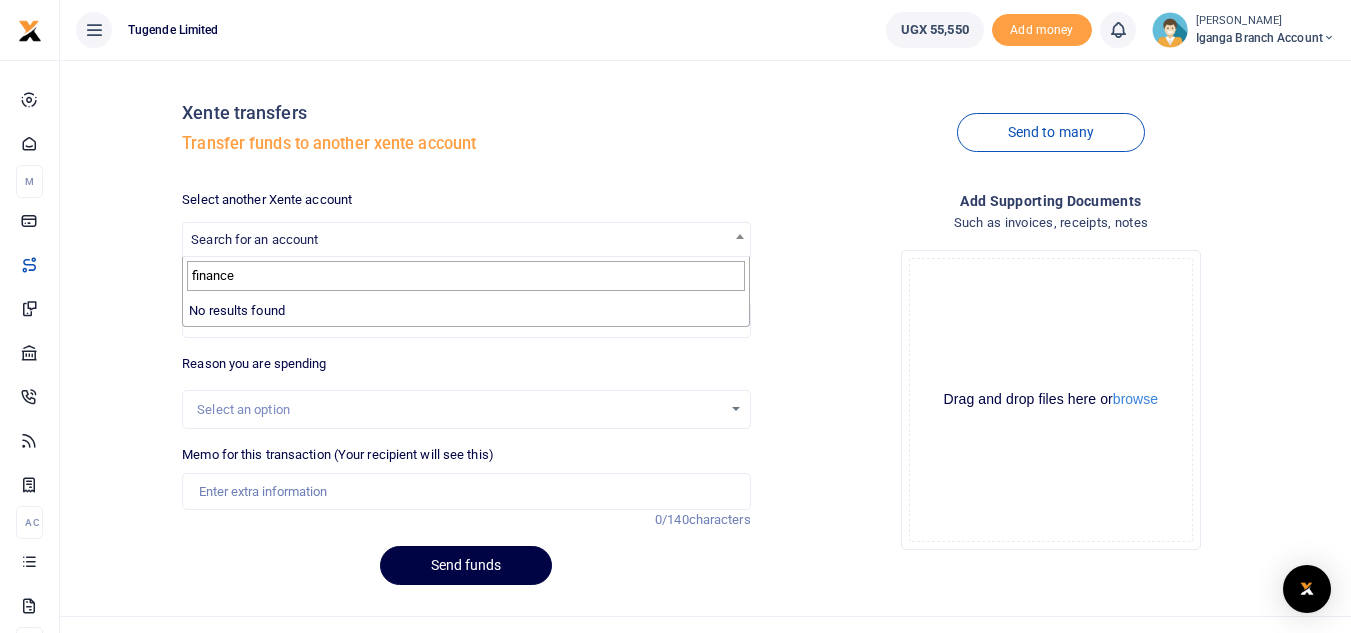 click on "finance" at bounding box center [466, 276] 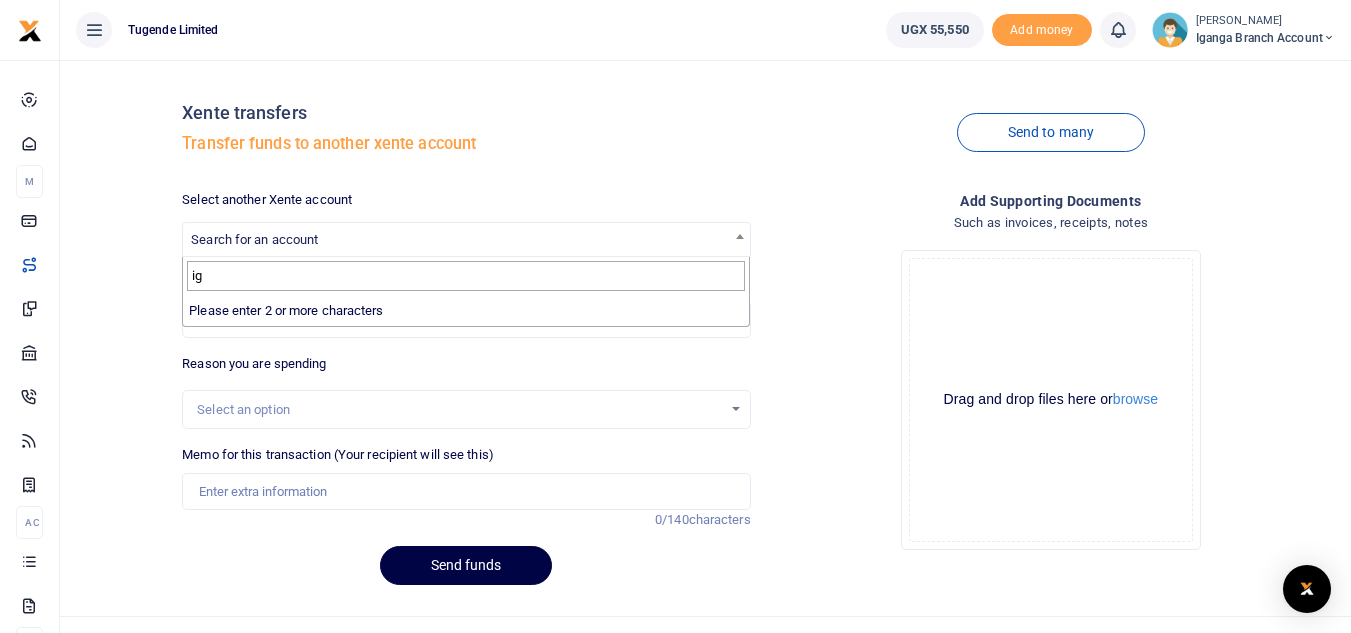 type on "i" 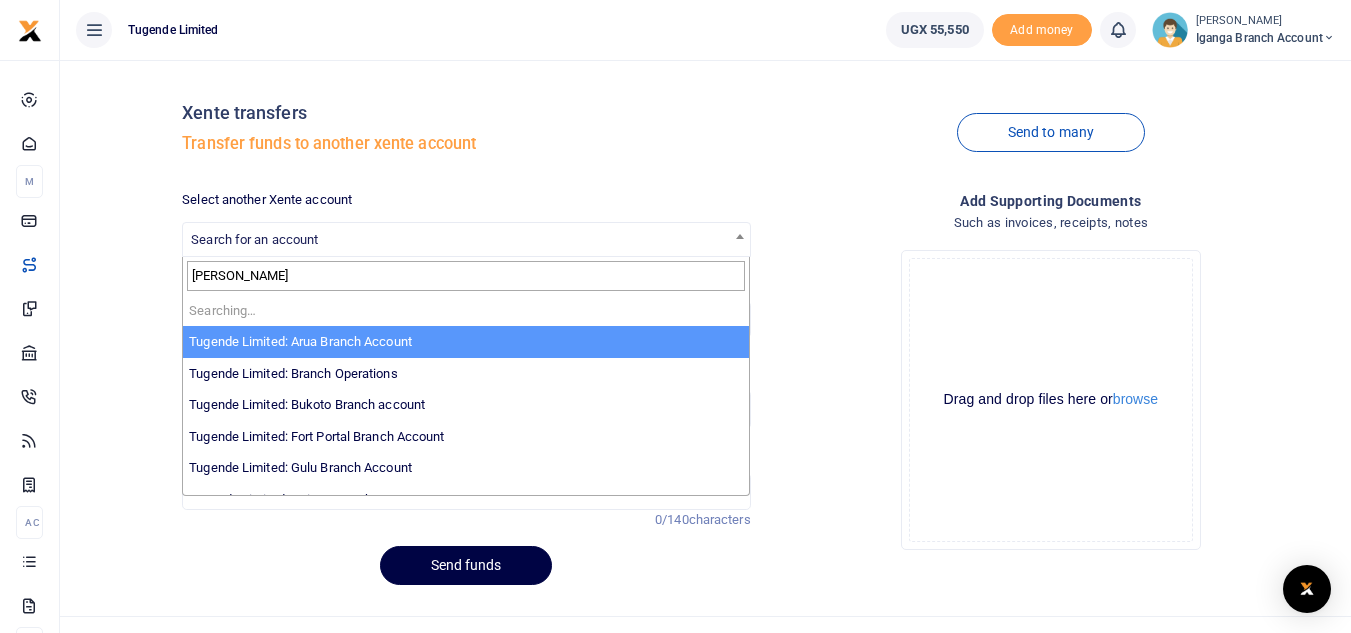 type on "tugende" 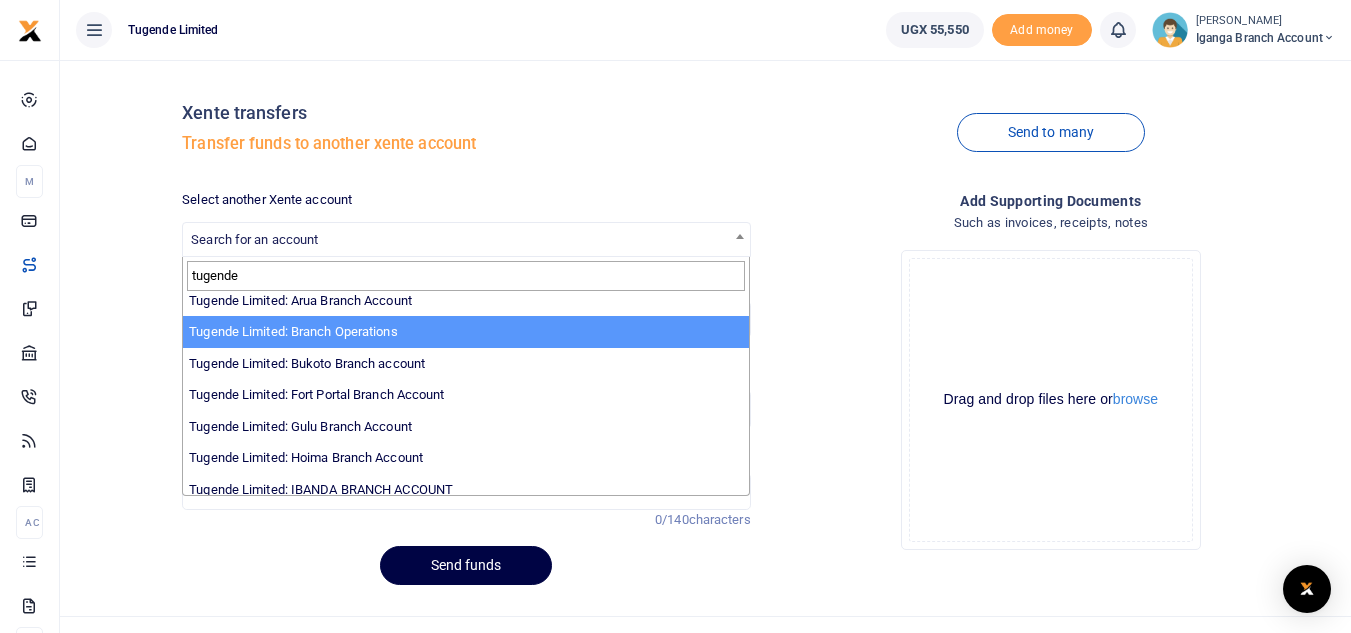 scroll, scrollTop: 0, scrollLeft: 0, axis: both 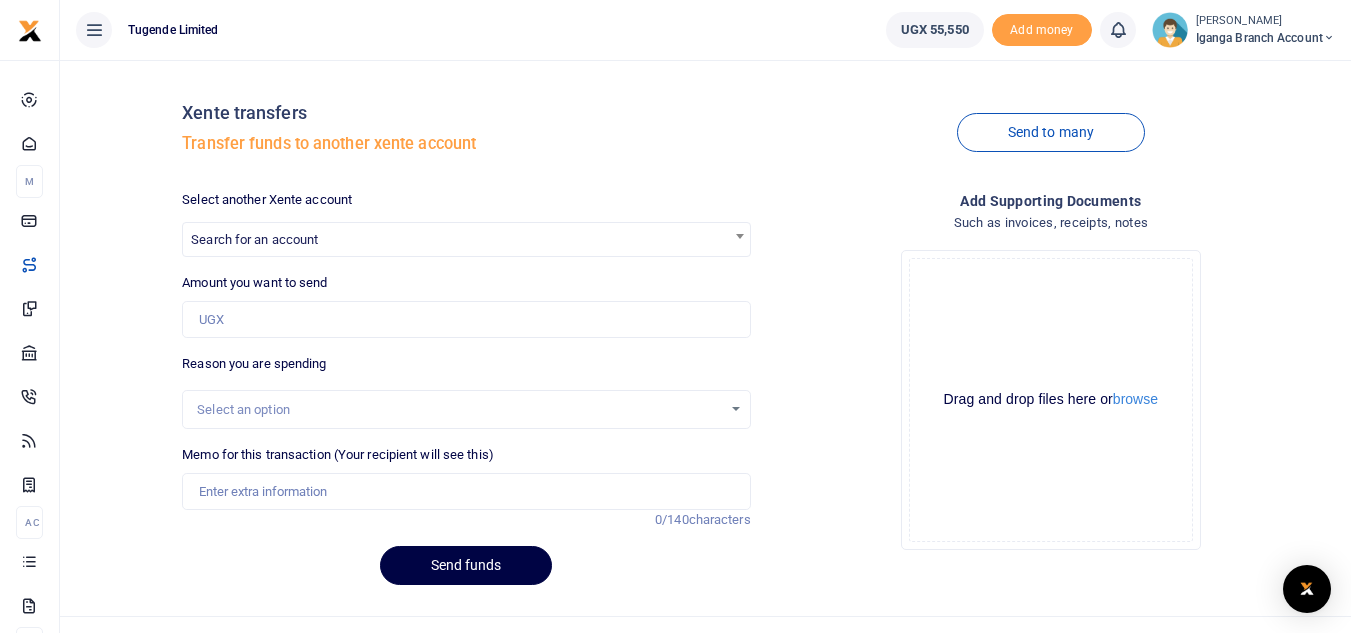 click on "Iganga Branch Account" at bounding box center [1265, 38] 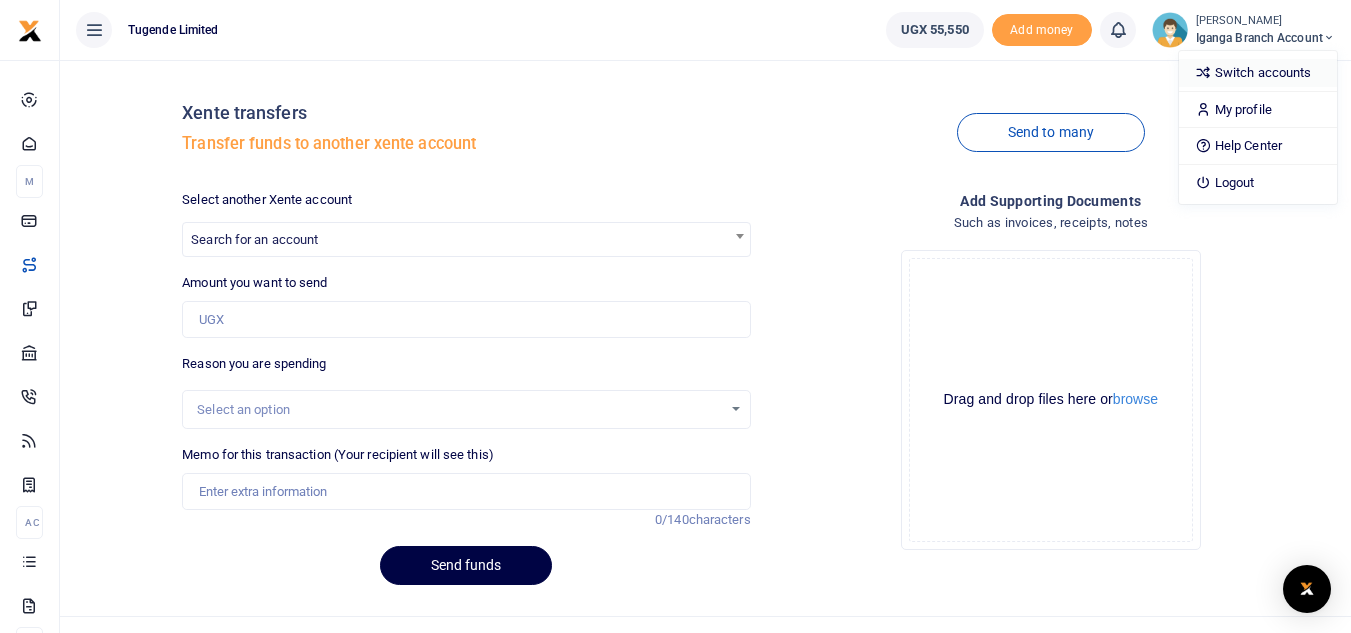 click on "Switch accounts" at bounding box center (1258, 73) 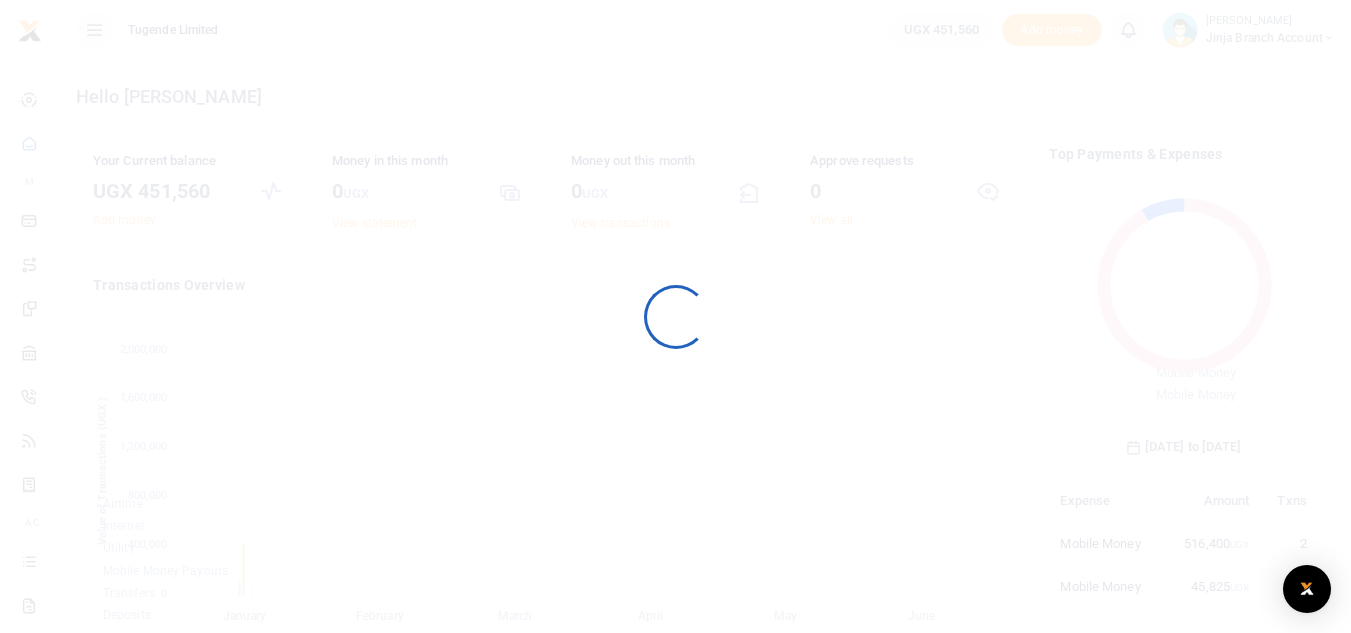 scroll, scrollTop: 0, scrollLeft: 0, axis: both 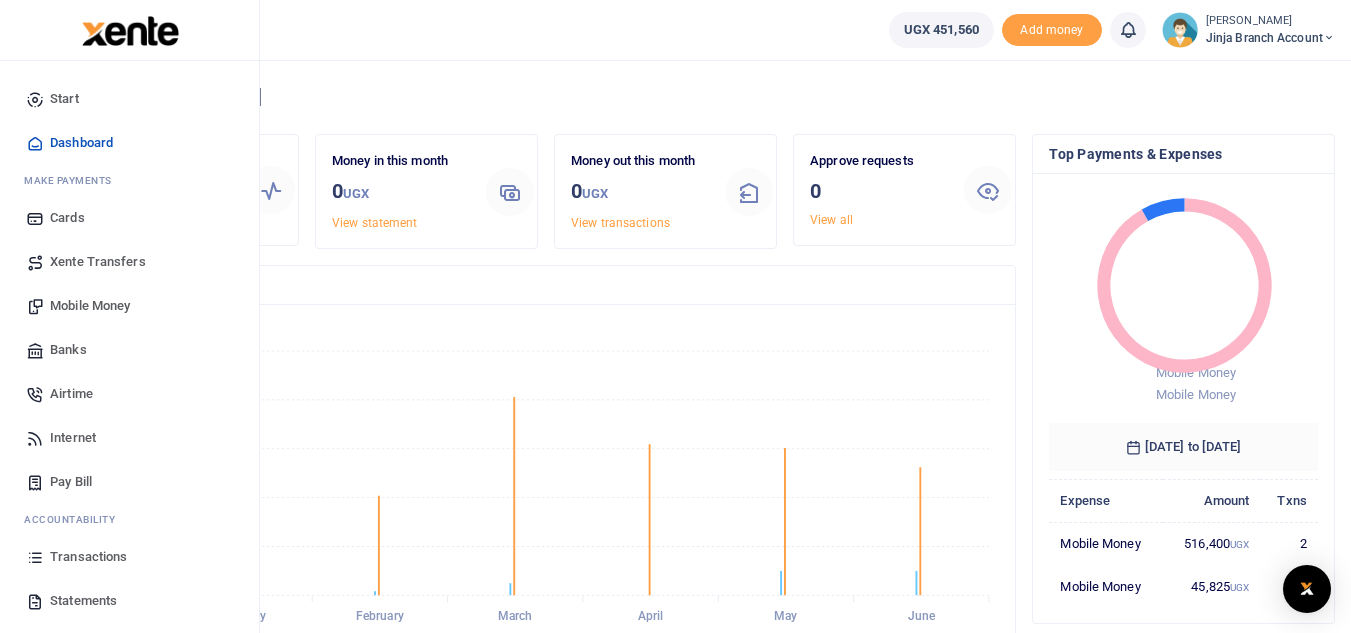 click on "Xente Transfers" at bounding box center [98, 262] 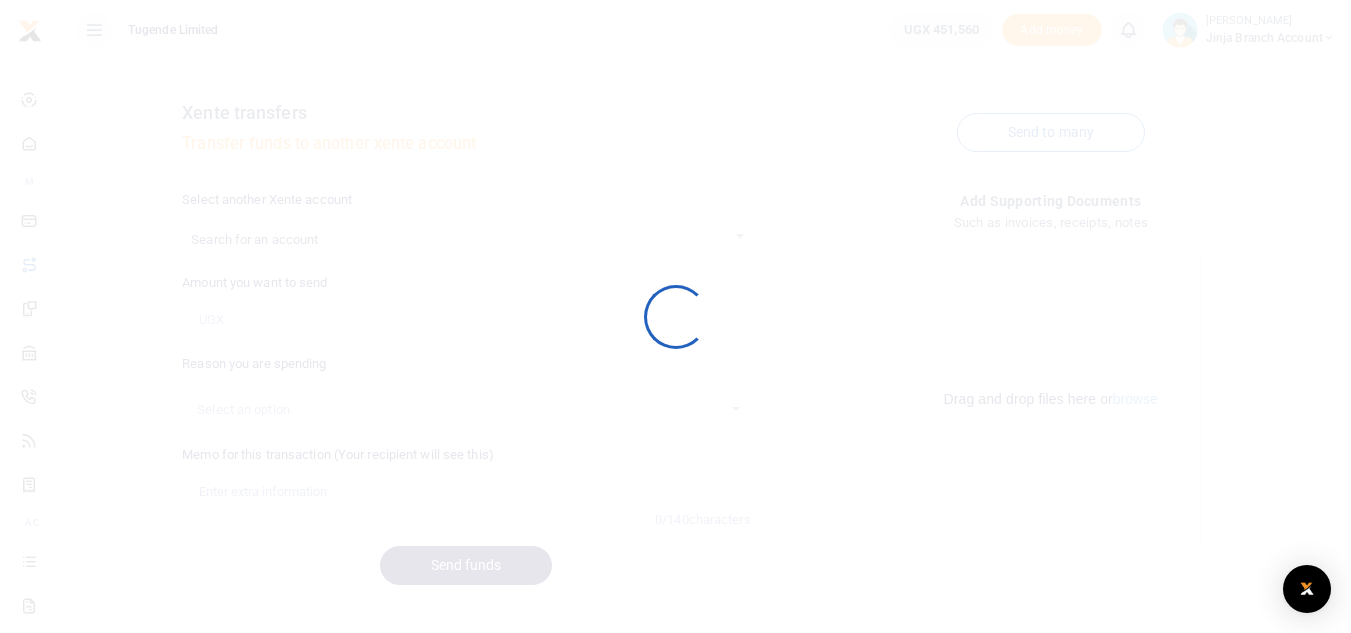 scroll, scrollTop: 0, scrollLeft: 0, axis: both 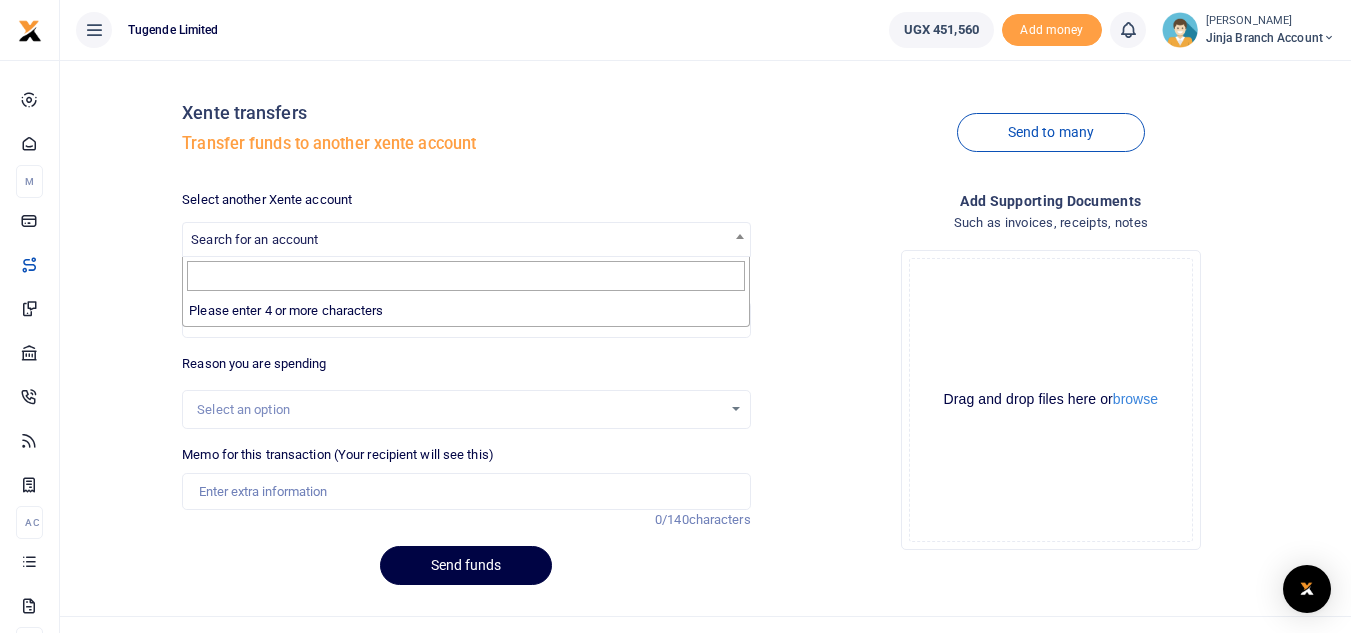 click on "Search for an account" at bounding box center (254, 239) 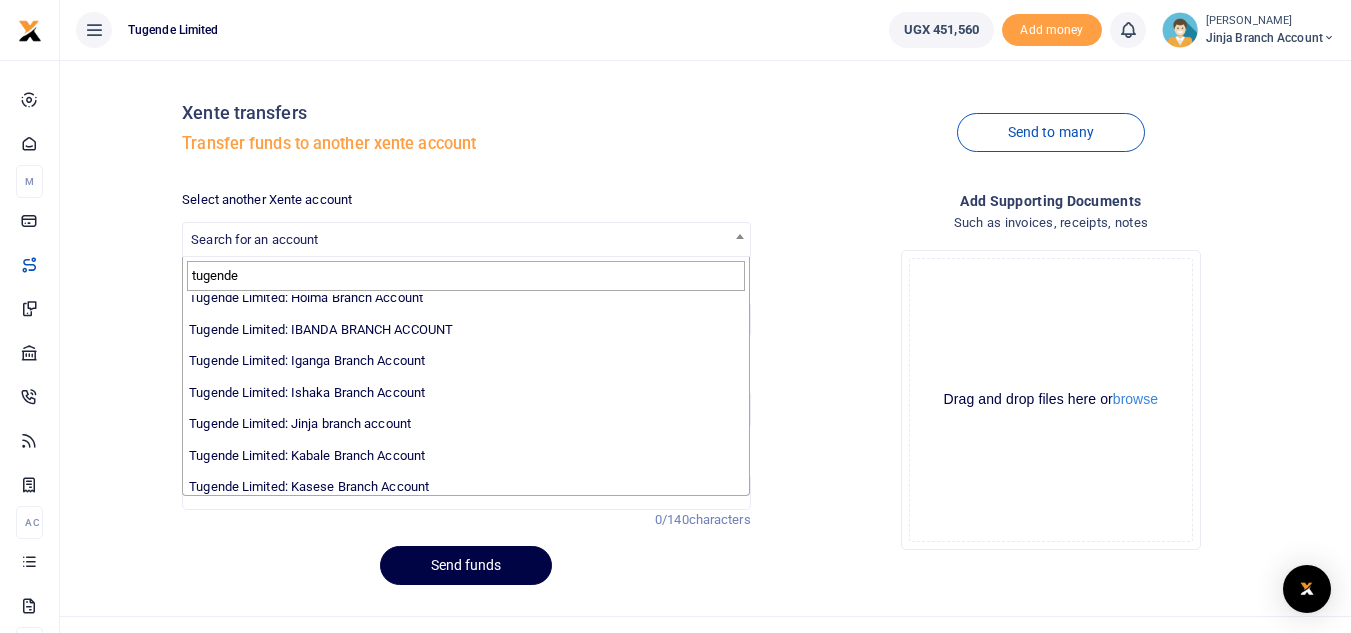 scroll, scrollTop: 160, scrollLeft: 0, axis: vertical 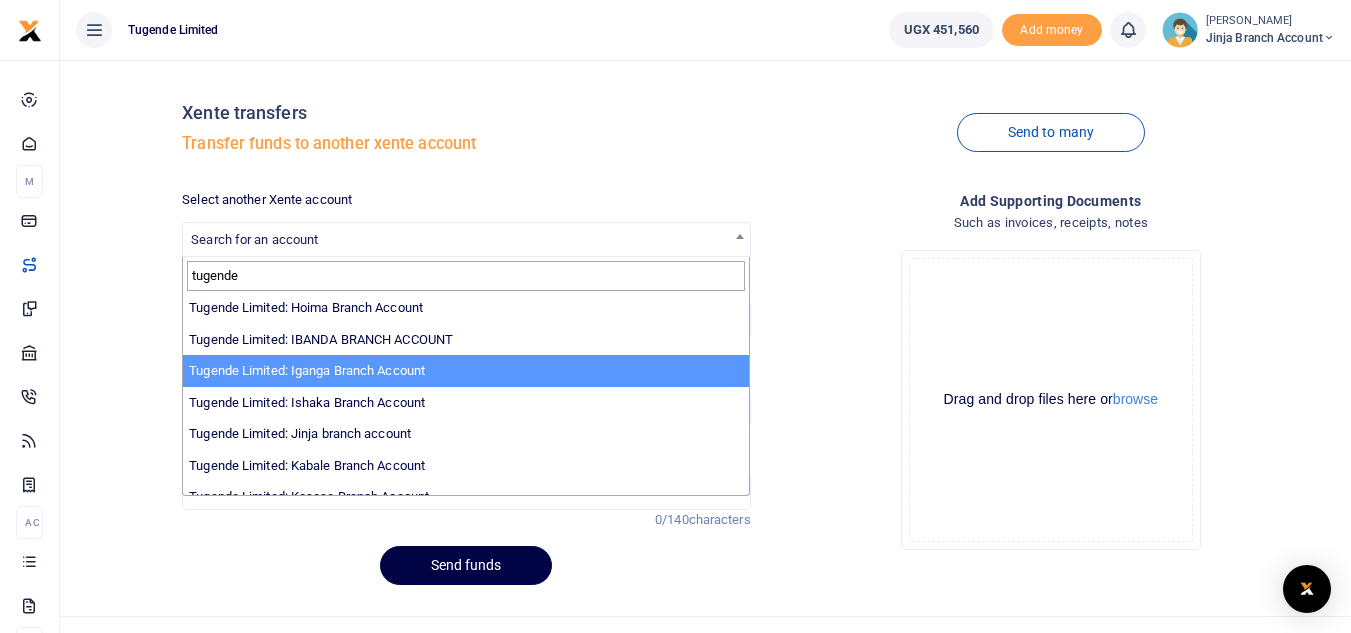type on "tugende" 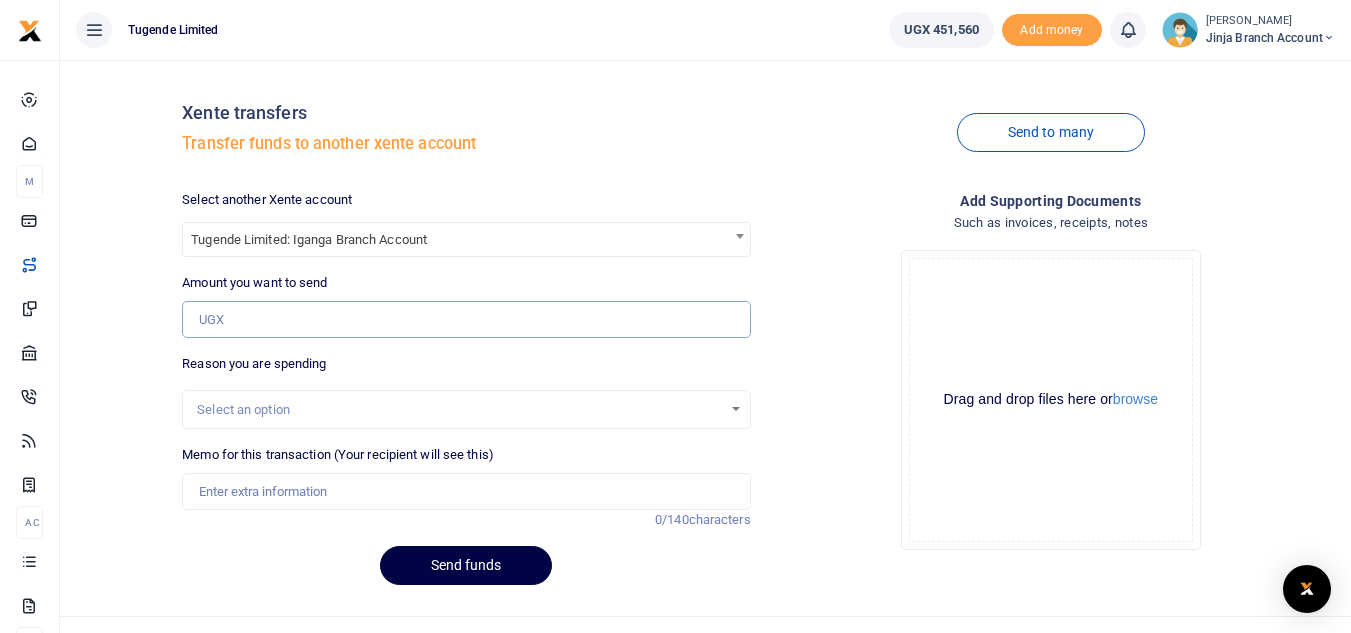 click on "Amount you want to send" at bounding box center [466, 320] 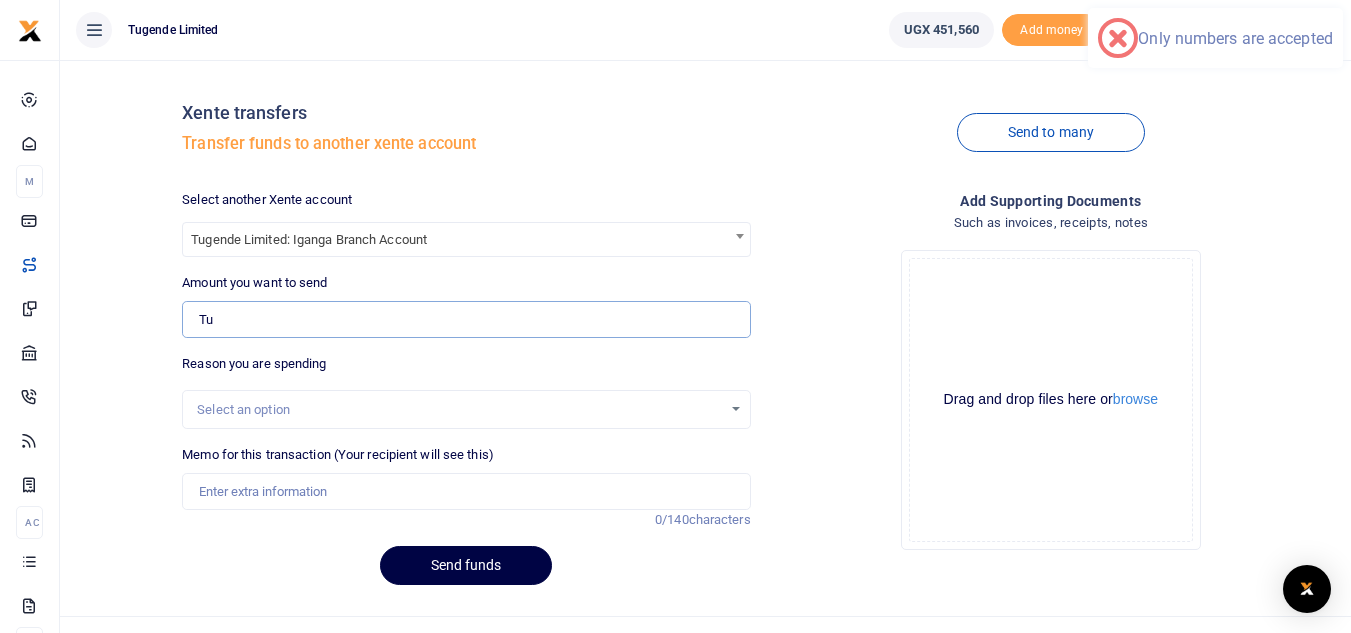 type on "T" 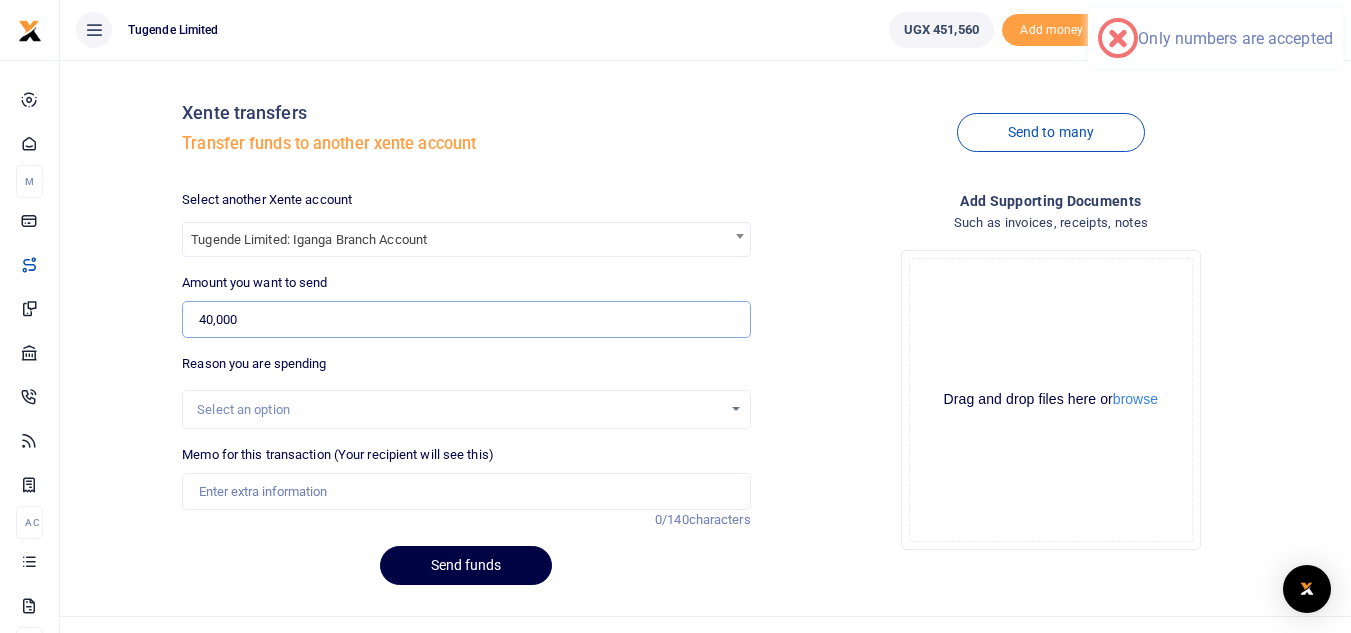 type on "40,000" 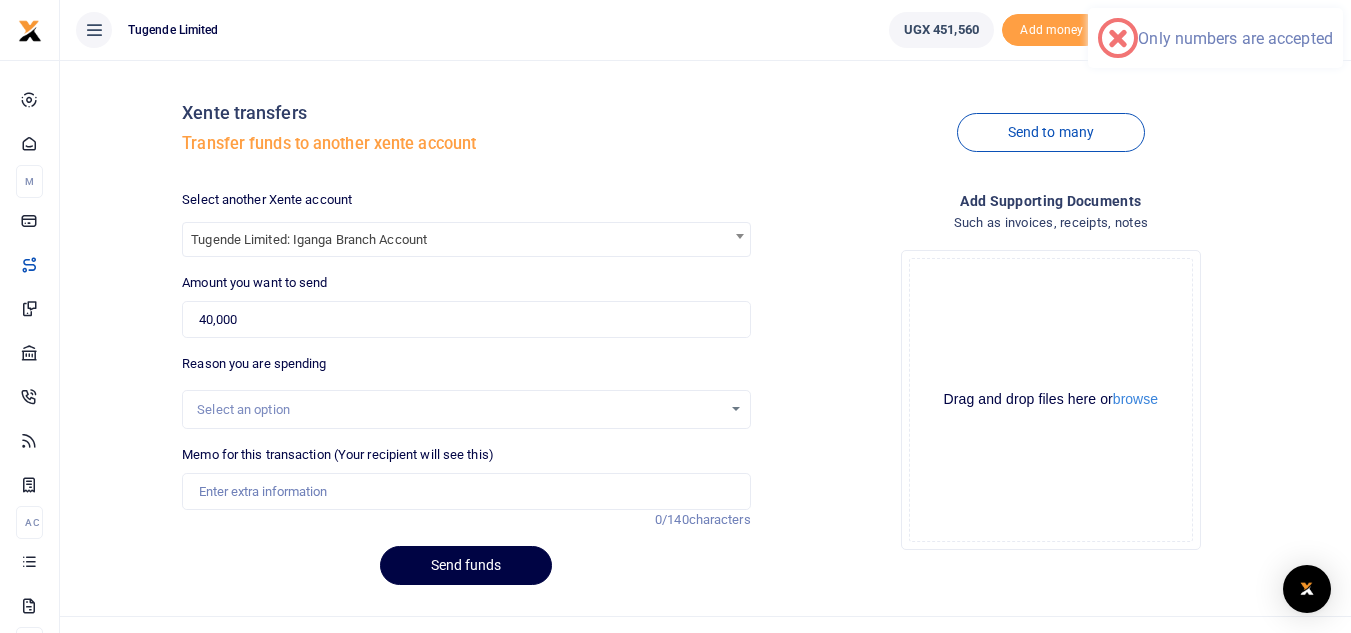click on "Select an option" at bounding box center (459, 410) 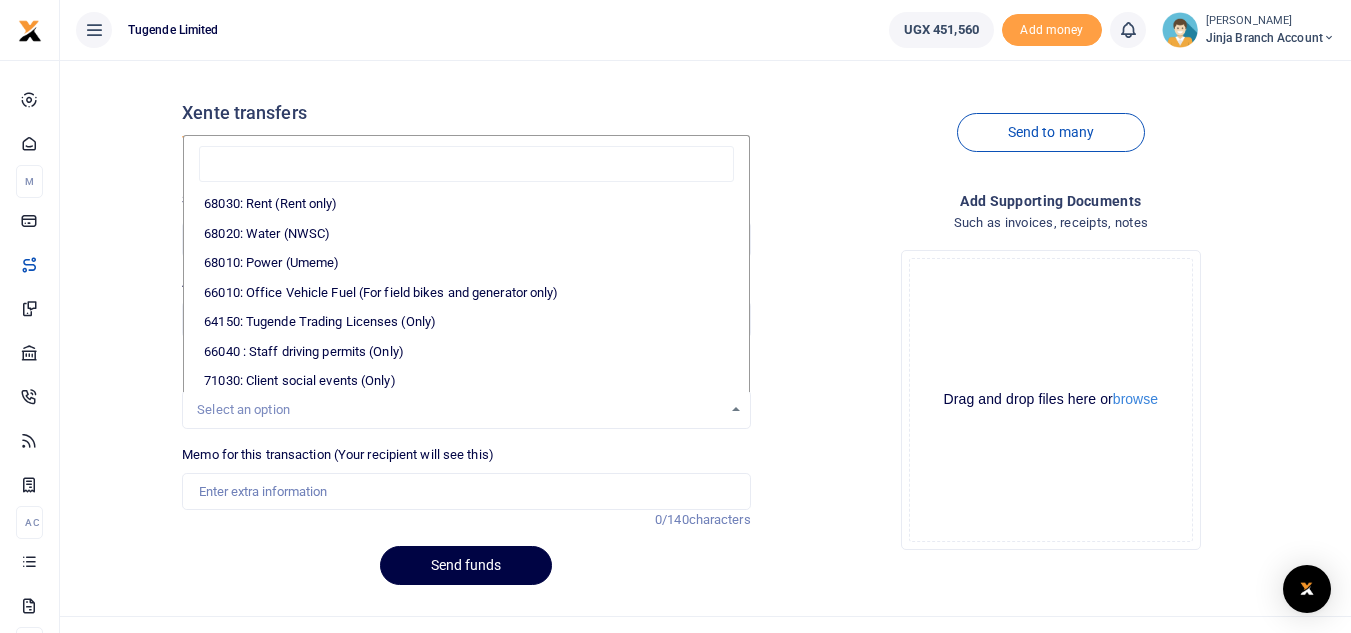 scroll, scrollTop: 390, scrollLeft: 0, axis: vertical 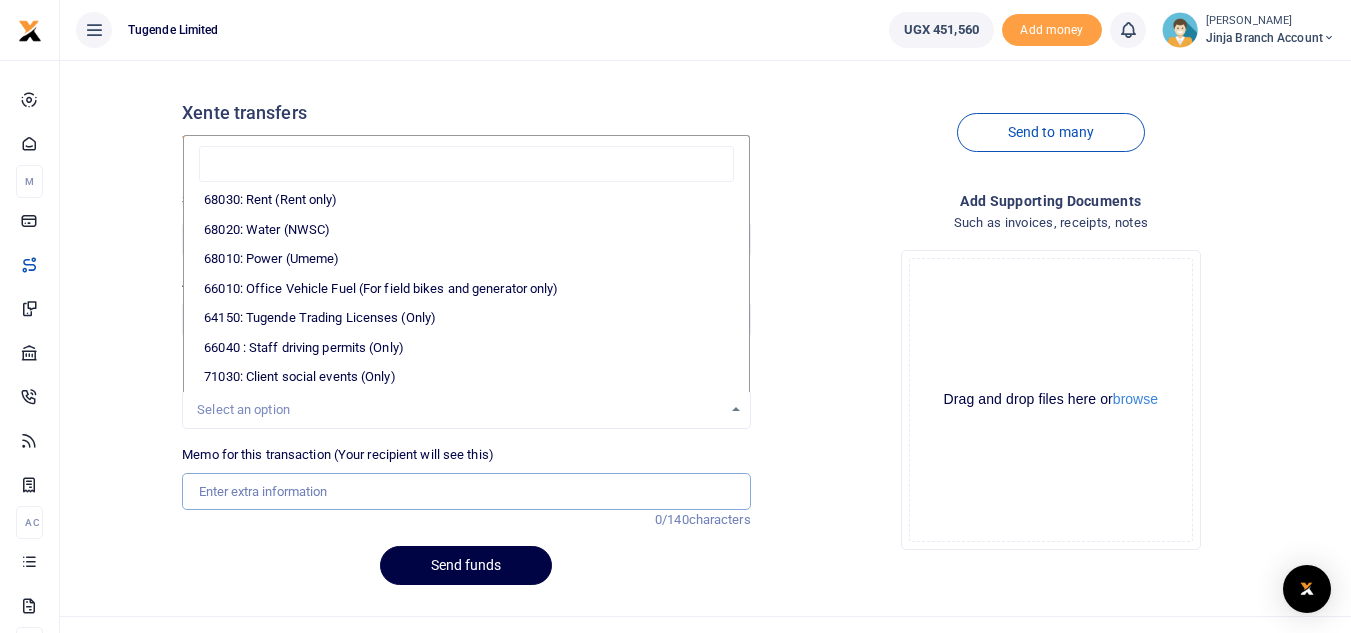 click on "Memo for this transaction (Your recipient will see this)" at bounding box center [466, 492] 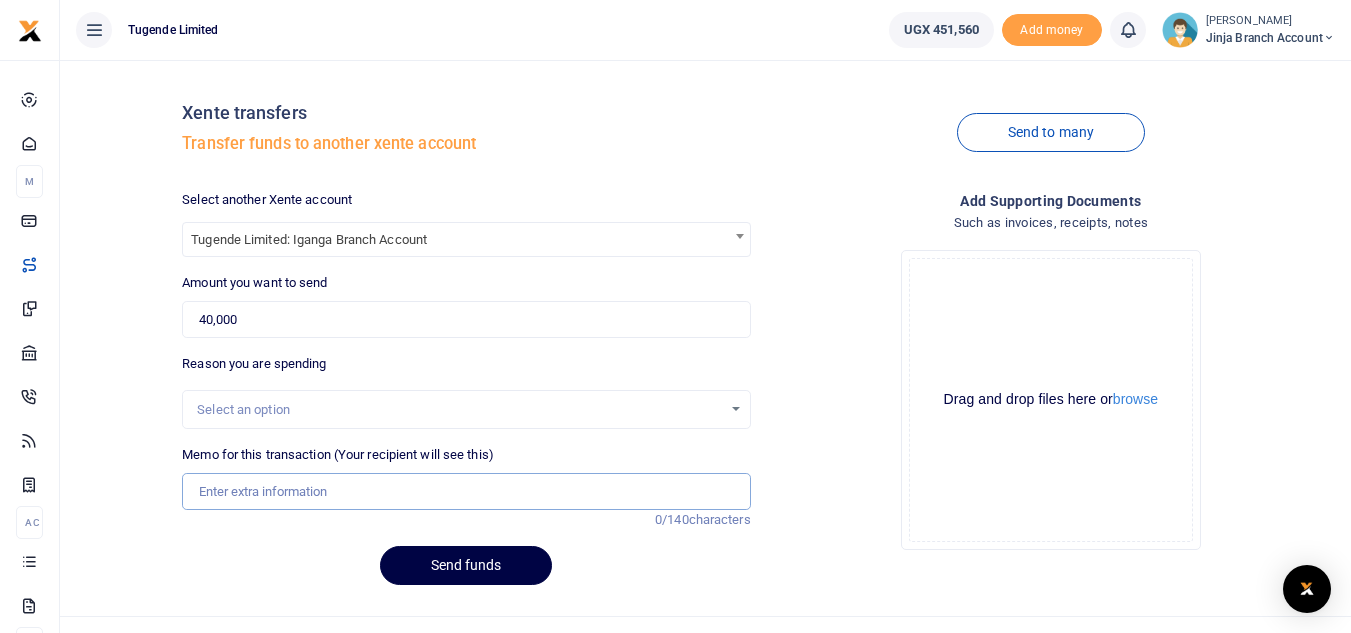 click on "Memo for this transaction (Your recipient will see this)" at bounding box center (466, 492) 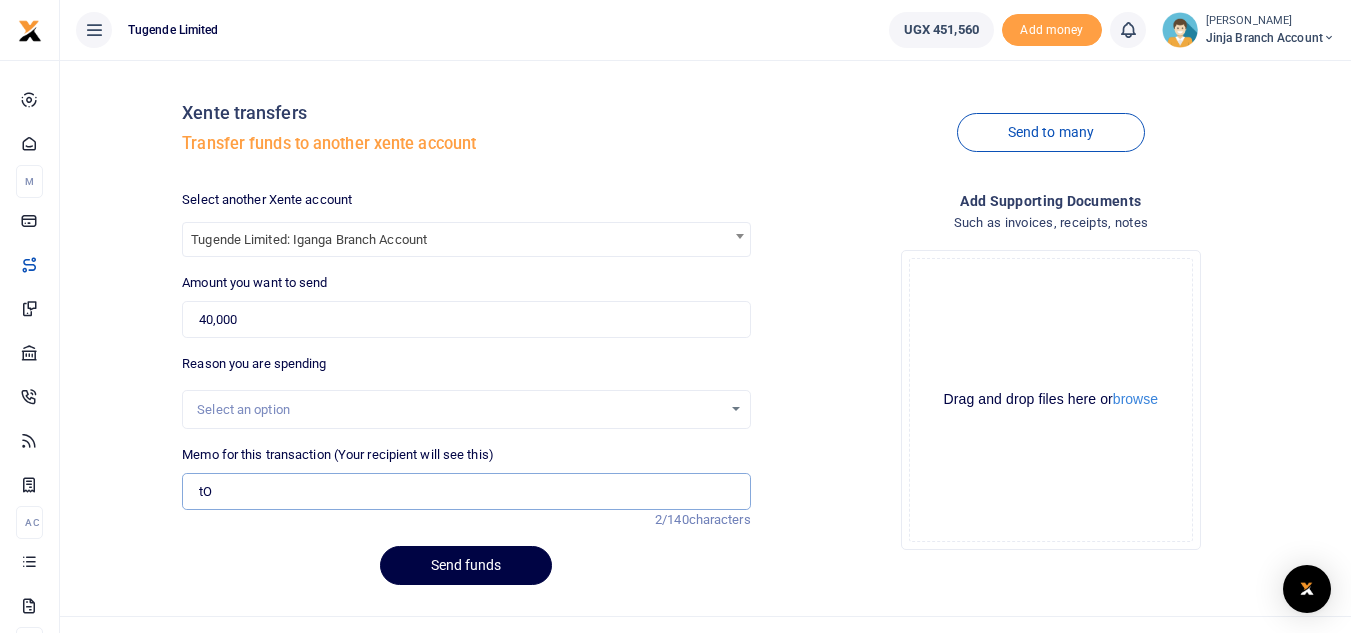 type on "t" 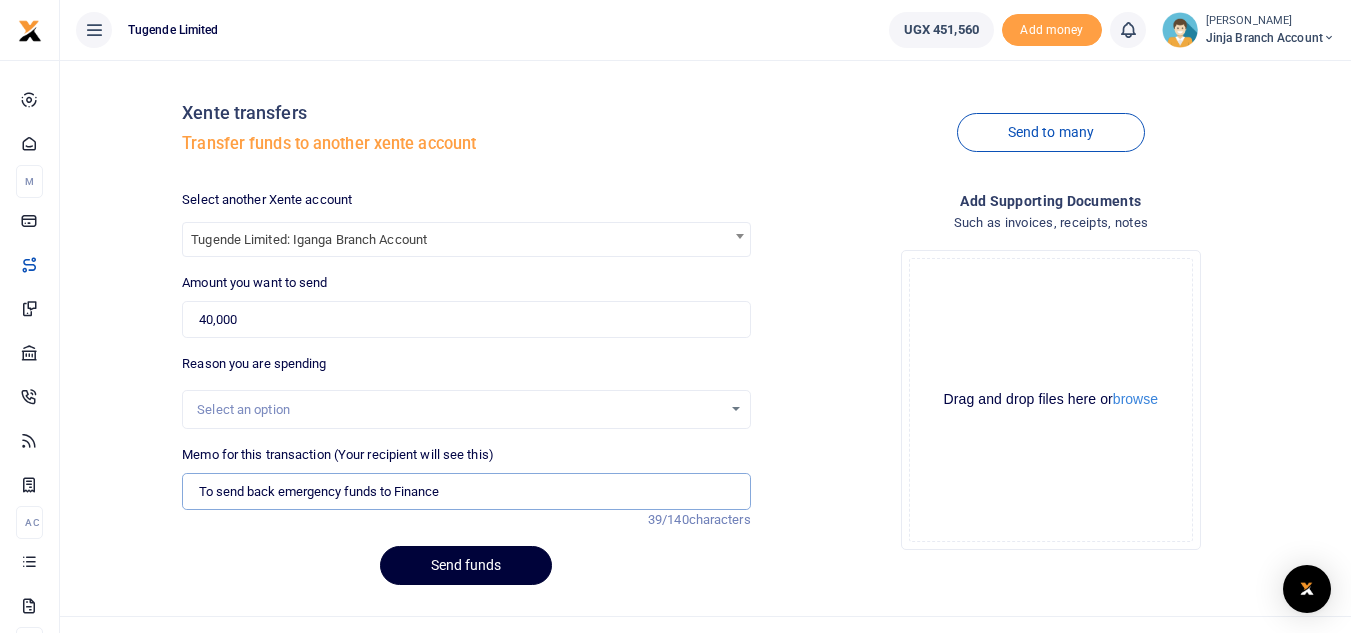 type on "To send back emergency funds to Finance" 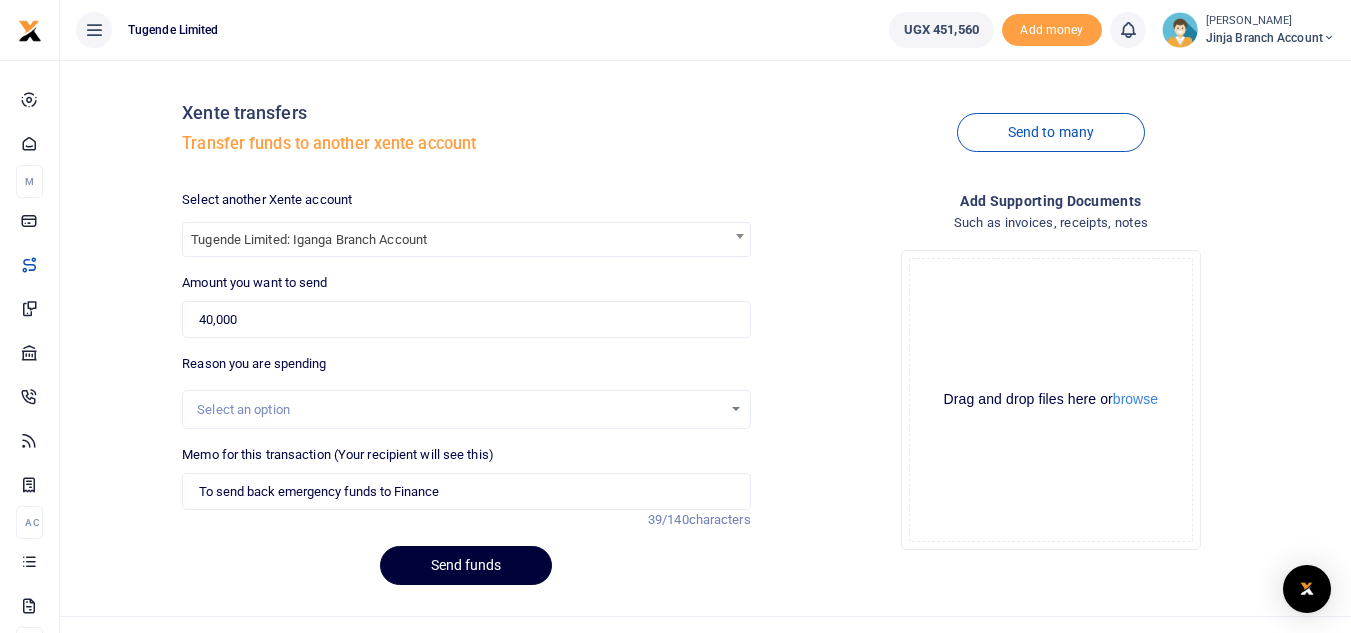 click on "Send funds" at bounding box center [466, 565] 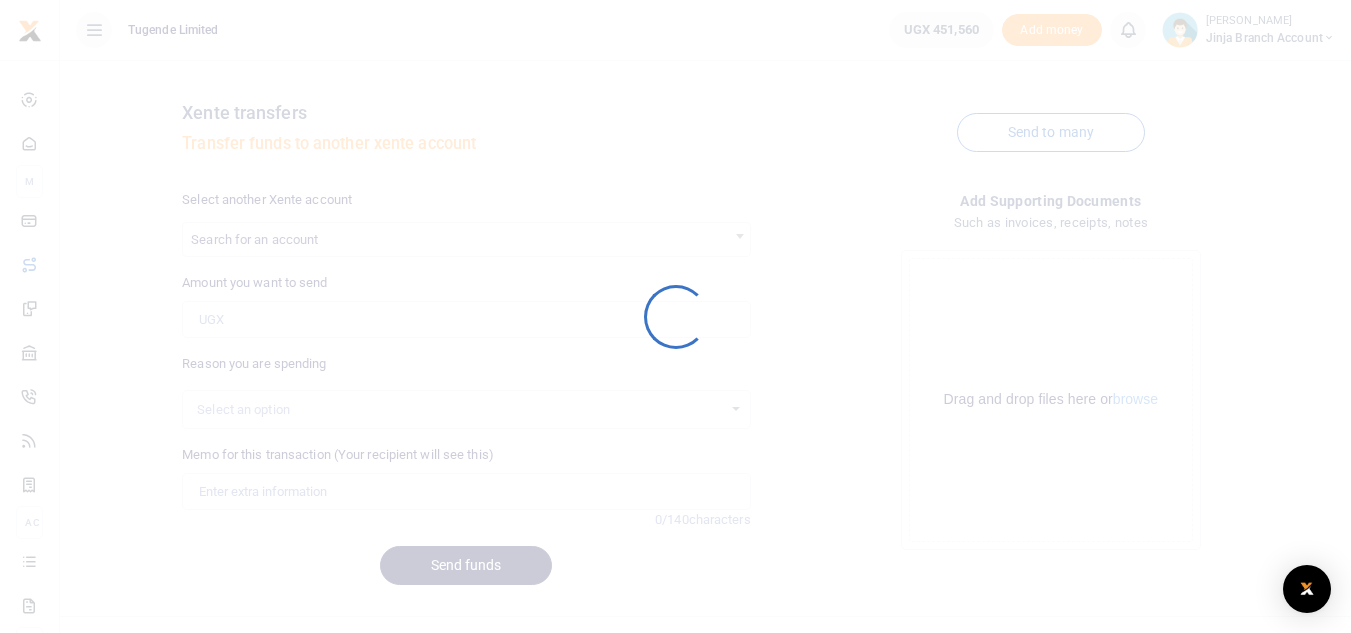 scroll, scrollTop: 0, scrollLeft: 0, axis: both 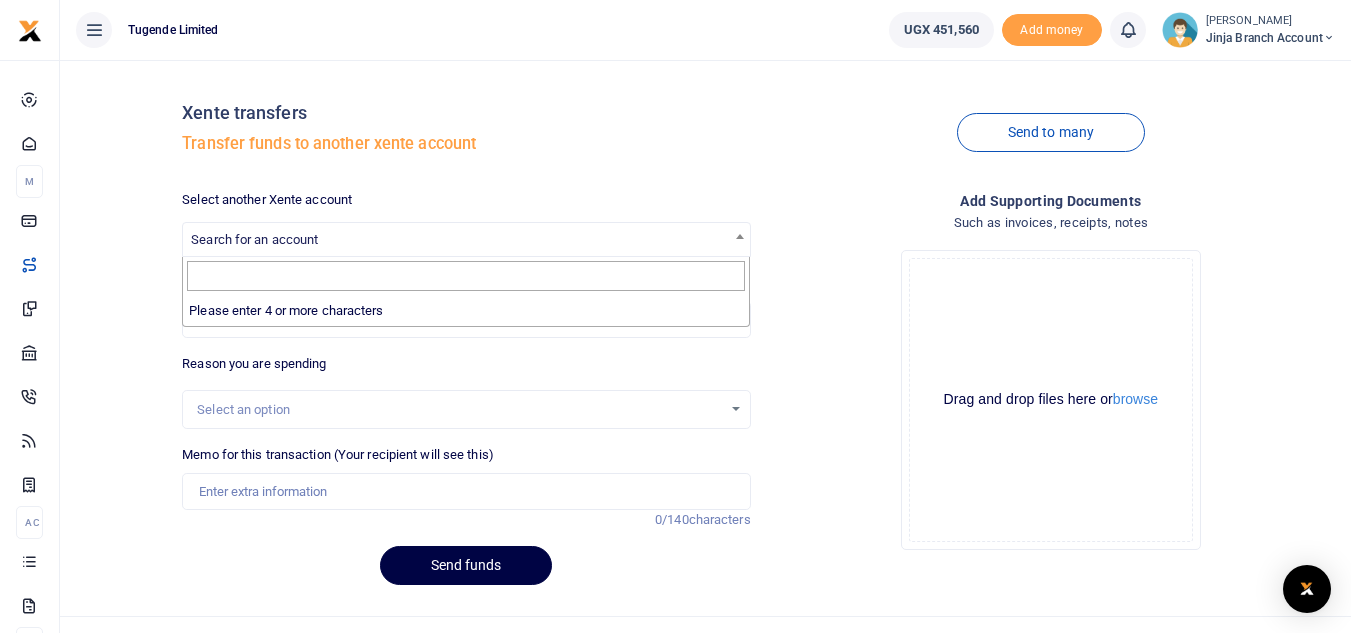 click on "Search for an account" at bounding box center [466, 238] 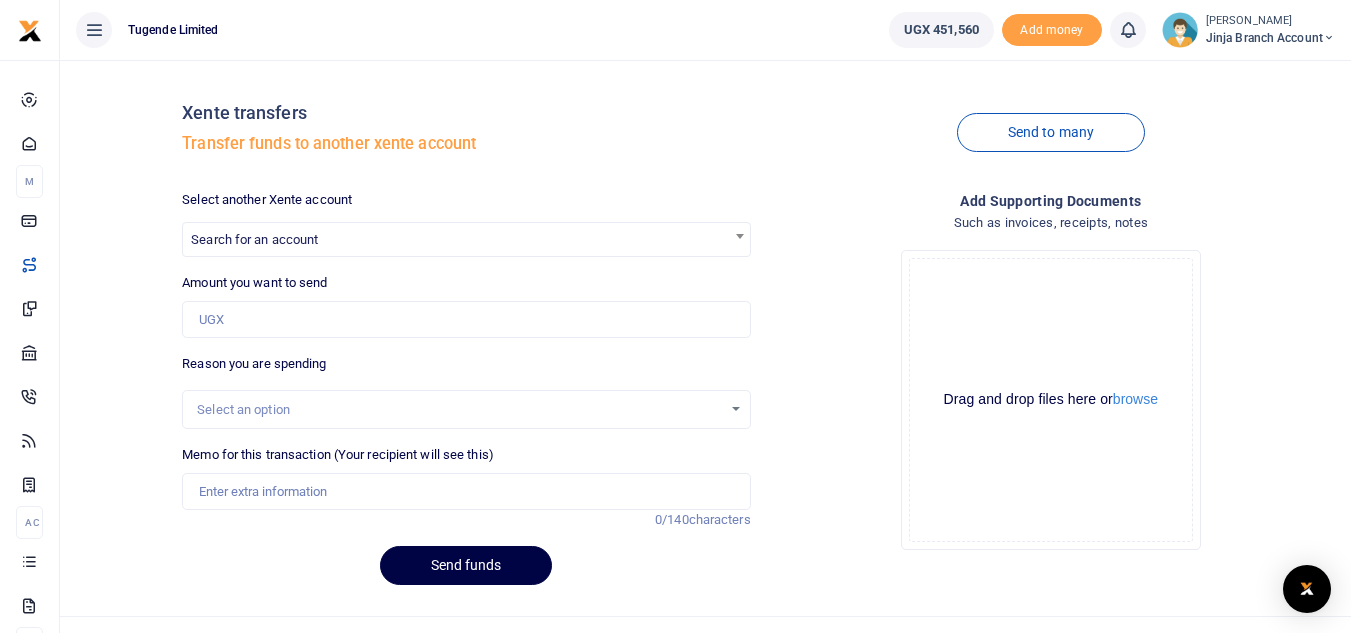 click on "UGX 451,560" at bounding box center [941, 30] 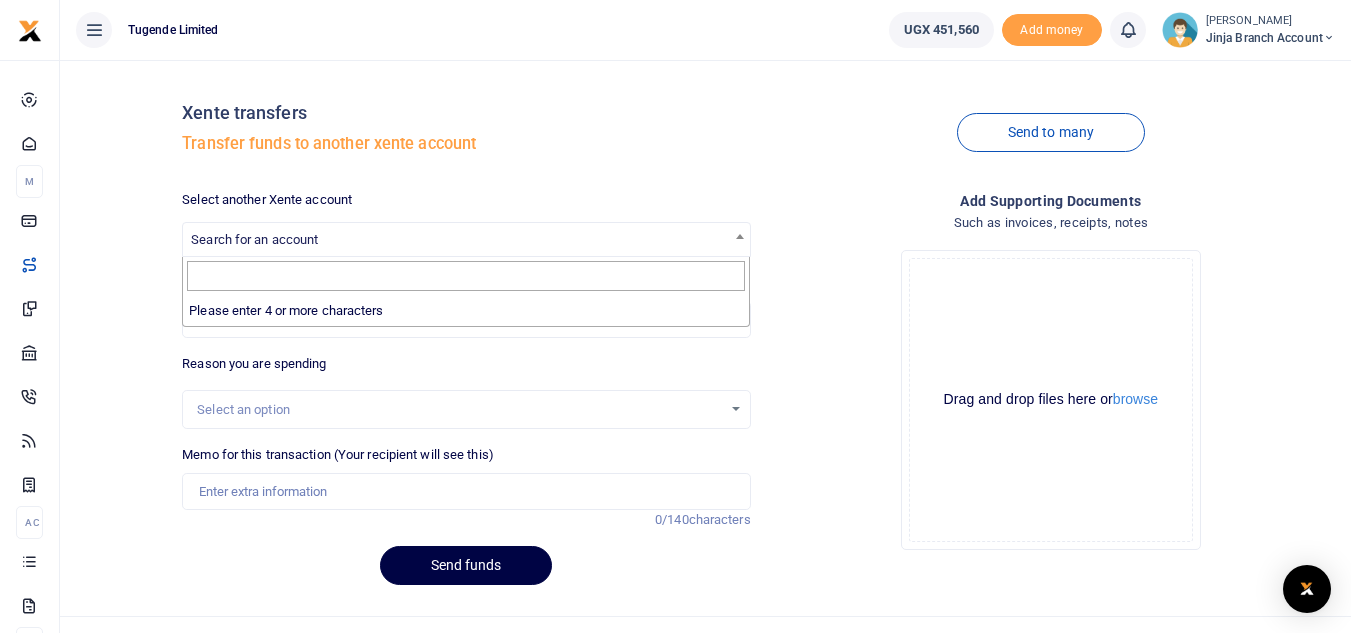 click on "Search for an account" at bounding box center [466, 238] 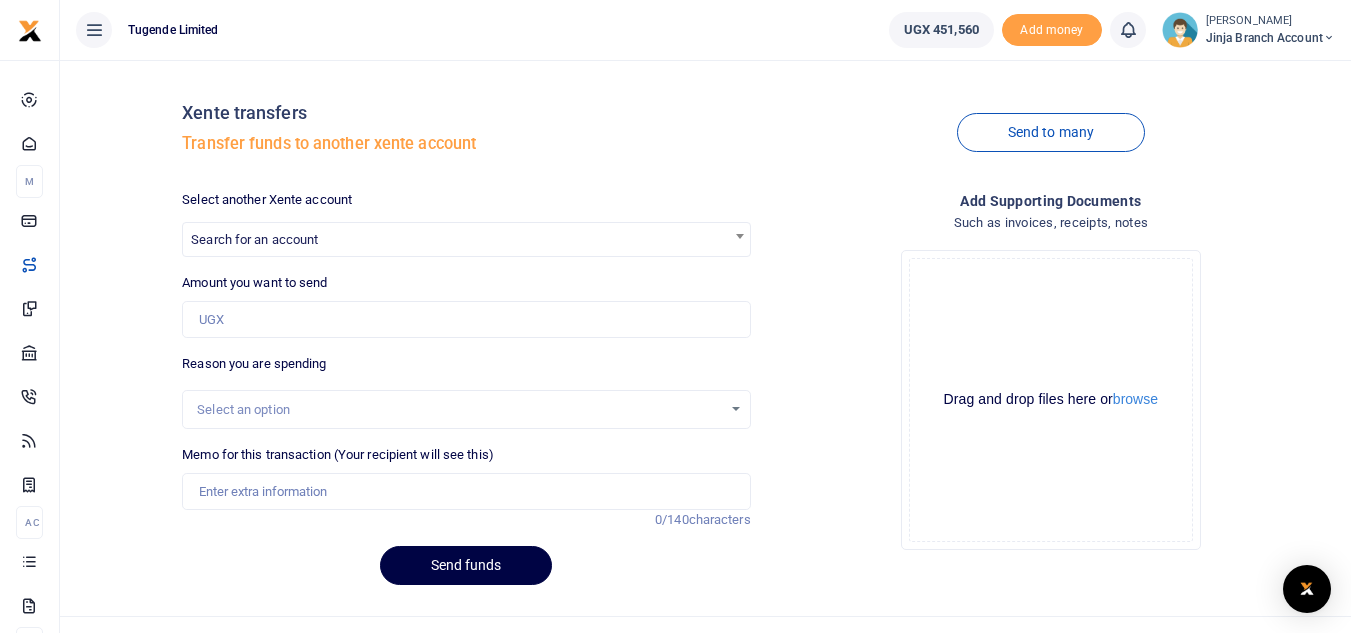 click on "Xente transfers
Transfer funds to another xente account" at bounding box center (466, 133) 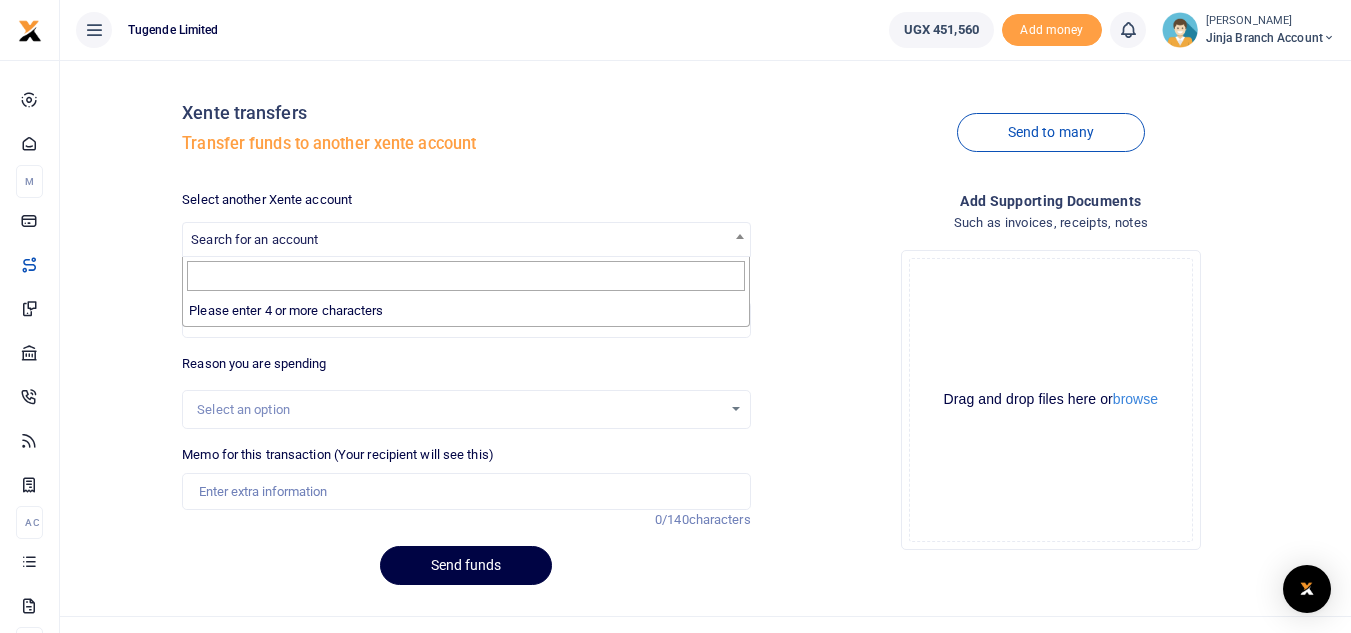 click on "Search for an account" at bounding box center (466, 238) 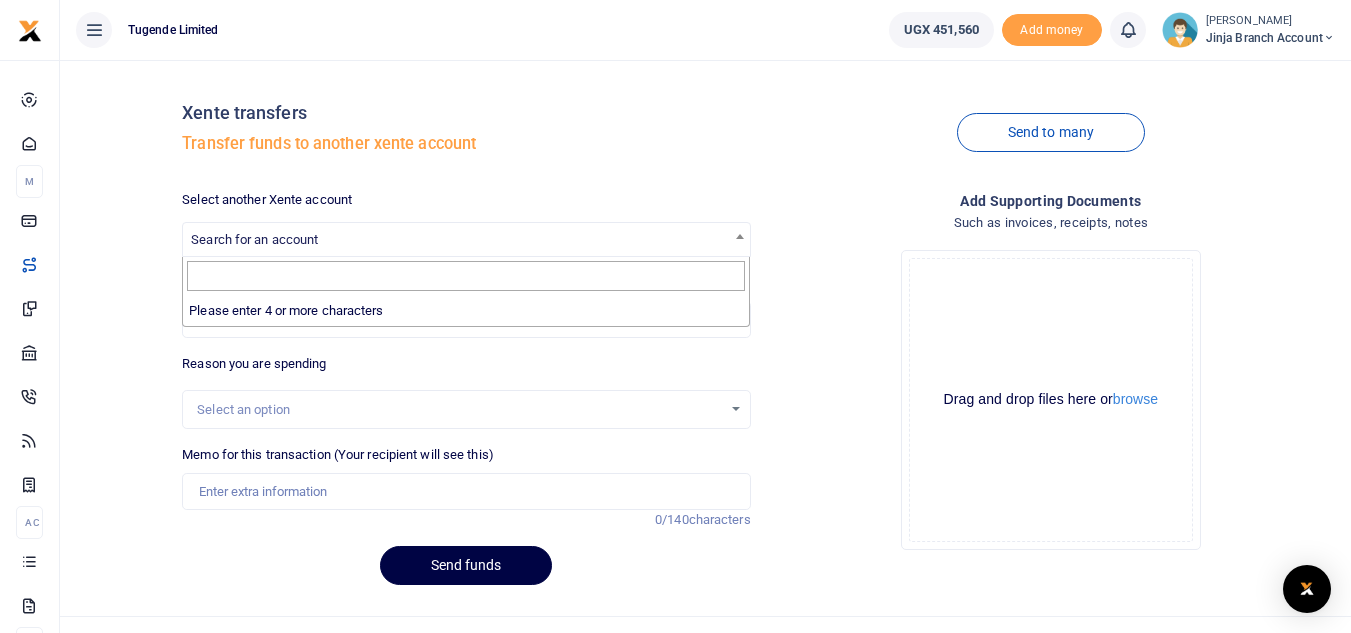 type on "t" 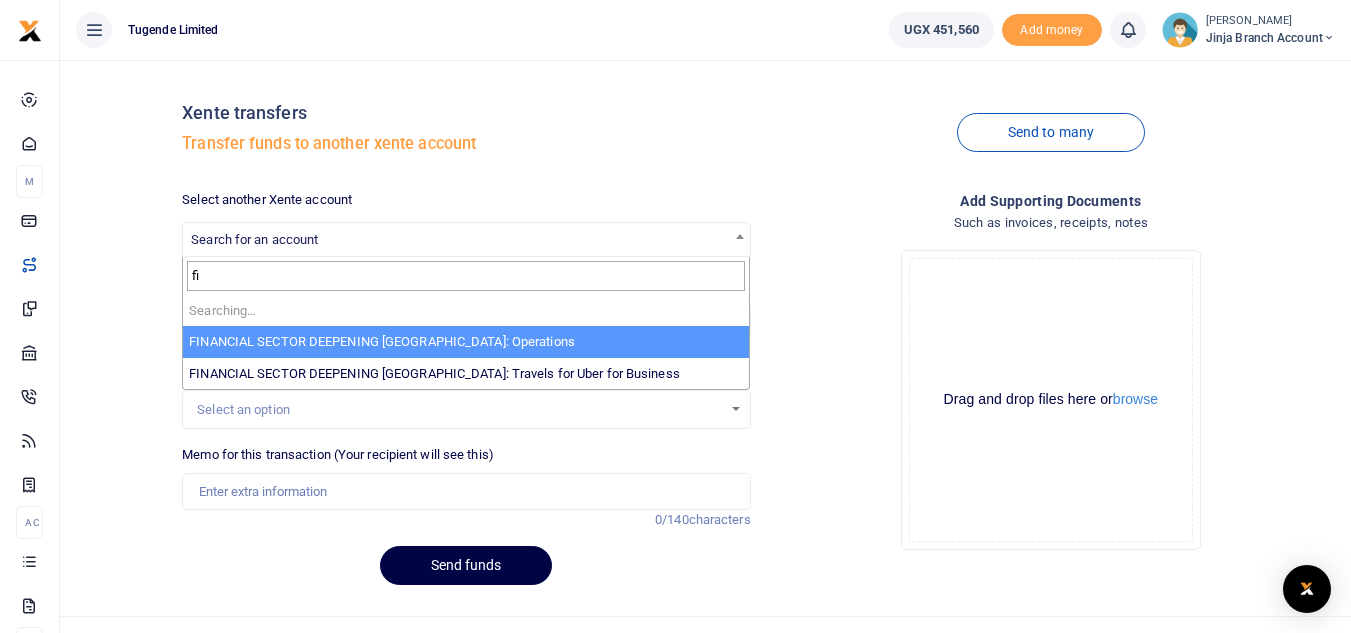type on "f" 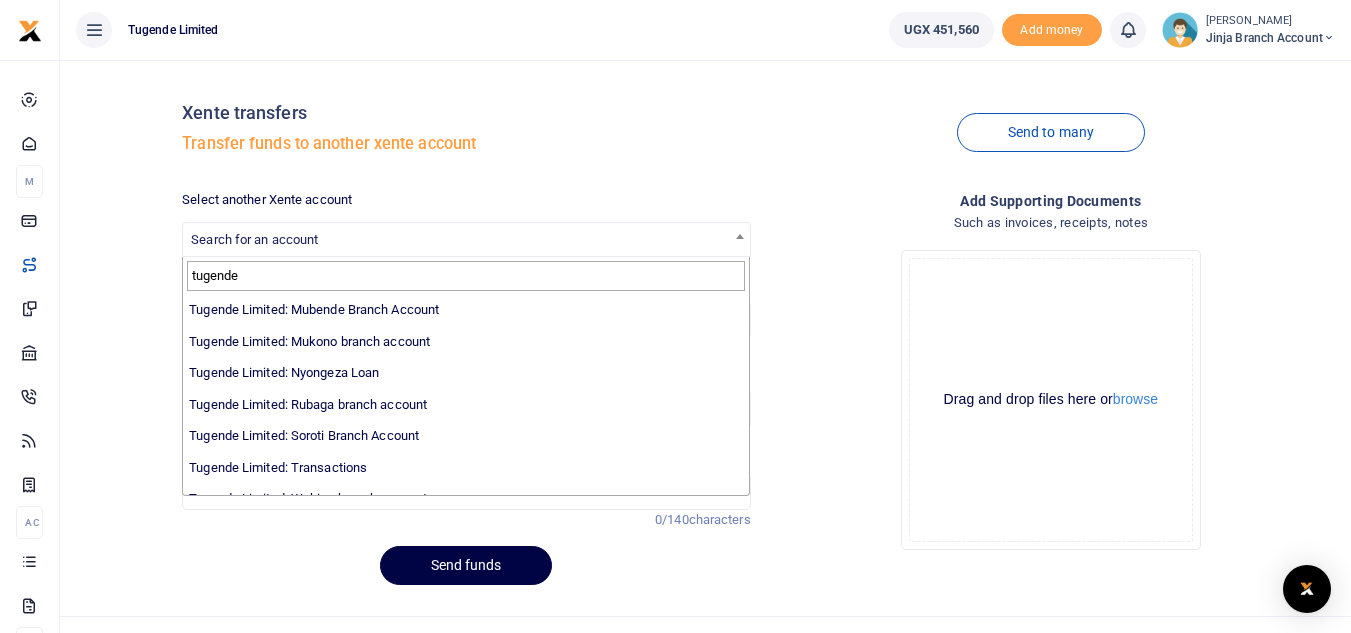 scroll, scrollTop: 619, scrollLeft: 0, axis: vertical 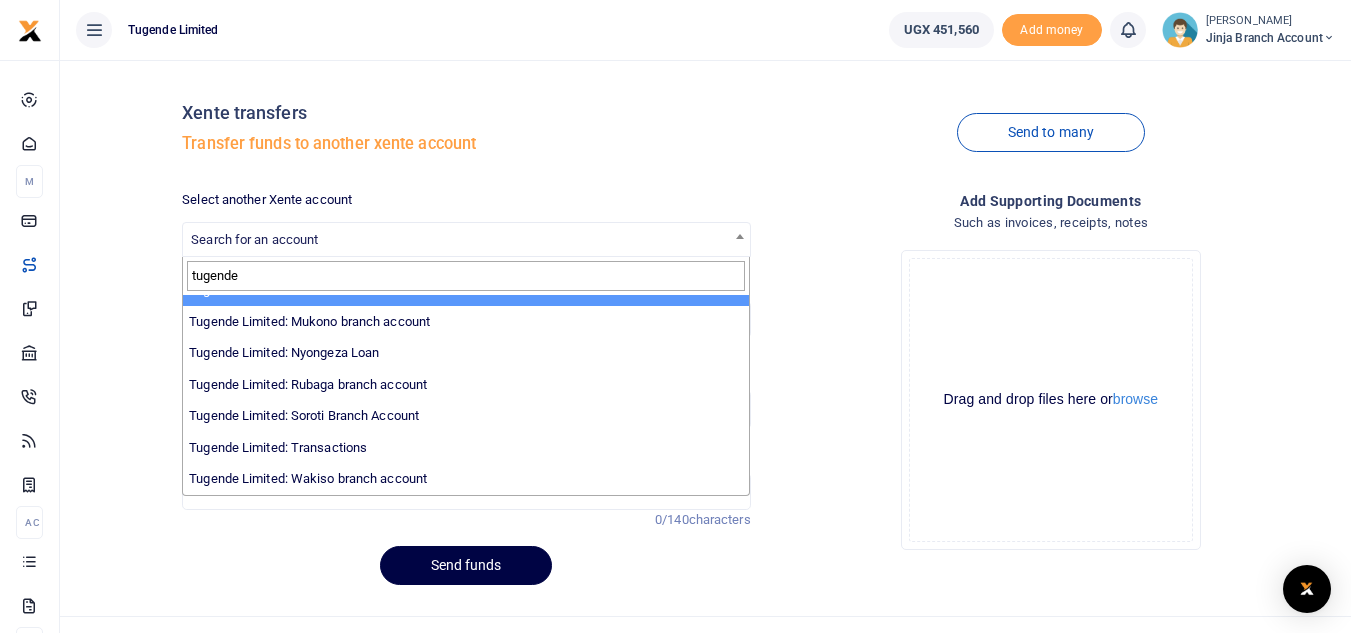 type on "tugende" 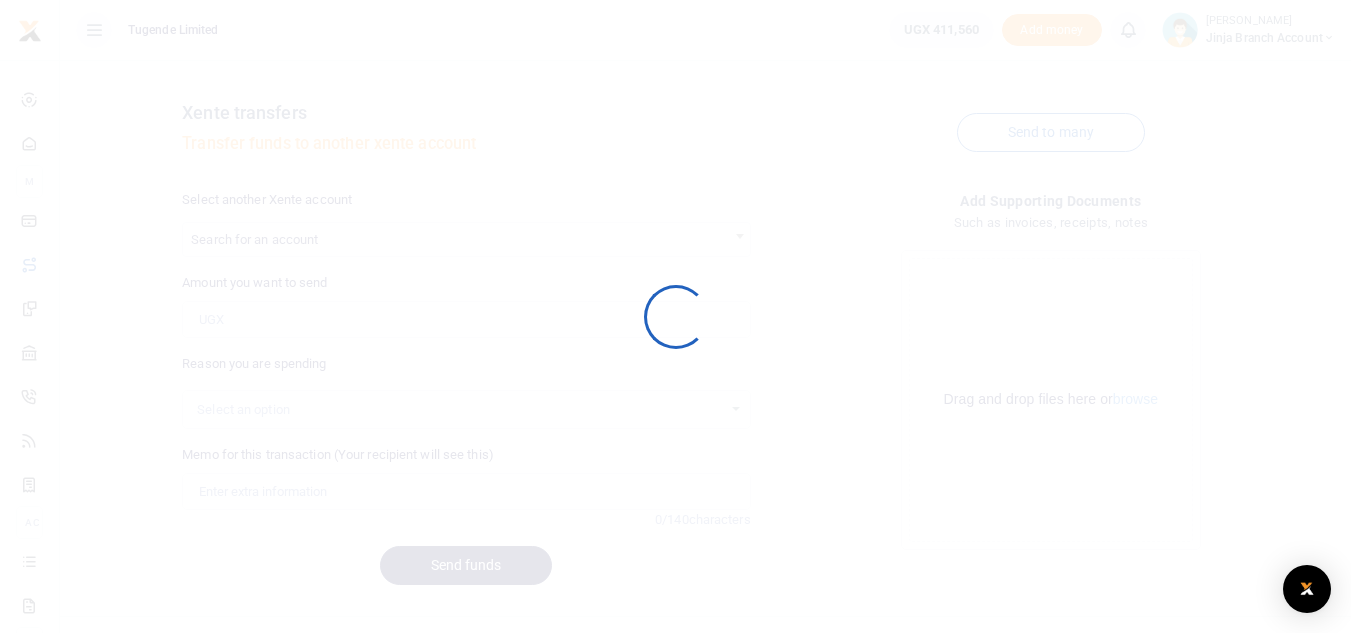 scroll, scrollTop: 0, scrollLeft: 0, axis: both 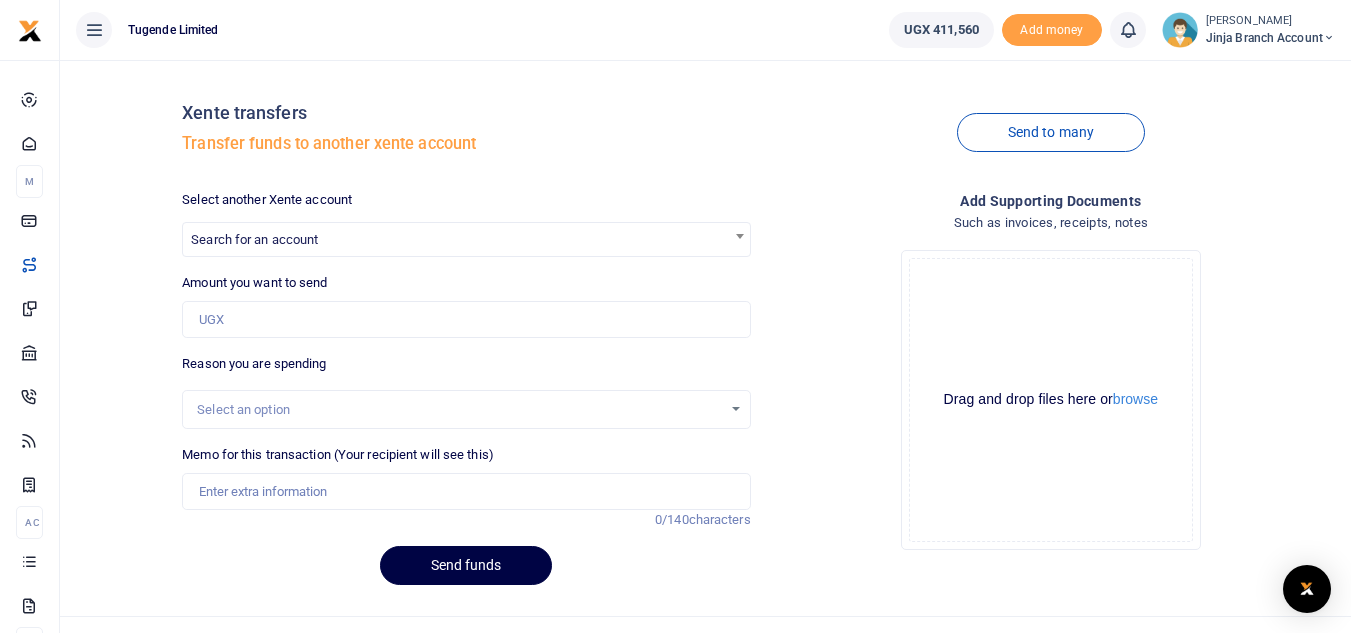 click on "Jinja branch account" at bounding box center [1270, 38] 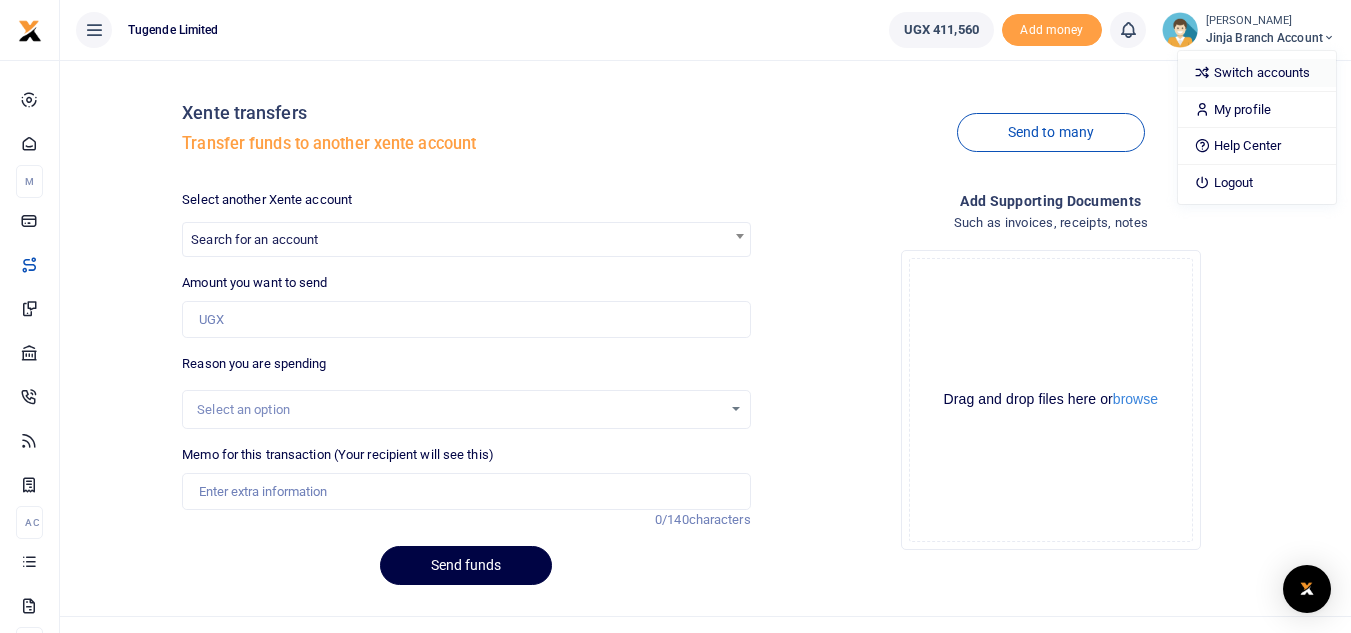 click on "Switch accounts" at bounding box center (1257, 73) 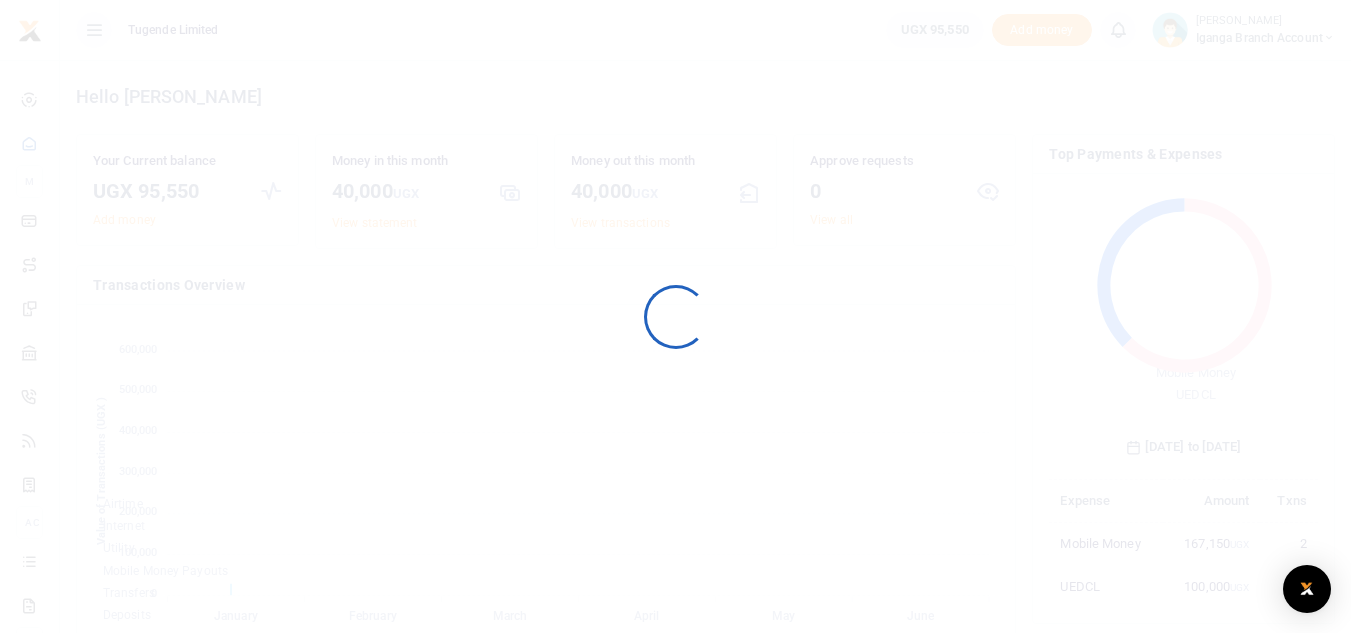 scroll, scrollTop: 0, scrollLeft: 0, axis: both 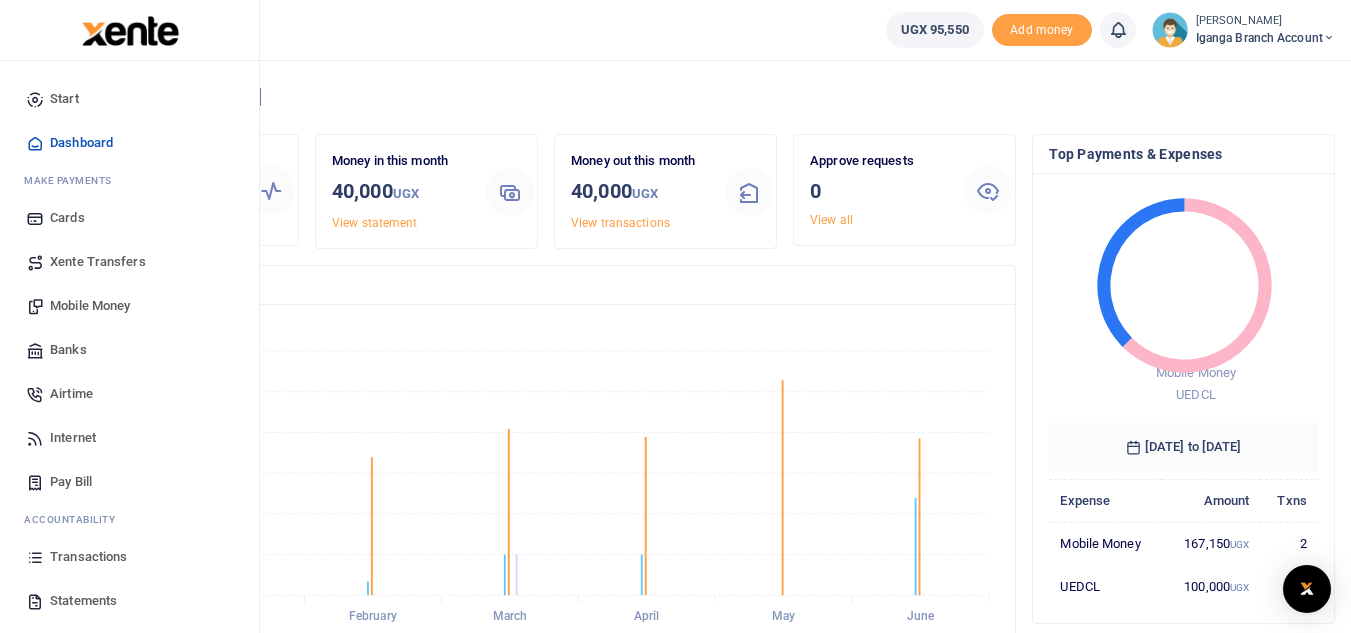 click on "Xente Transfers" at bounding box center (98, 262) 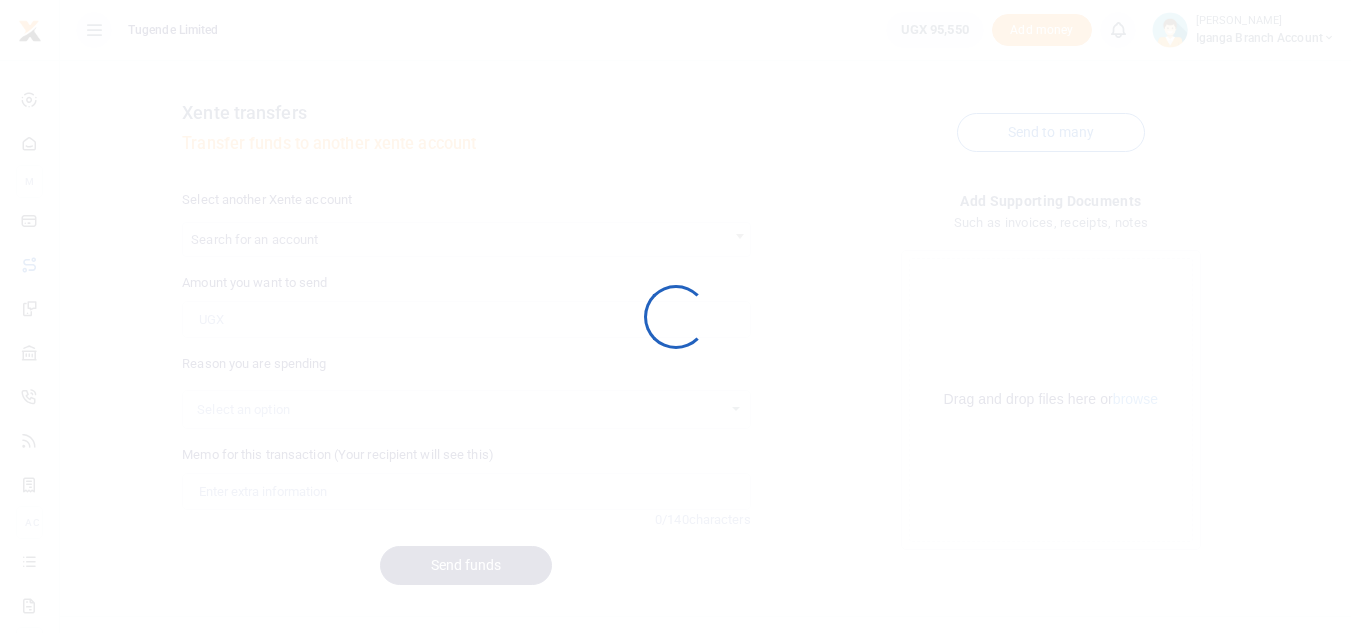 scroll, scrollTop: 0, scrollLeft: 0, axis: both 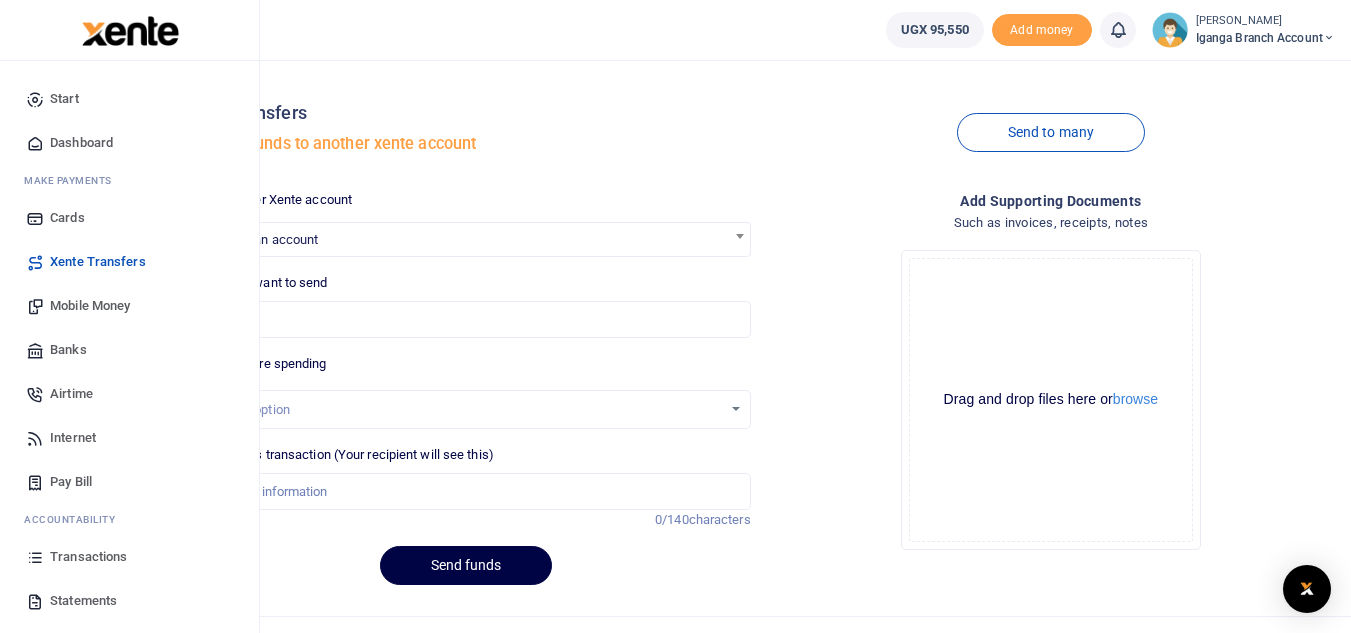 click on "Transactions" at bounding box center [88, 557] 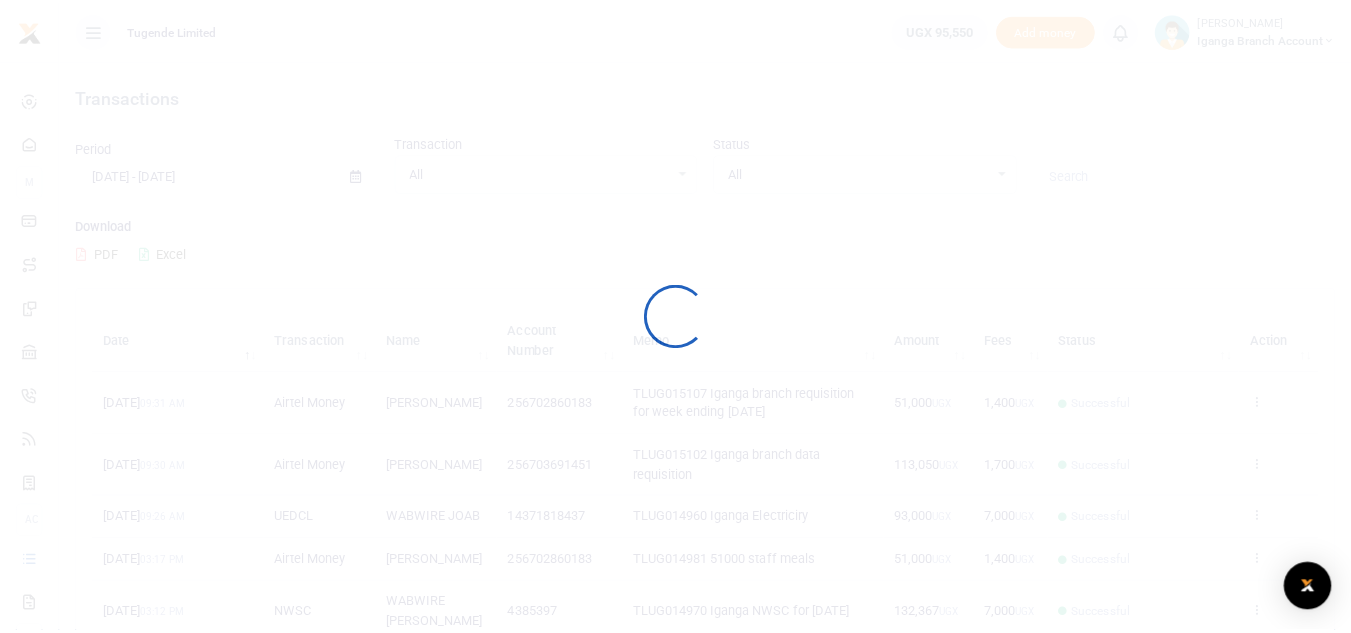 scroll, scrollTop: 0, scrollLeft: 0, axis: both 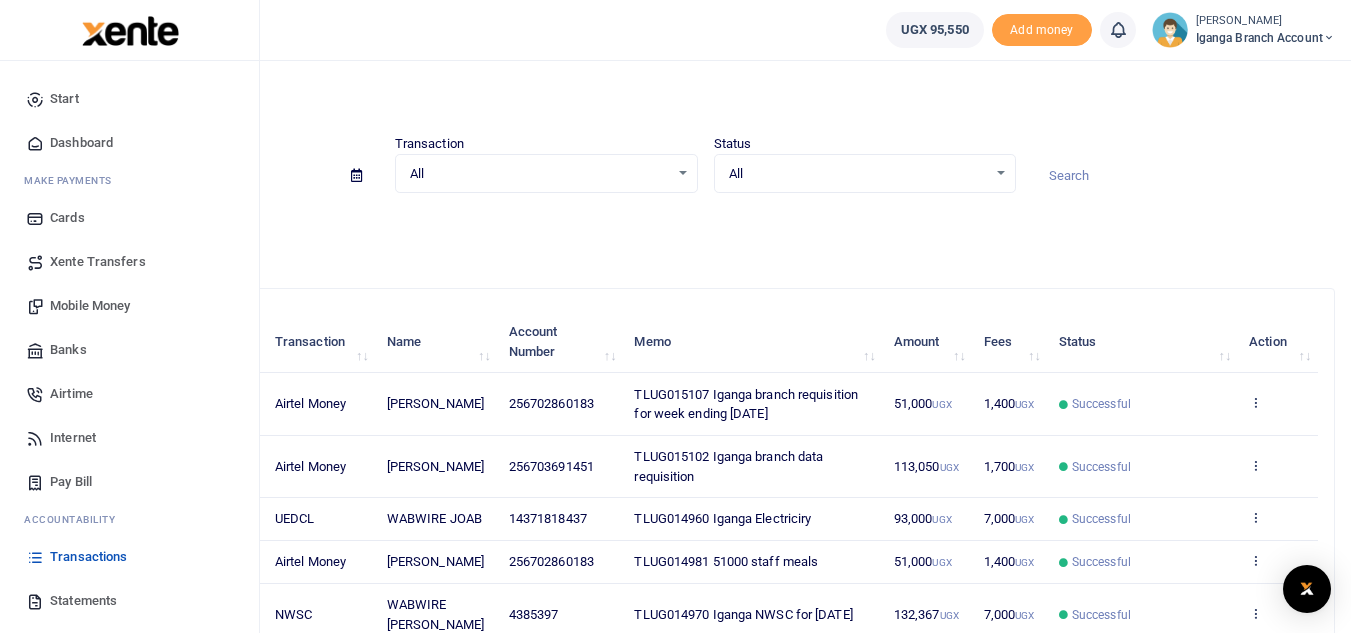click on "Statements" at bounding box center [83, 601] 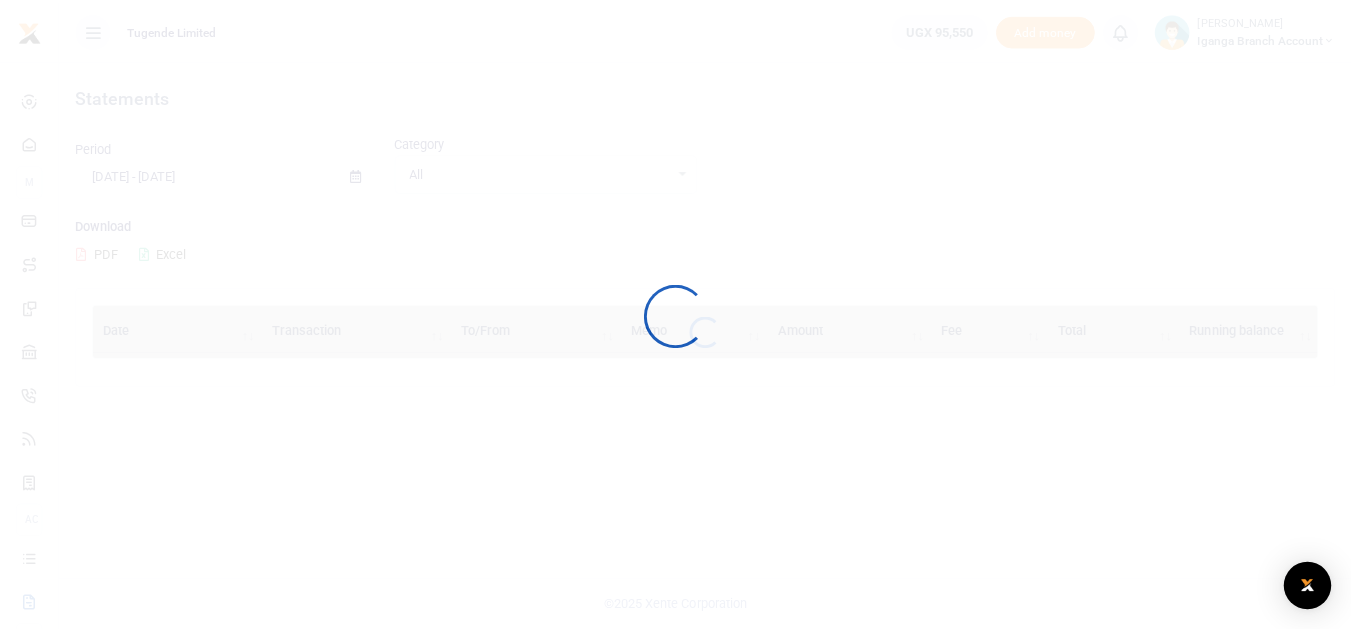 scroll, scrollTop: 0, scrollLeft: 0, axis: both 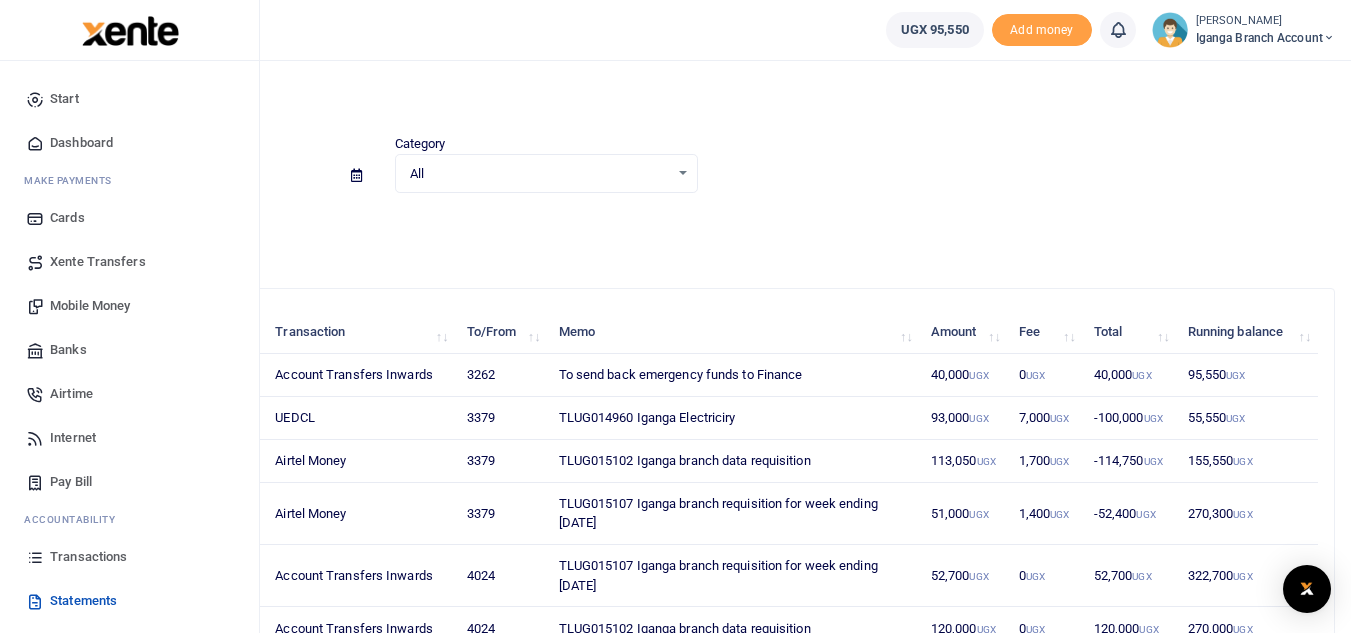 click on "Xente Transfers" at bounding box center [98, 262] 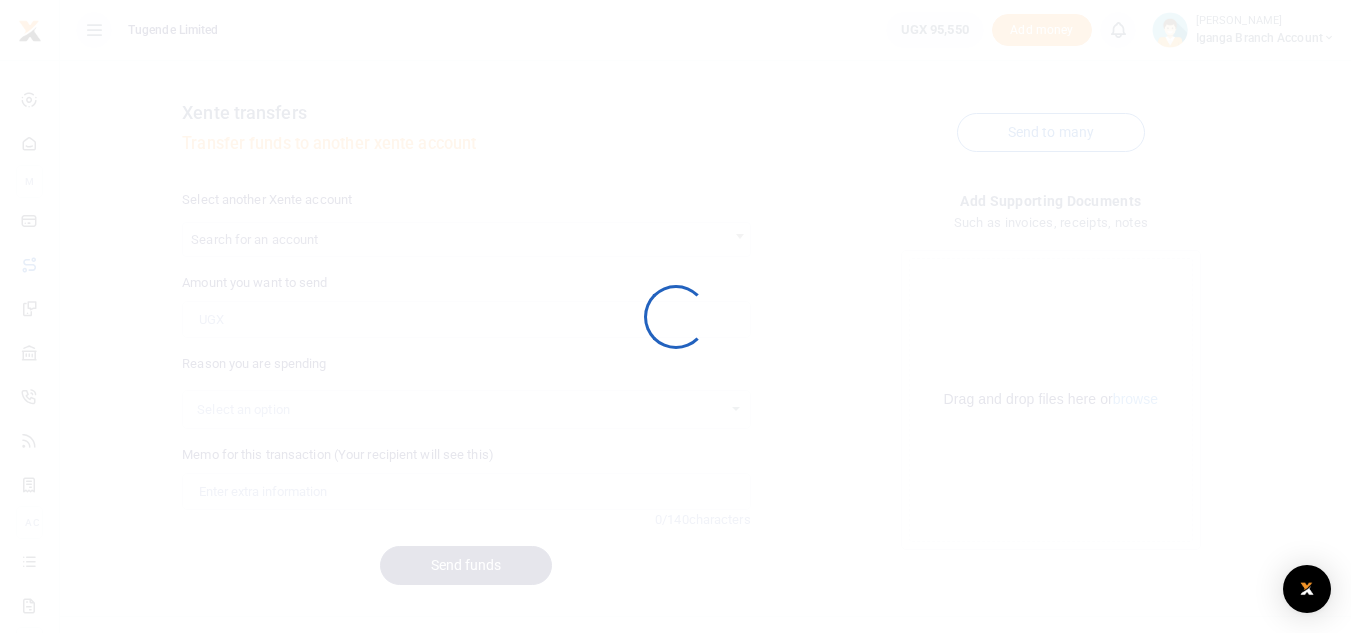 scroll, scrollTop: 0, scrollLeft: 0, axis: both 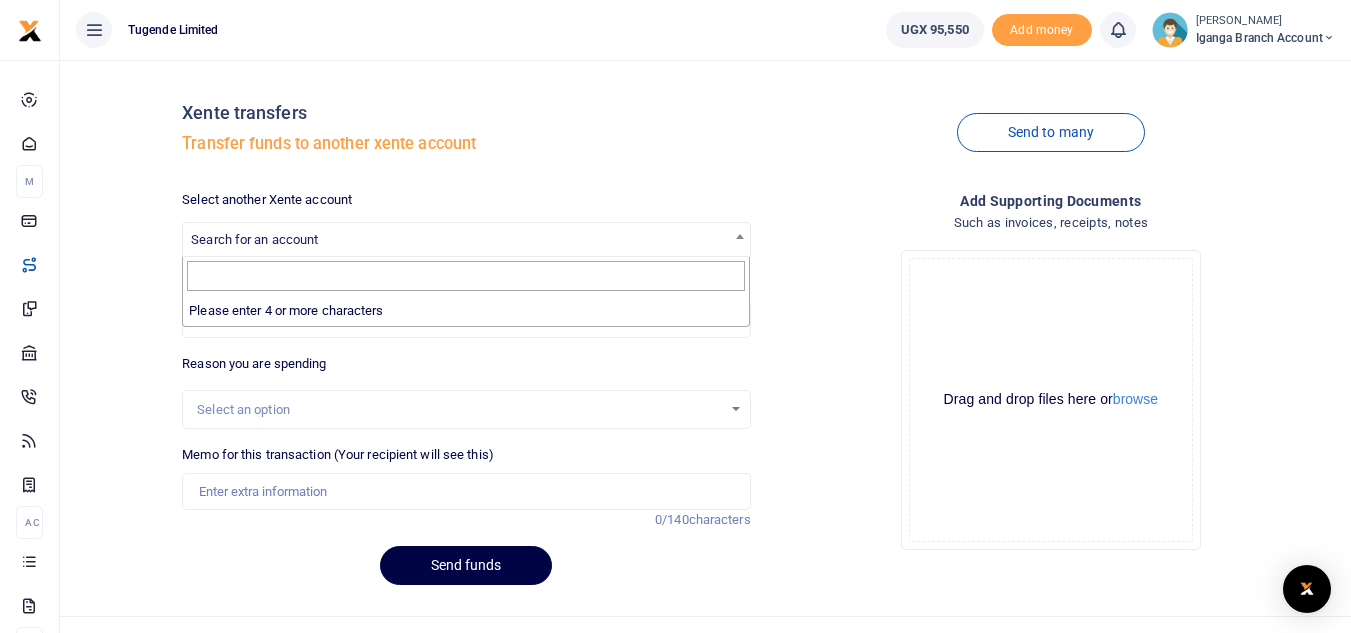 click on "Search for an account" at bounding box center [254, 239] 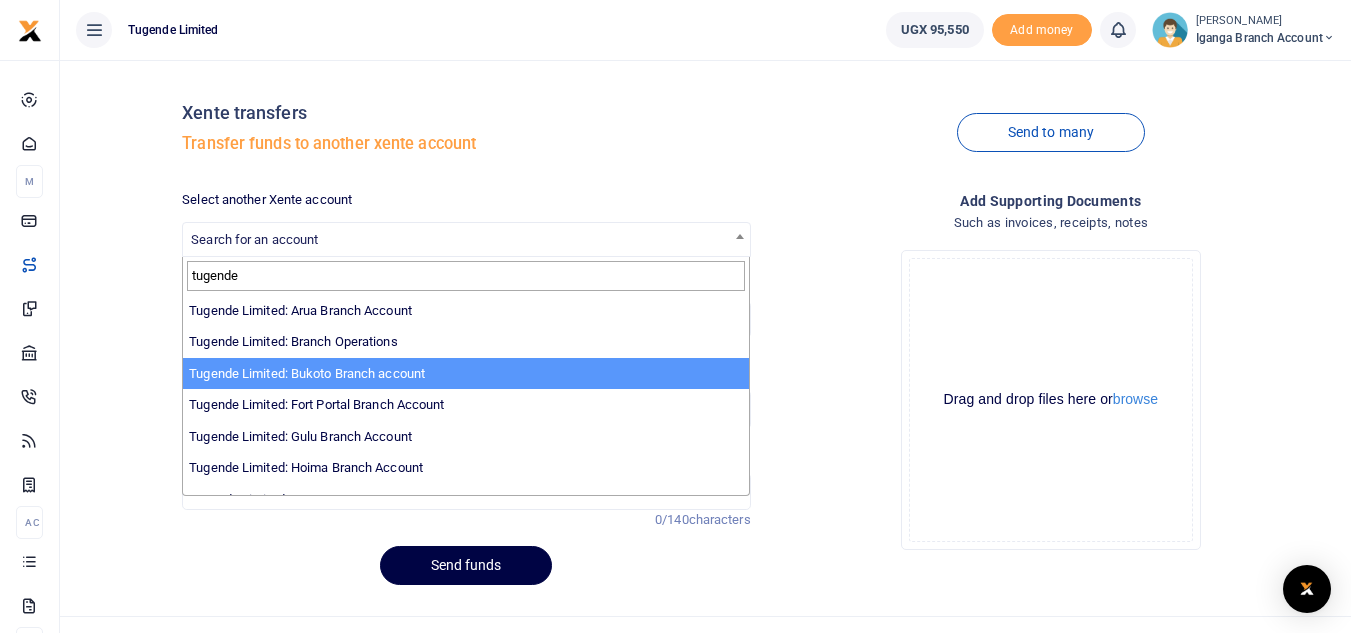 scroll, scrollTop: 619, scrollLeft: 0, axis: vertical 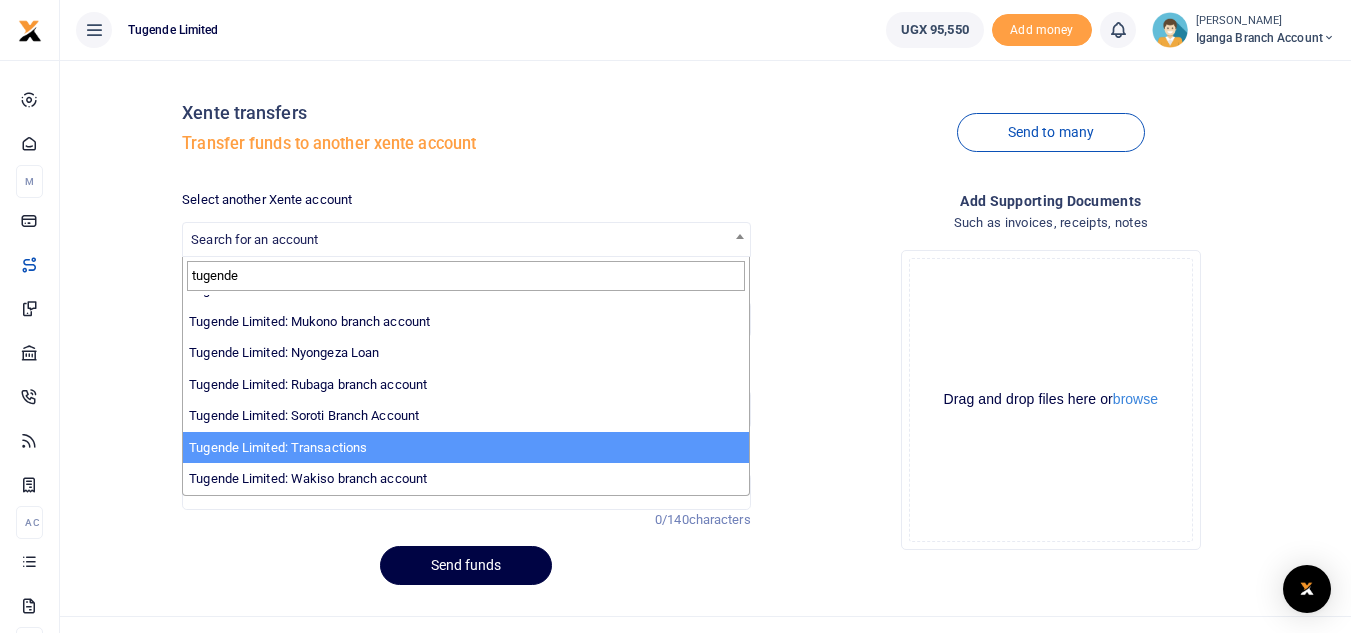 type on "tugende" 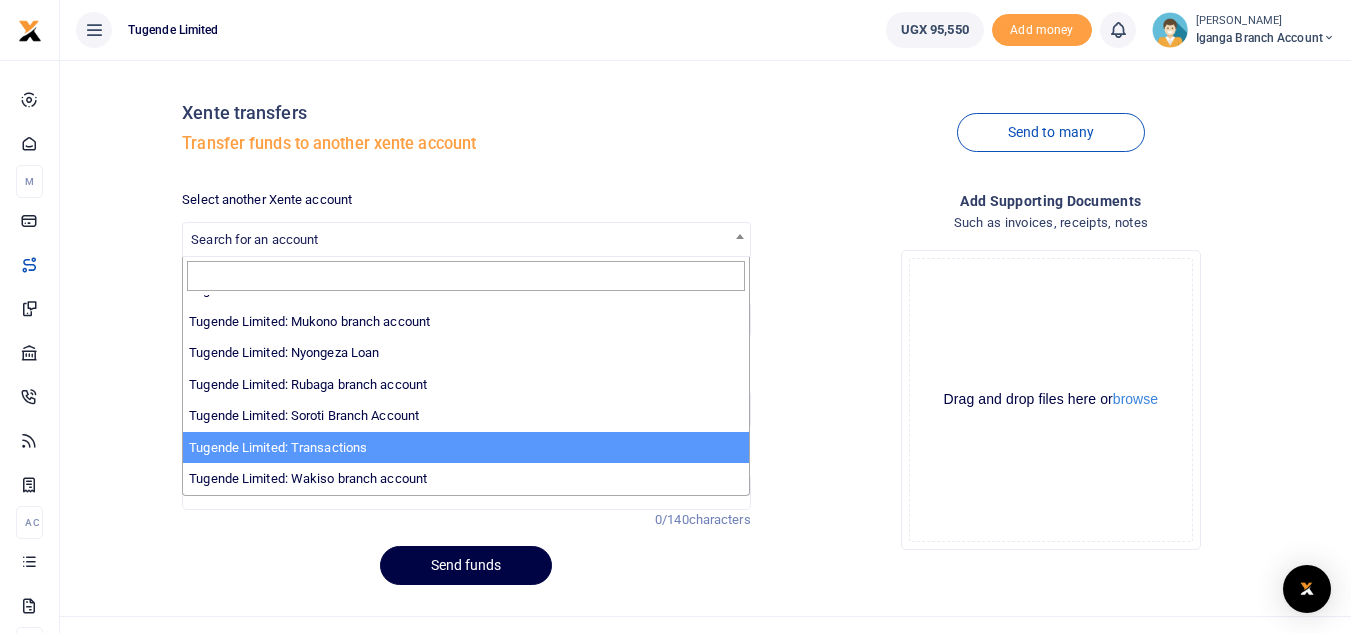 select on "3085" 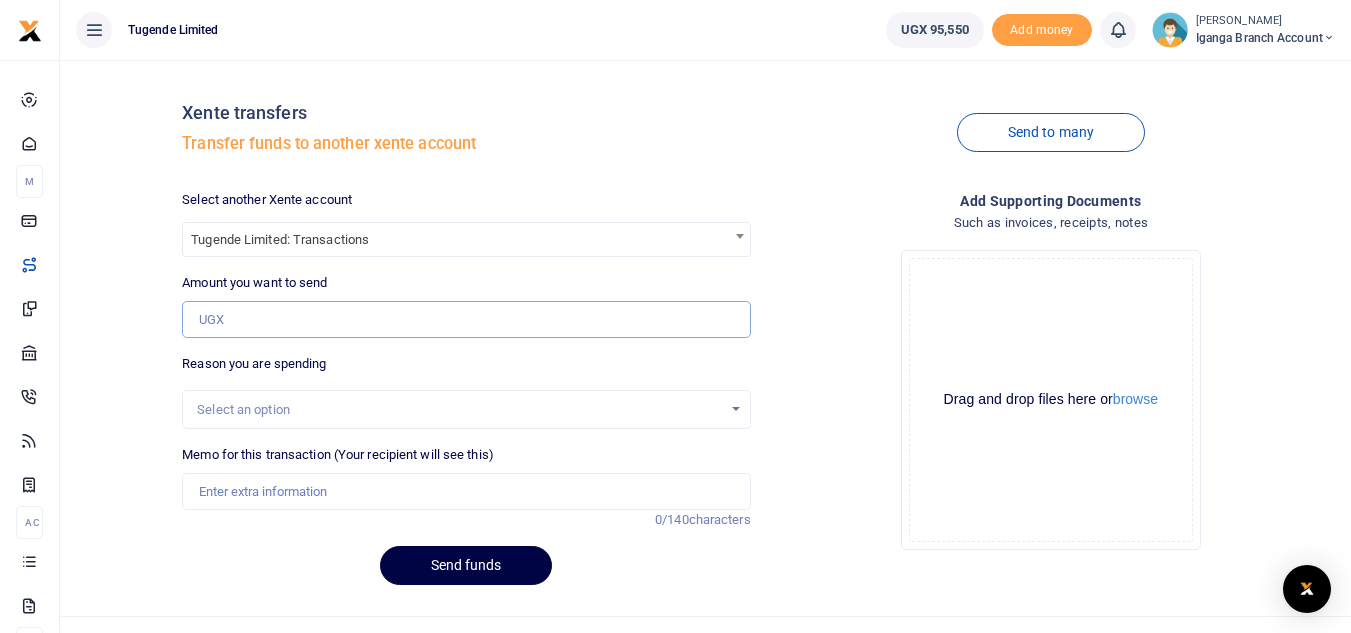 click on "Amount you want to send" at bounding box center (466, 320) 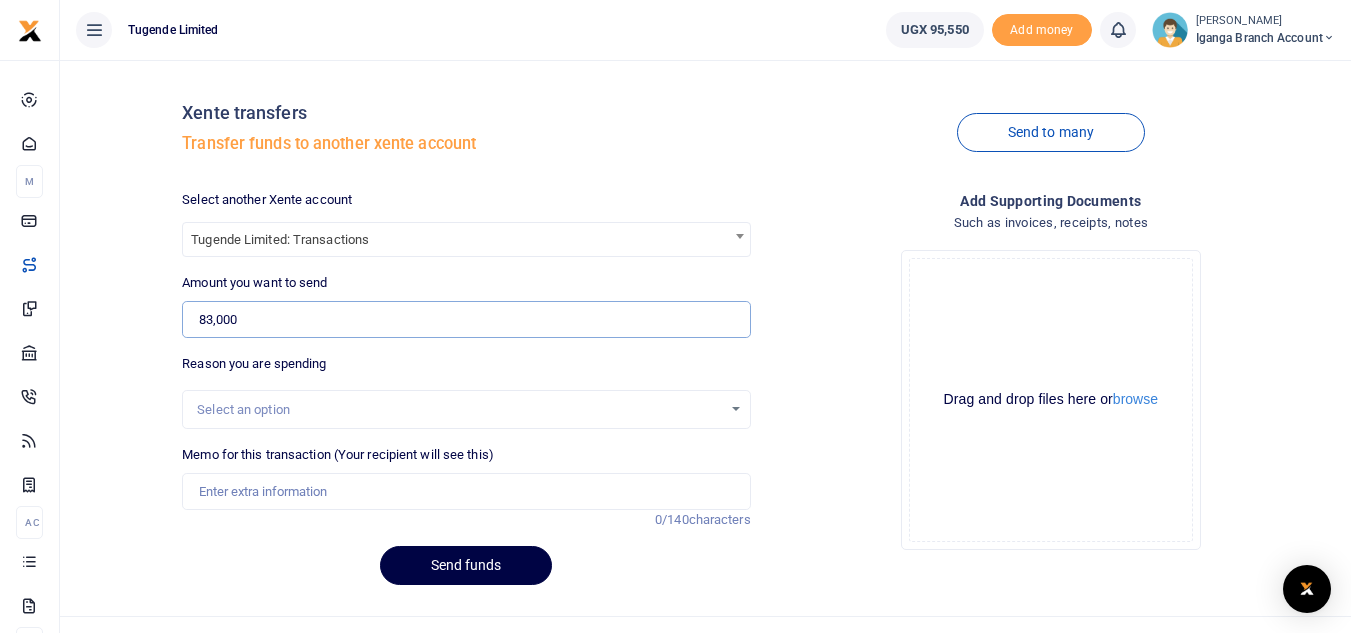 type on "83,000" 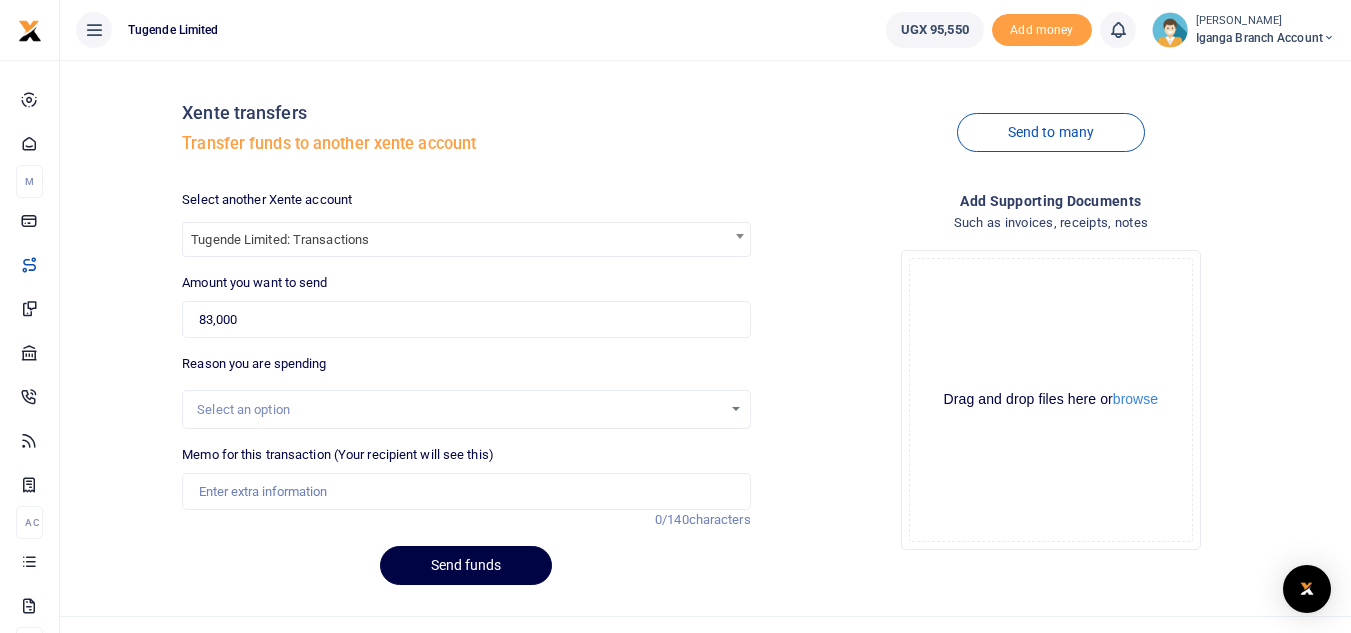 click on "Select an option" at bounding box center (466, 410) 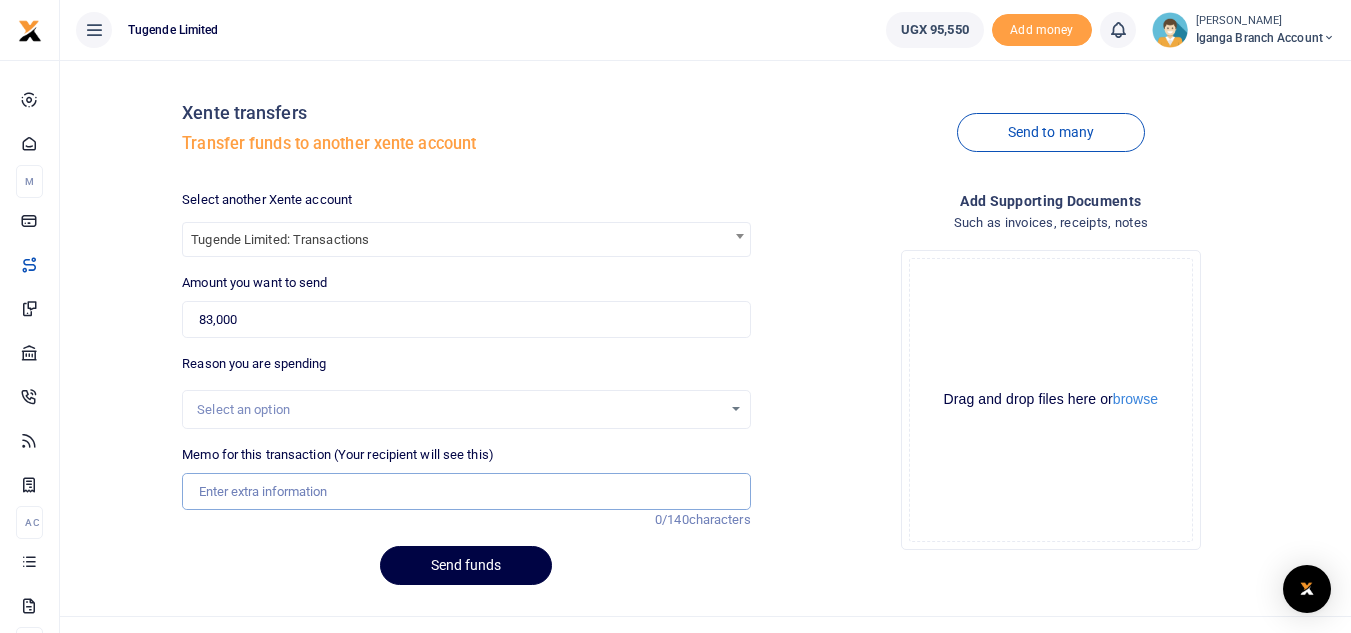 click on "Memo for this transaction (Your recipient will see this)" at bounding box center [466, 492] 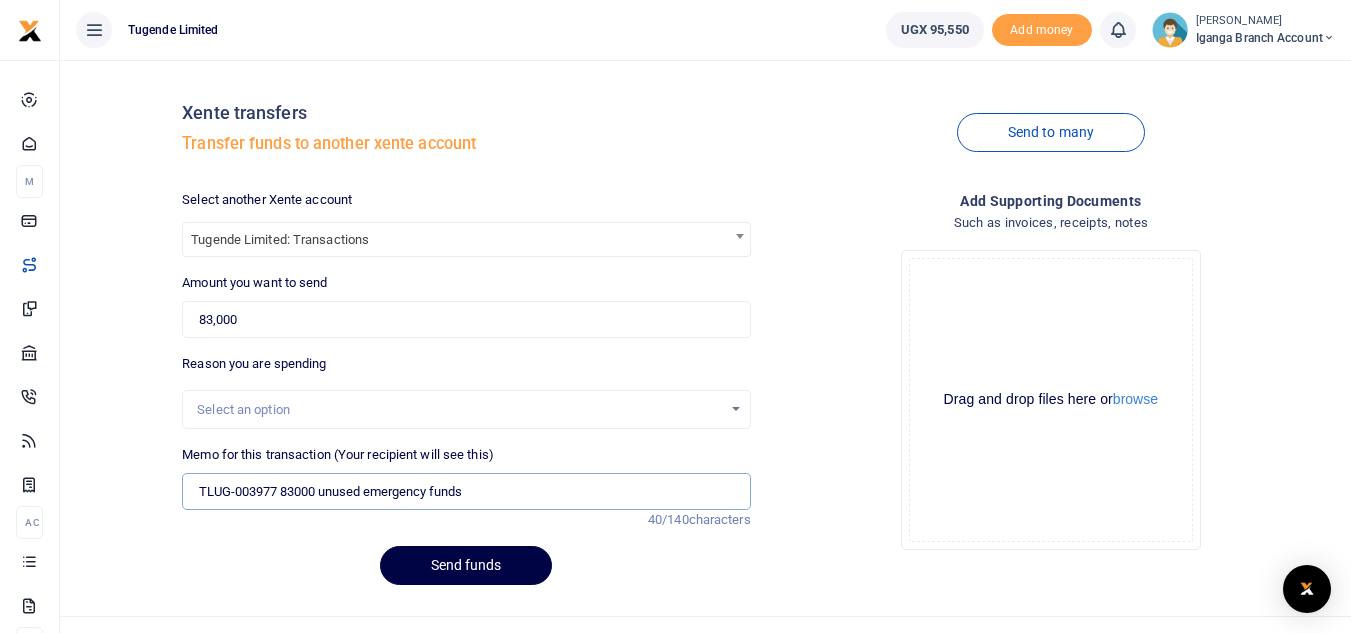 click on "TLUG-003977 83000 unused emergency funds" at bounding box center (466, 492) 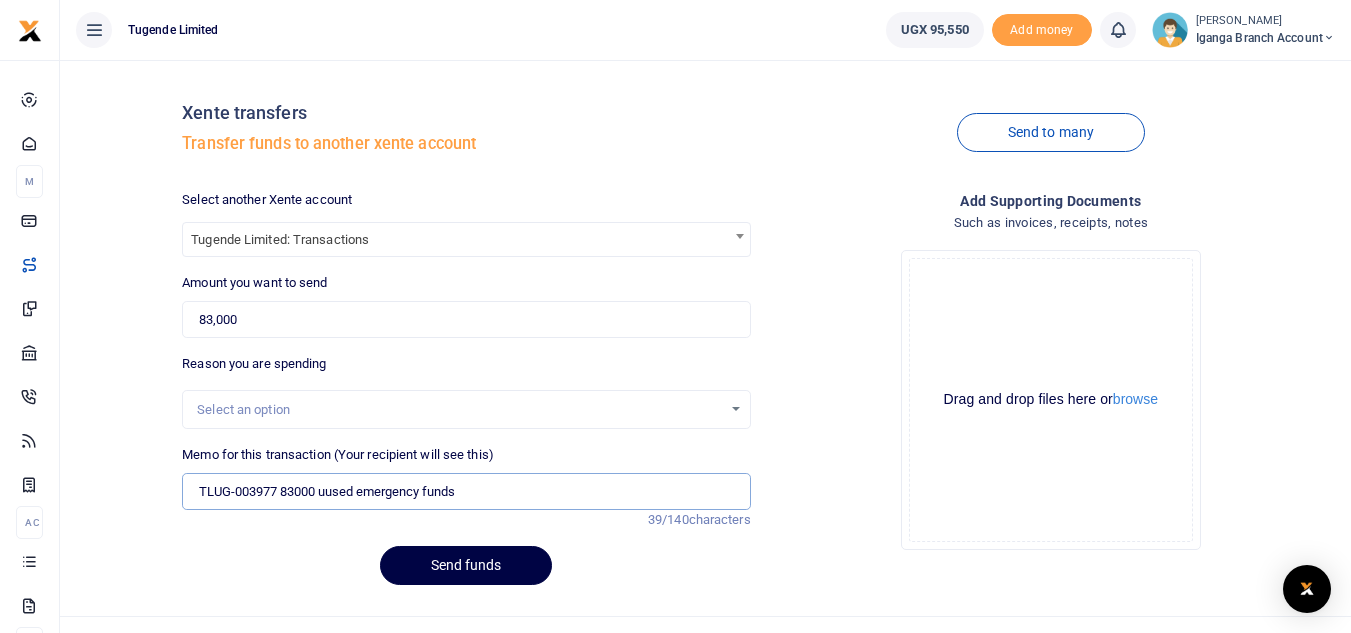 click on "TLUG-003977 83000 uused emergency funds" at bounding box center (466, 492) 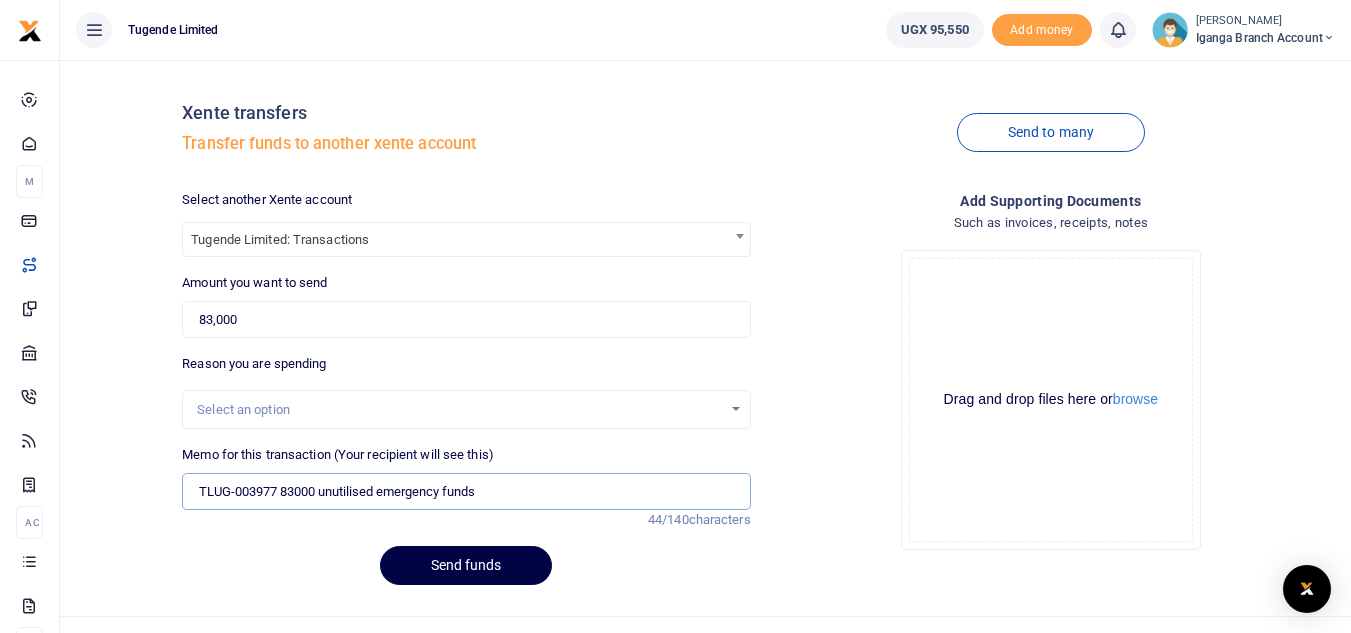click on "TLUG-003977 83000 unutilised emergency funds" at bounding box center (466, 492) 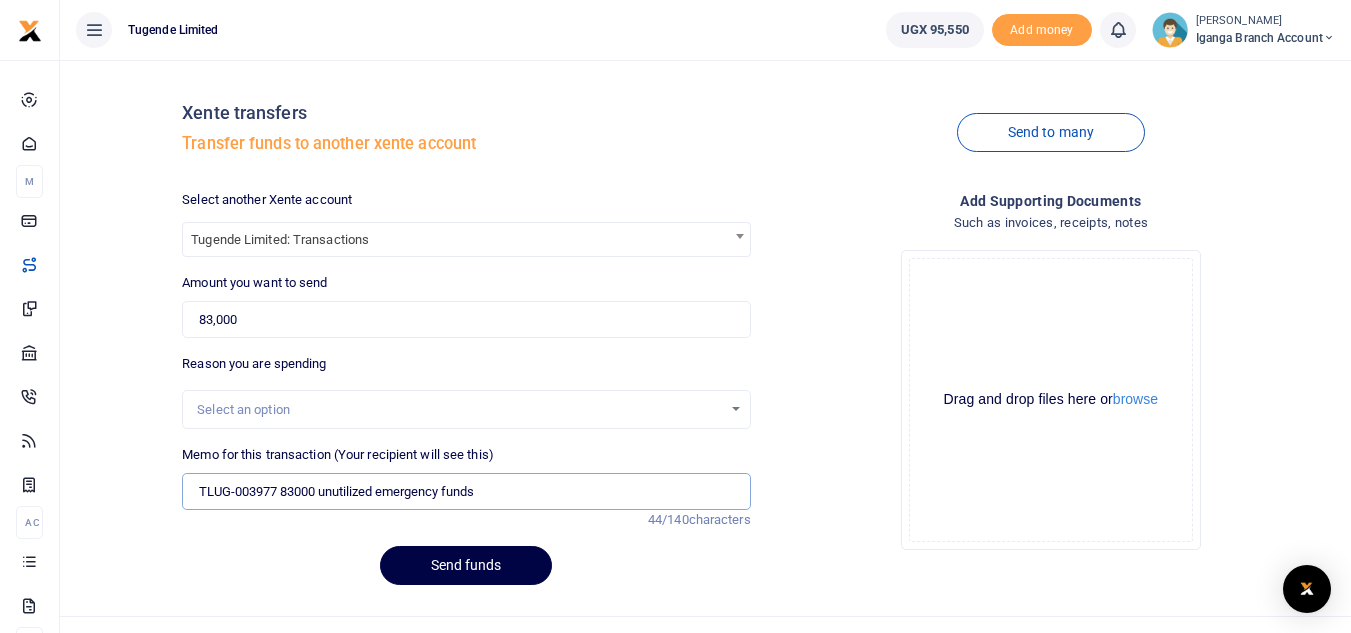 click on "TLUG-003977 83000 unutilized emergency funds" at bounding box center (466, 492) 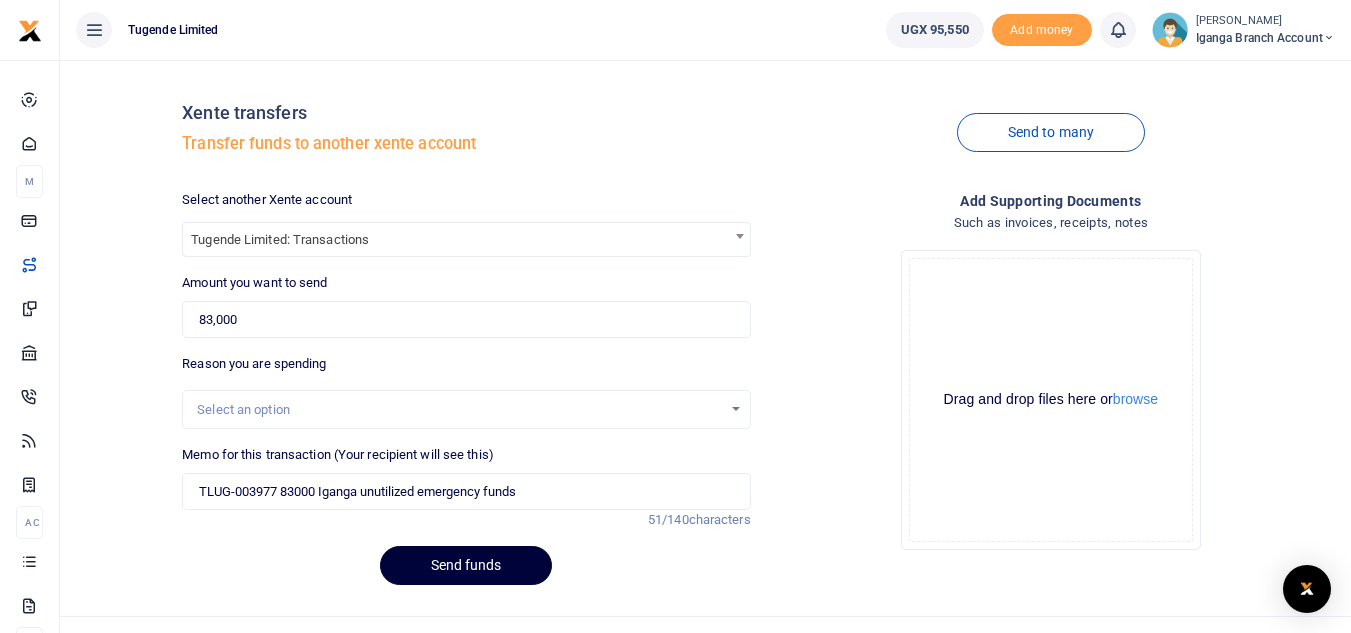click on "Send funds" at bounding box center (466, 565) 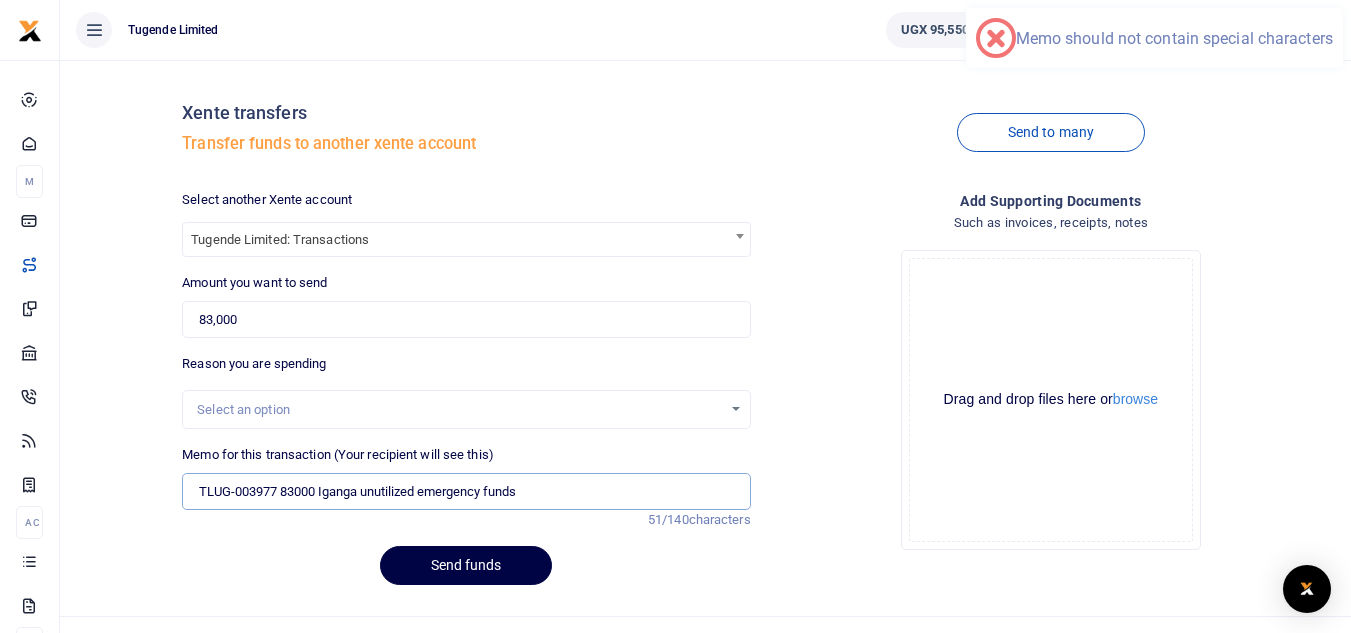 click on "TLUG-003977 83000 Iganga unutilized emergency funds" at bounding box center (466, 492) 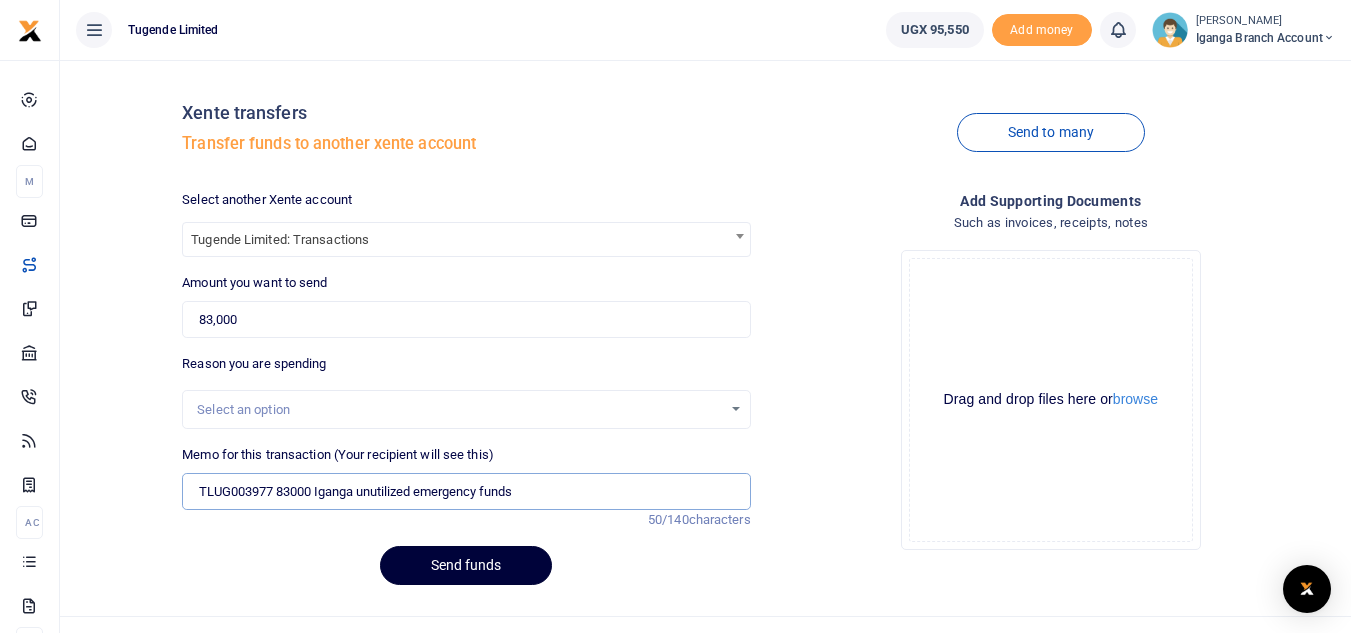 type on "TLUG003977 83000 Iganga unutilized emergency funds" 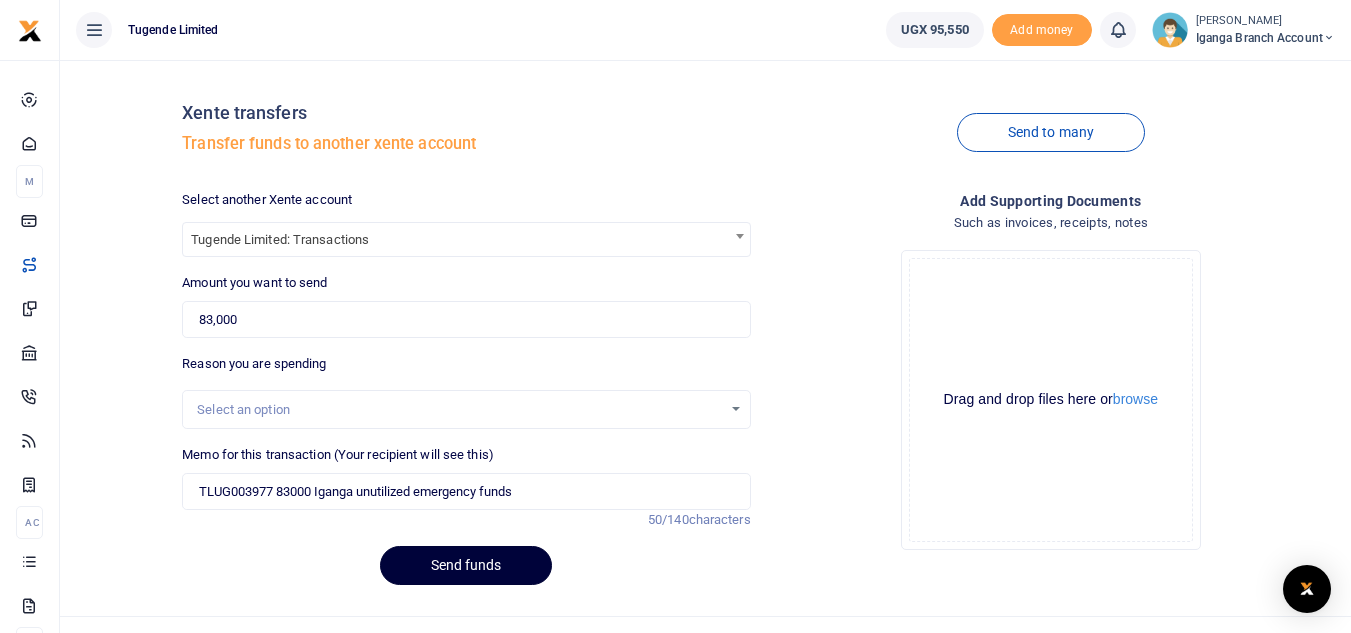click on "Send funds" at bounding box center [466, 565] 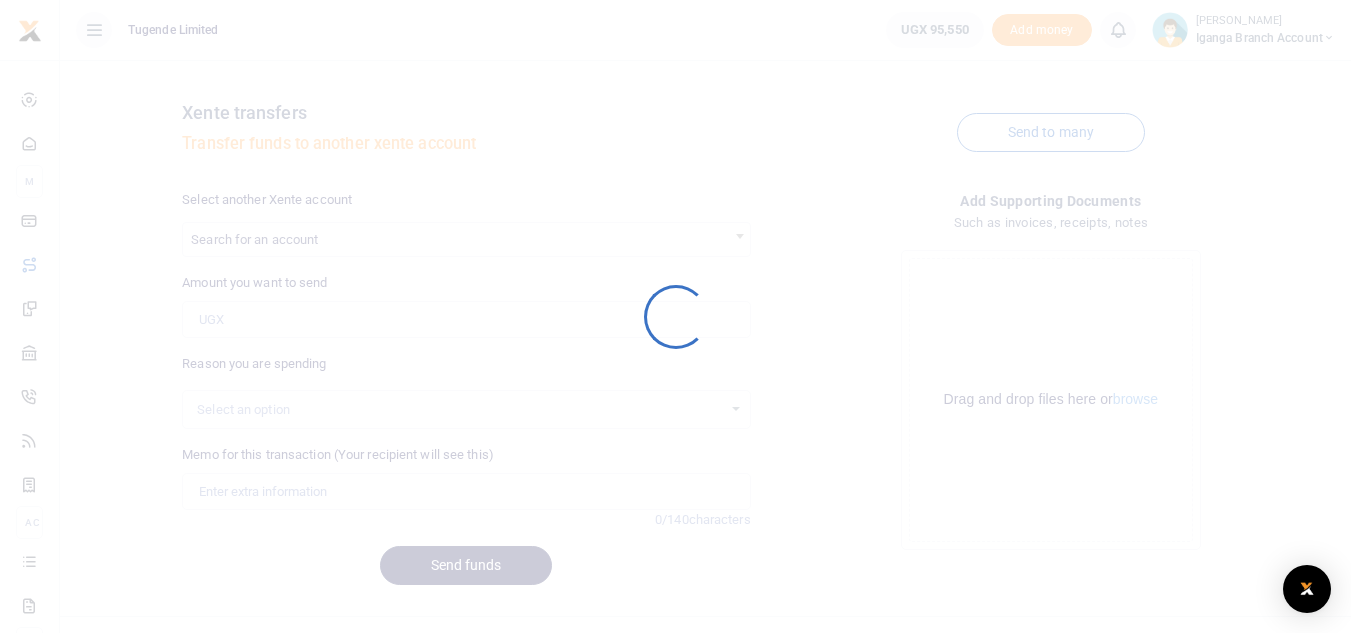scroll, scrollTop: 0, scrollLeft: 0, axis: both 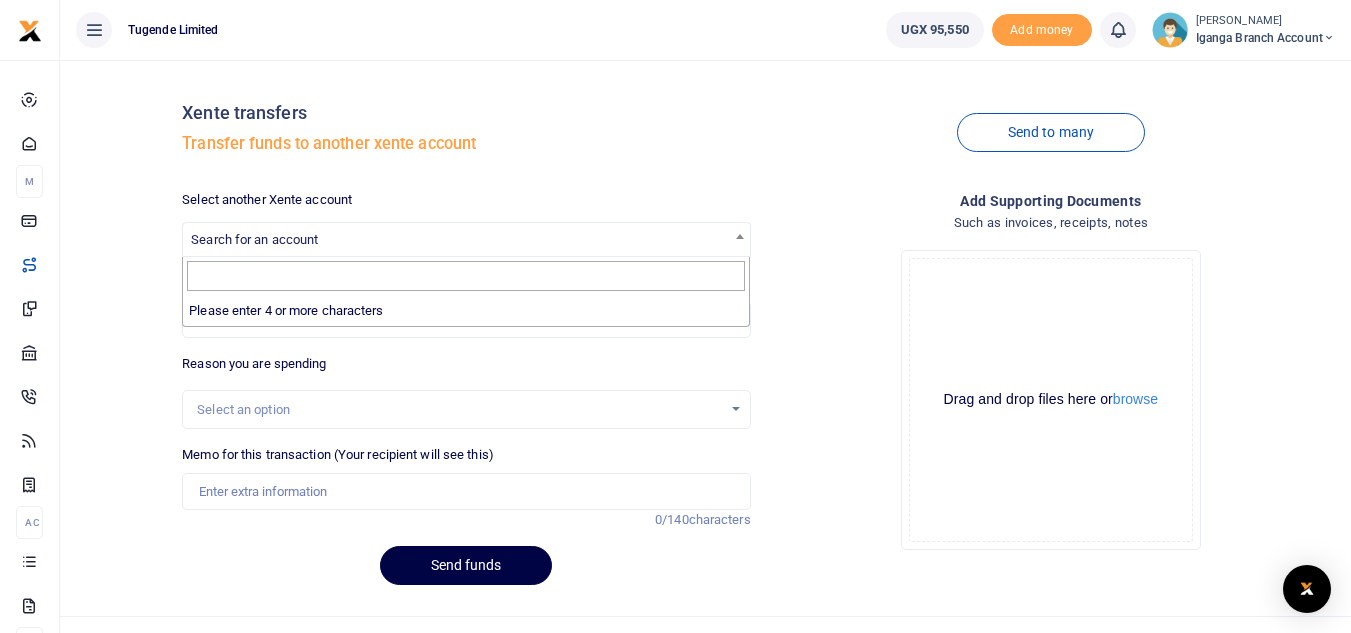 click on "Search for an account" at bounding box center [254, 239] 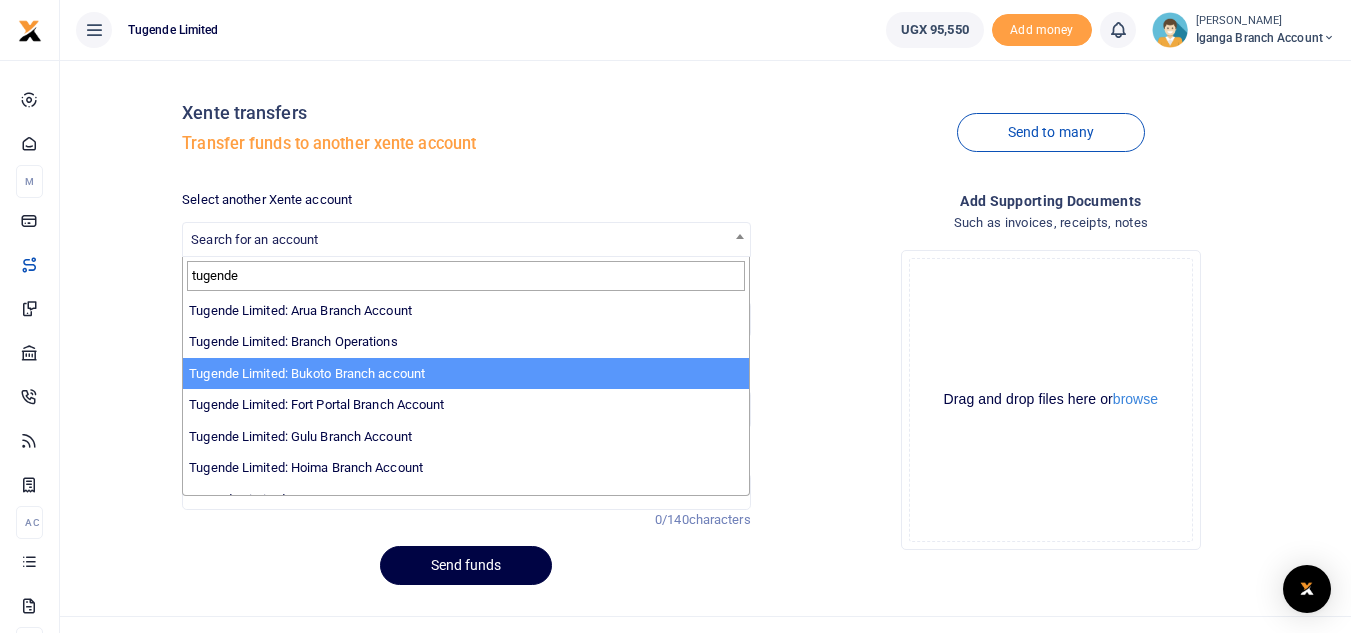 scroll, scrollTop: 619, scrollLeft: 0, axis: vertical 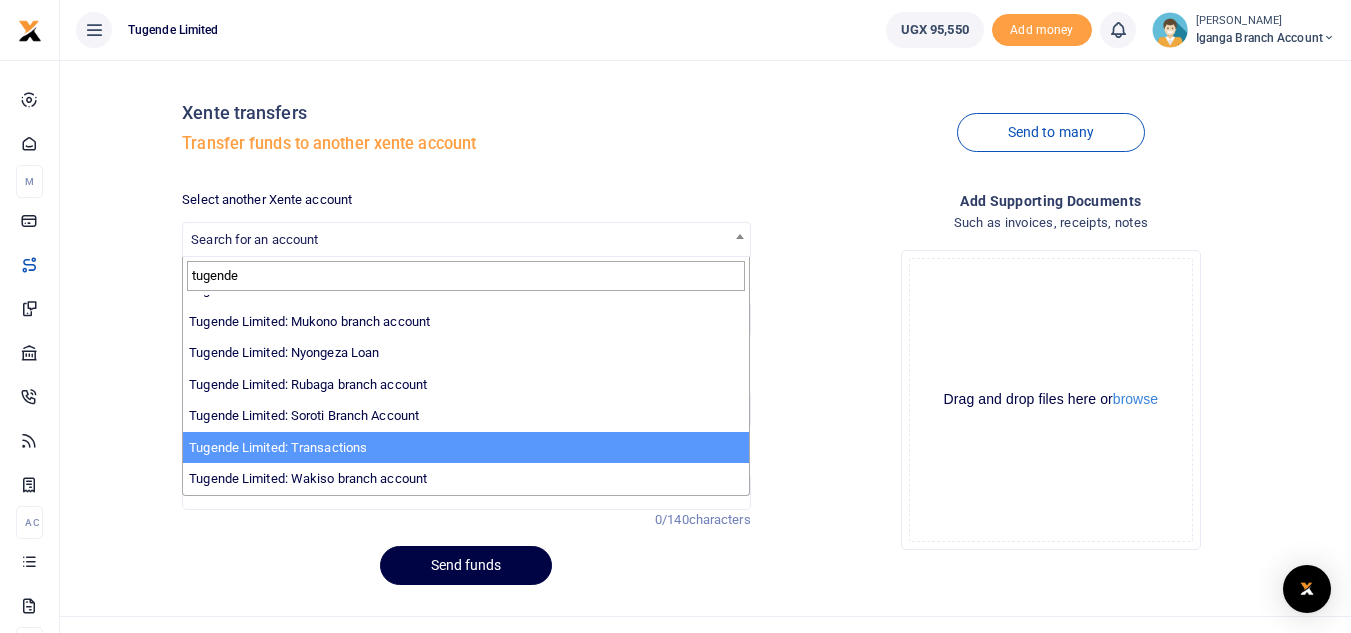 type on "tugende" 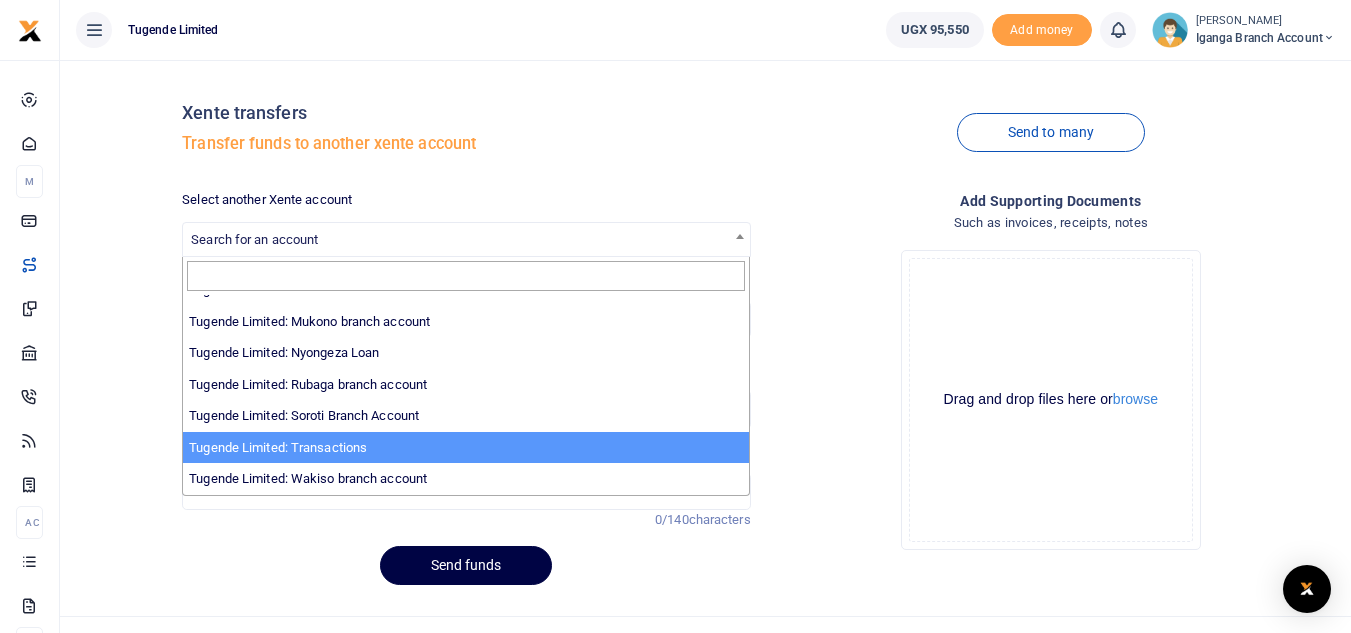 select on "3085" 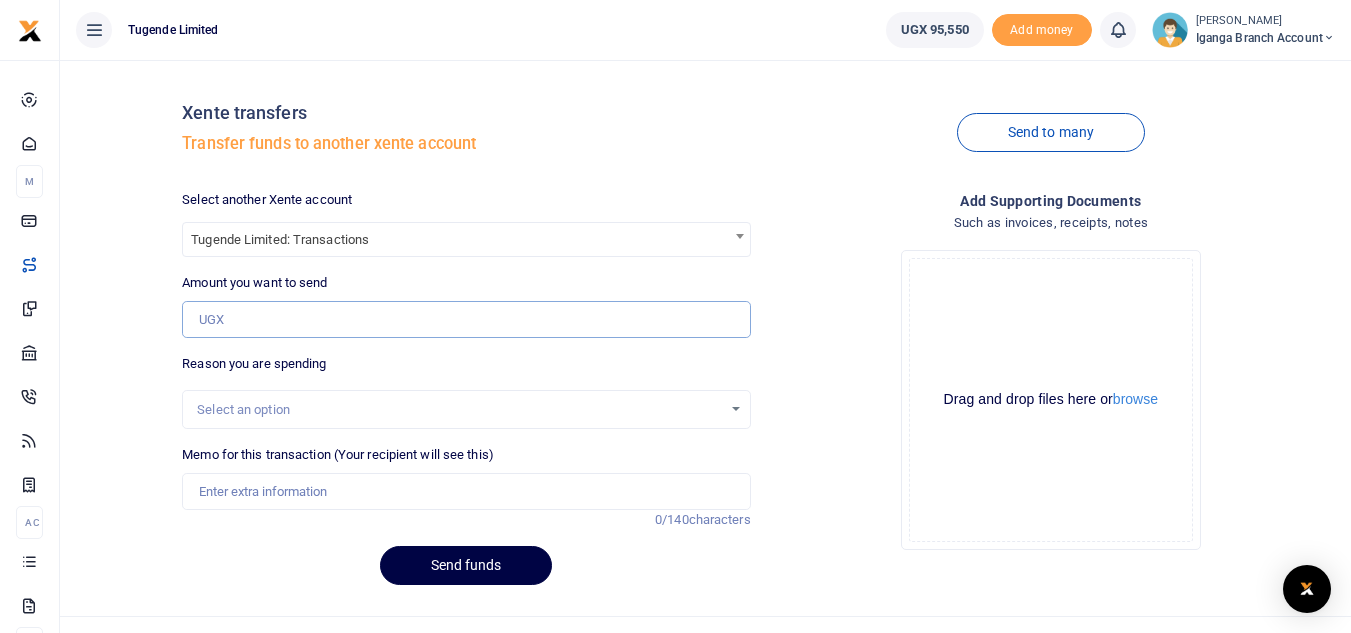 click on "Amount you want to send" at bounding box center [466, 320] 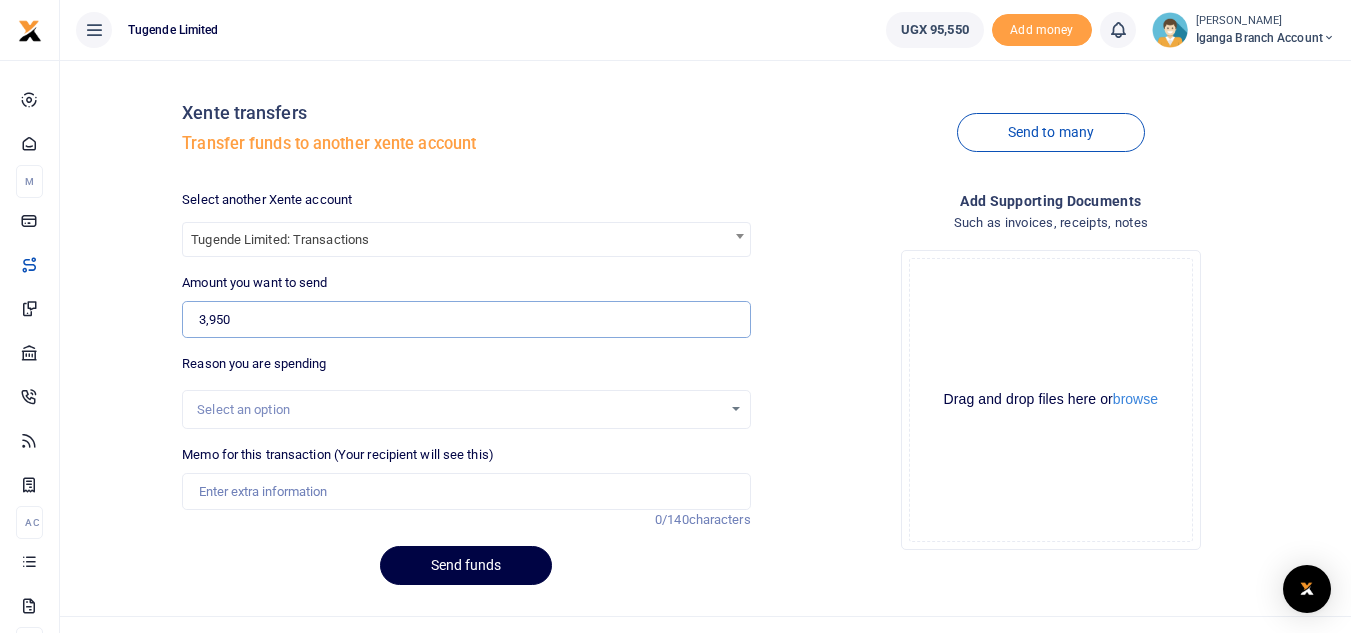 type on "3,950" 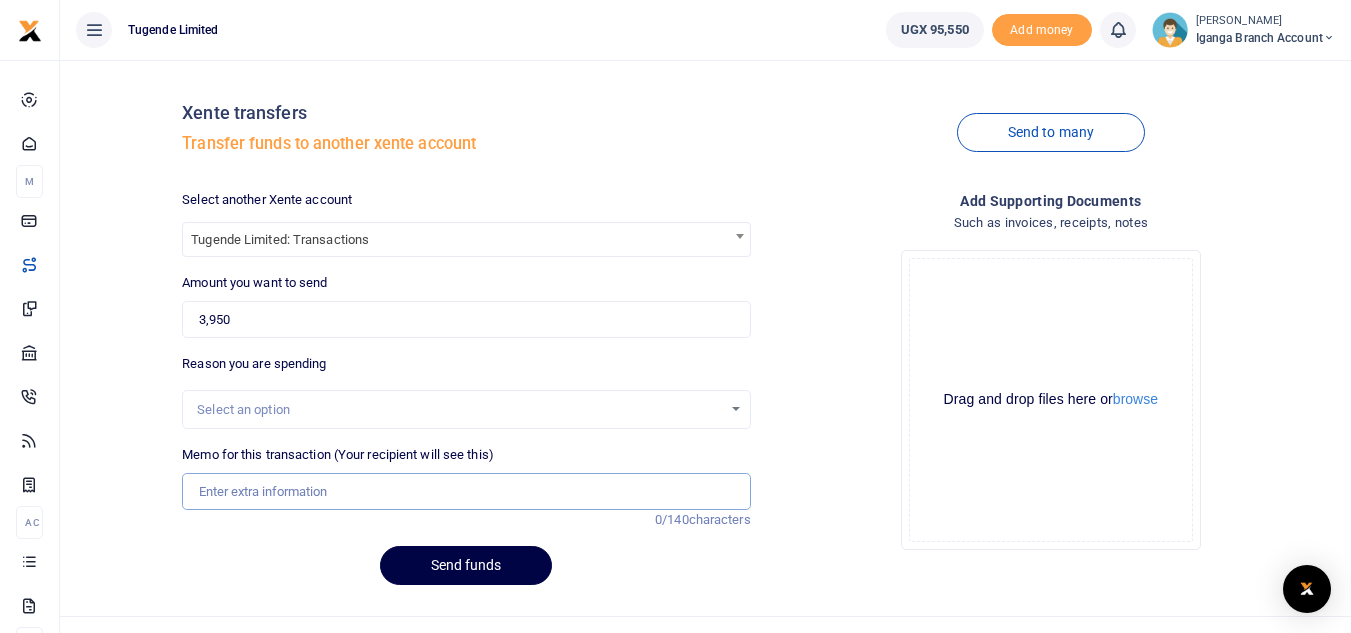 click on "Memo for this transaction (Your recipient will see this)" at bounding box center (466, 492) 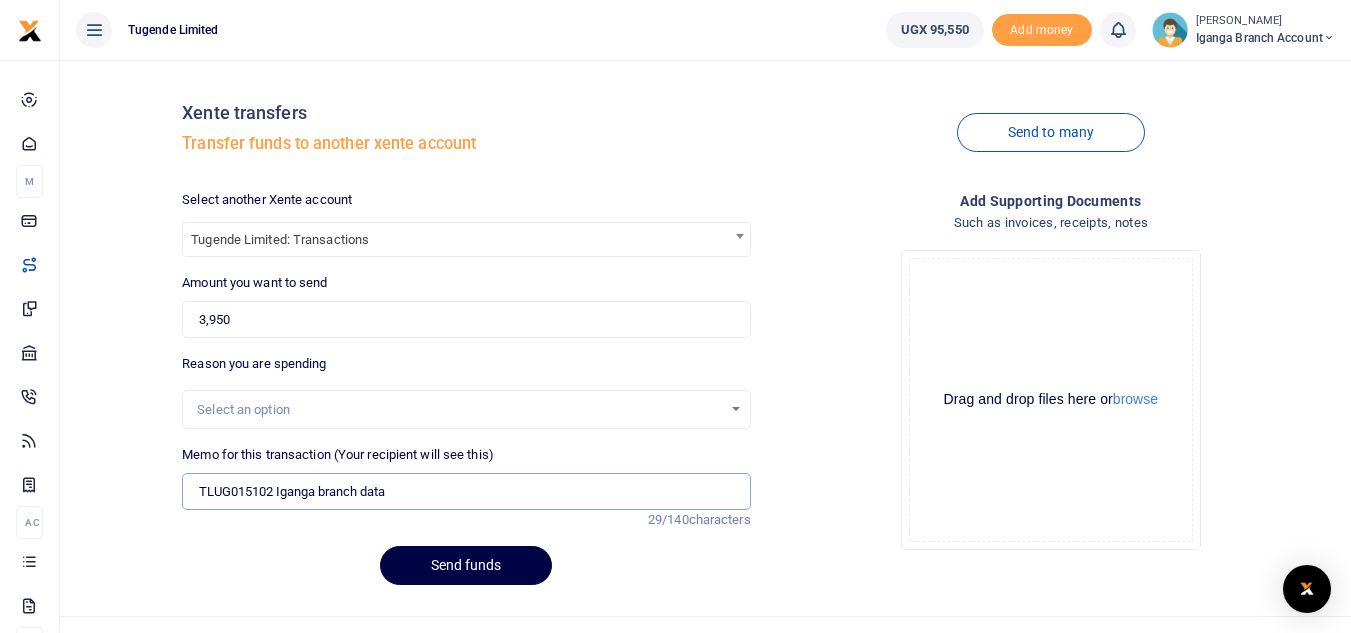 click on "TLUG015102 Iganga branch data" at bounding box center (466, 492) 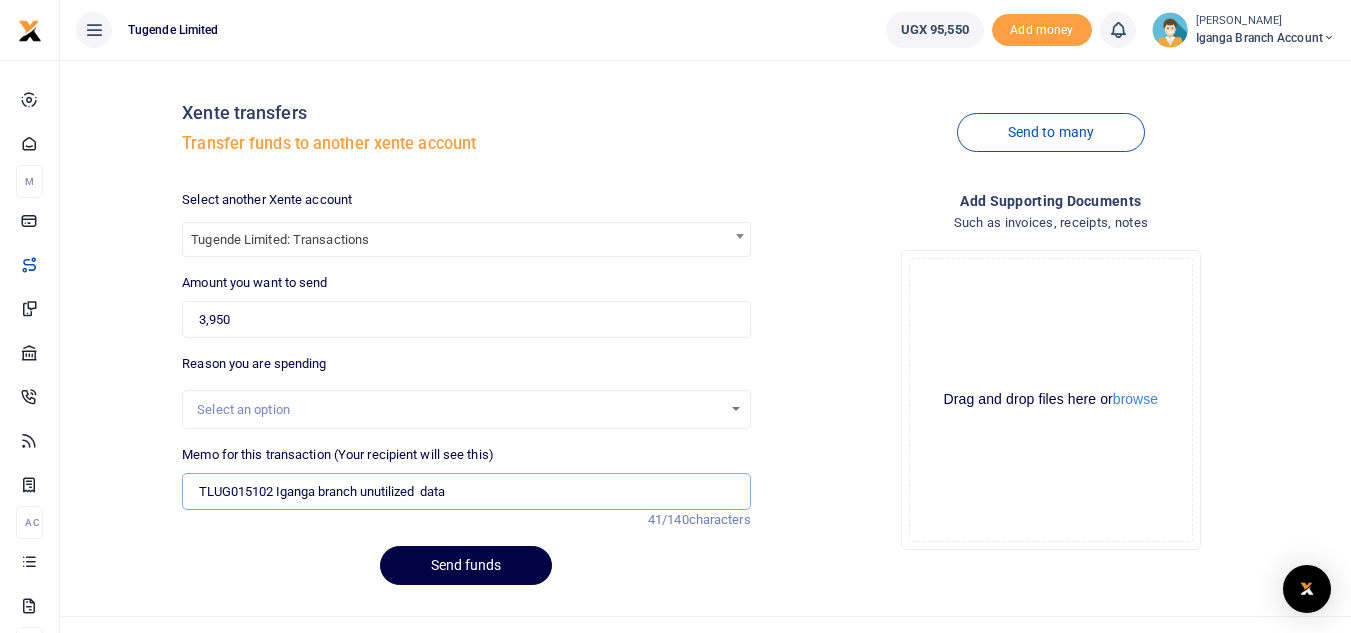 click on "TLUG015102 Iganga branch unutilized  data" at bounding box center (466, 492) 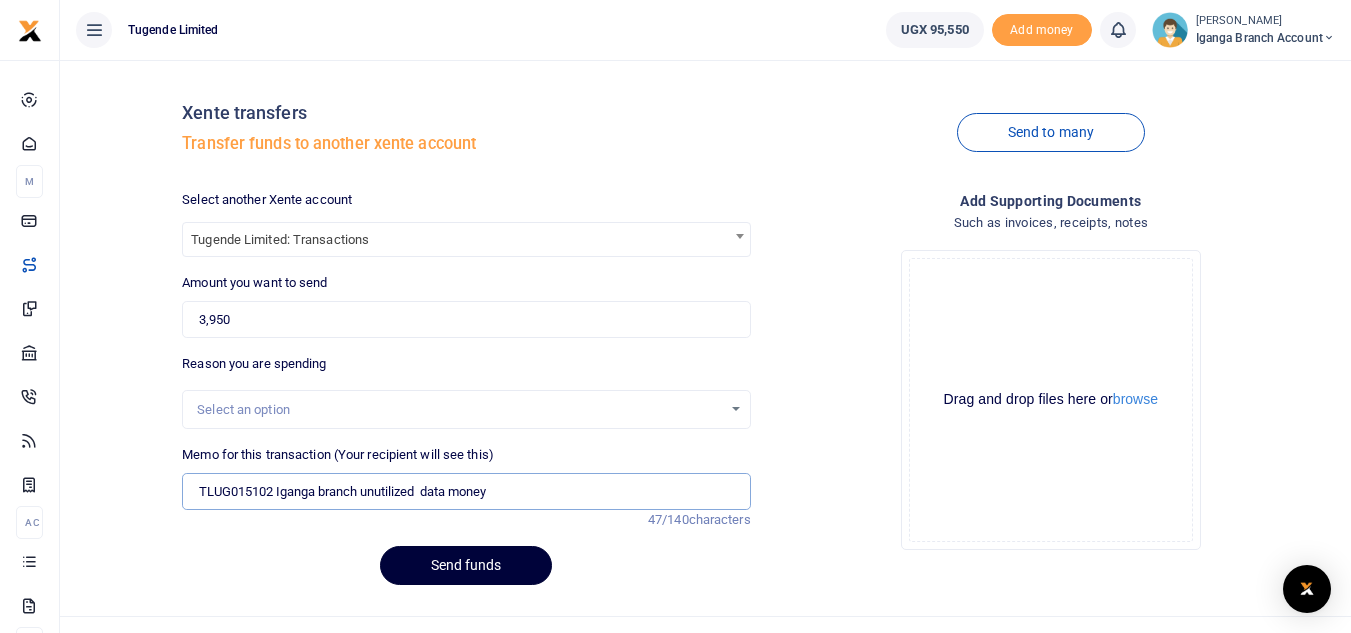 type on "TLUG015102 Iganga branch unutilized  data money" 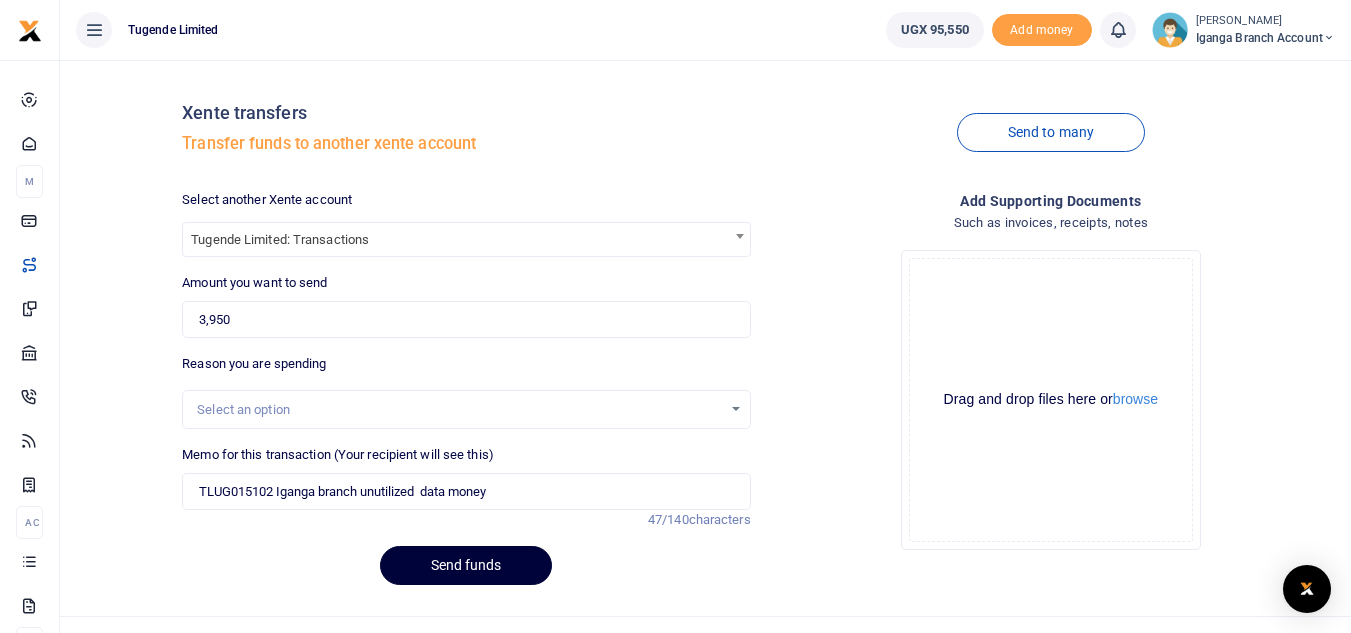 click on "Send funds" at bounding box center (466, 565) 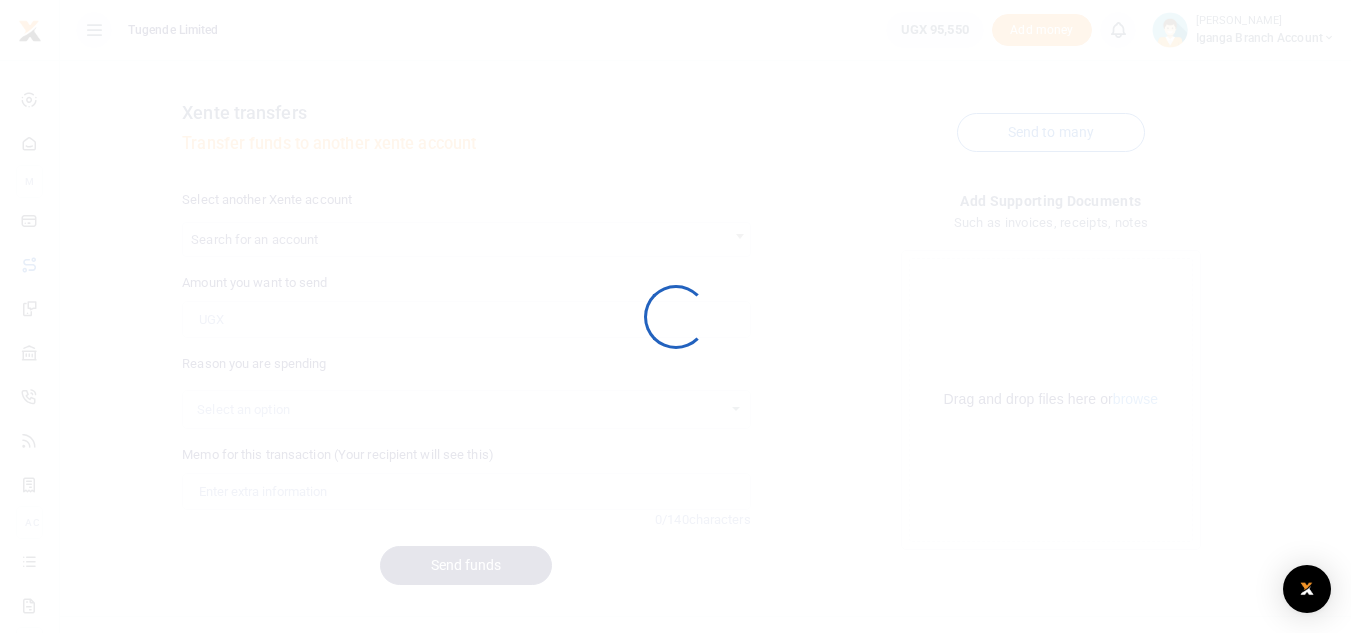 scroll, scrollTop: 0, scrollLeft: 0, axis: both 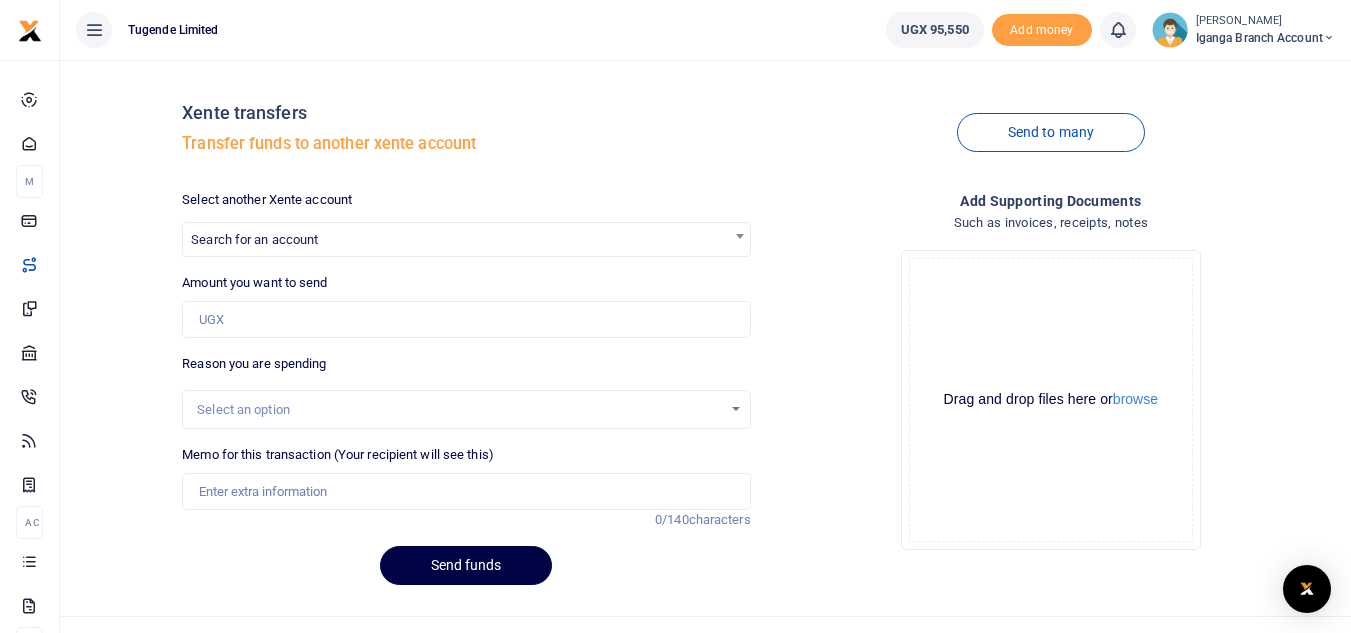 click on "Iganga Branch Account" at bounding box center (1265, 38) 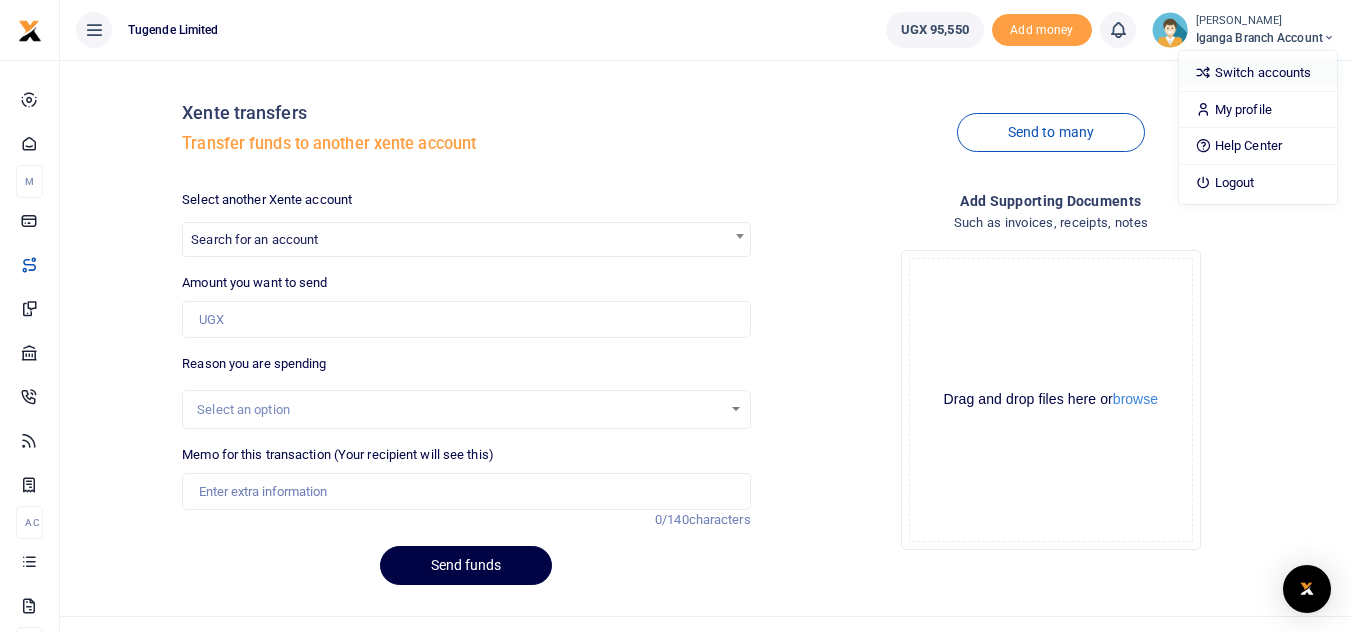 click on "Switch accounts" at bounding box center [1258, 73] 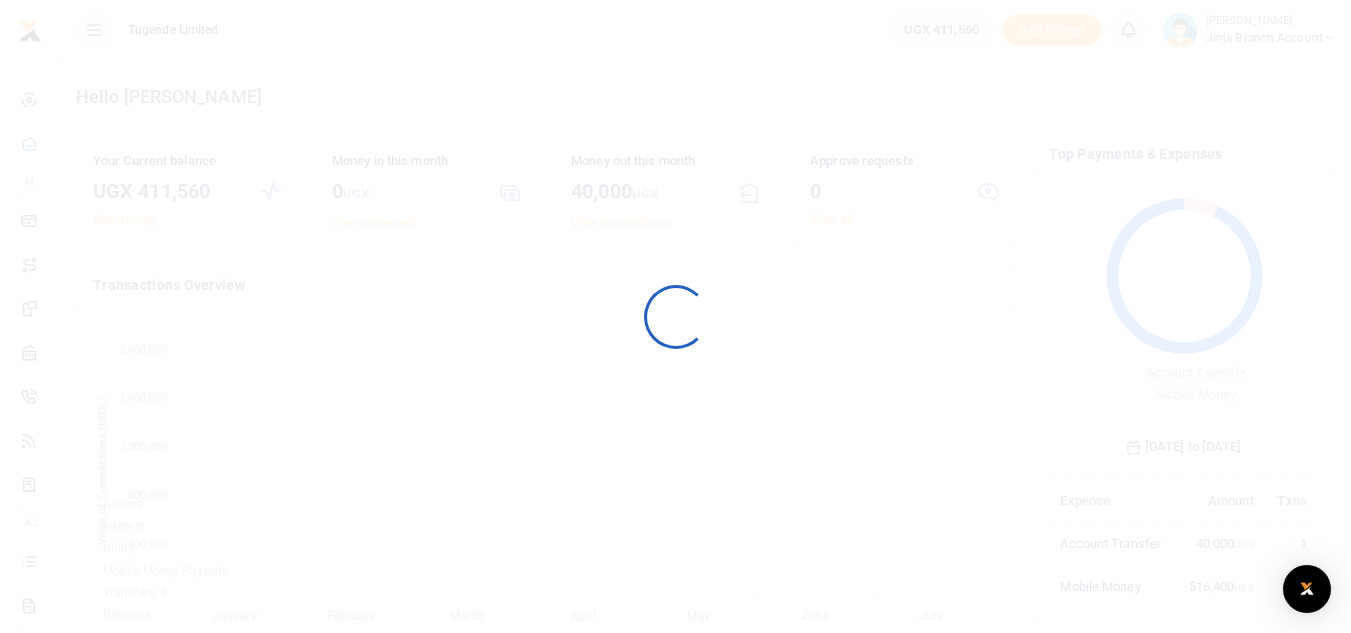 scroll, scrollTop: 0, scrollLeft: 0, axis: both 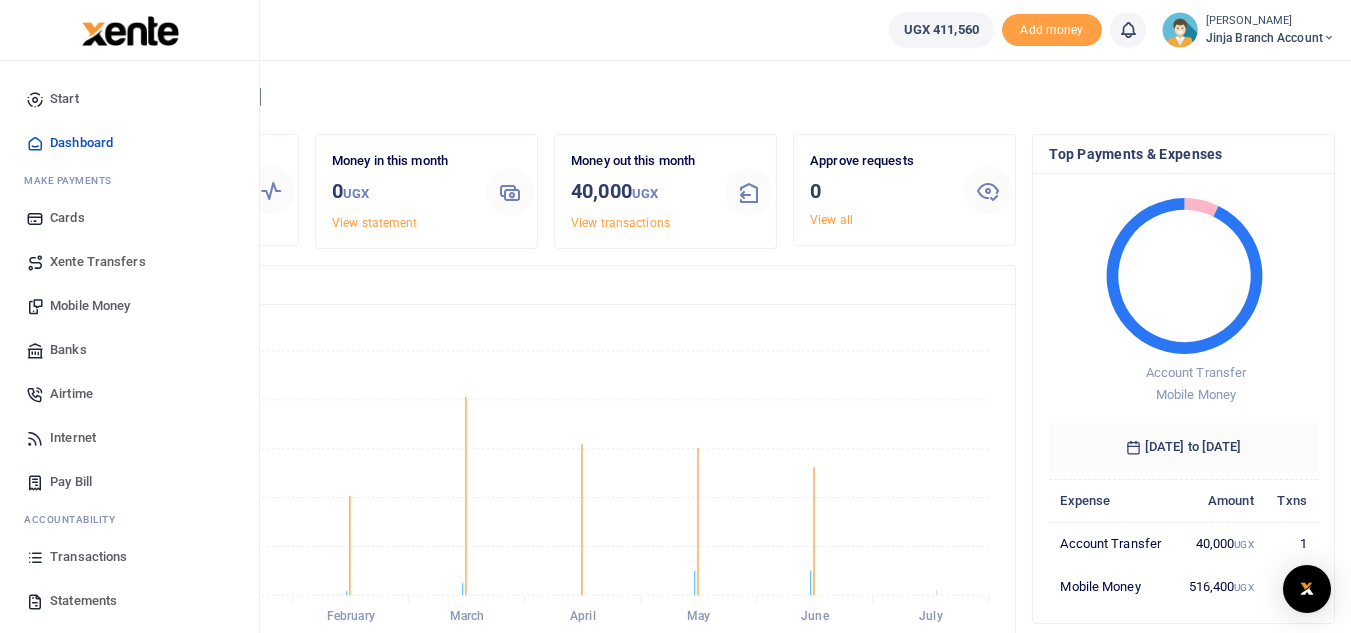click on "Xente Transfers" at bounding box center [98, 262] 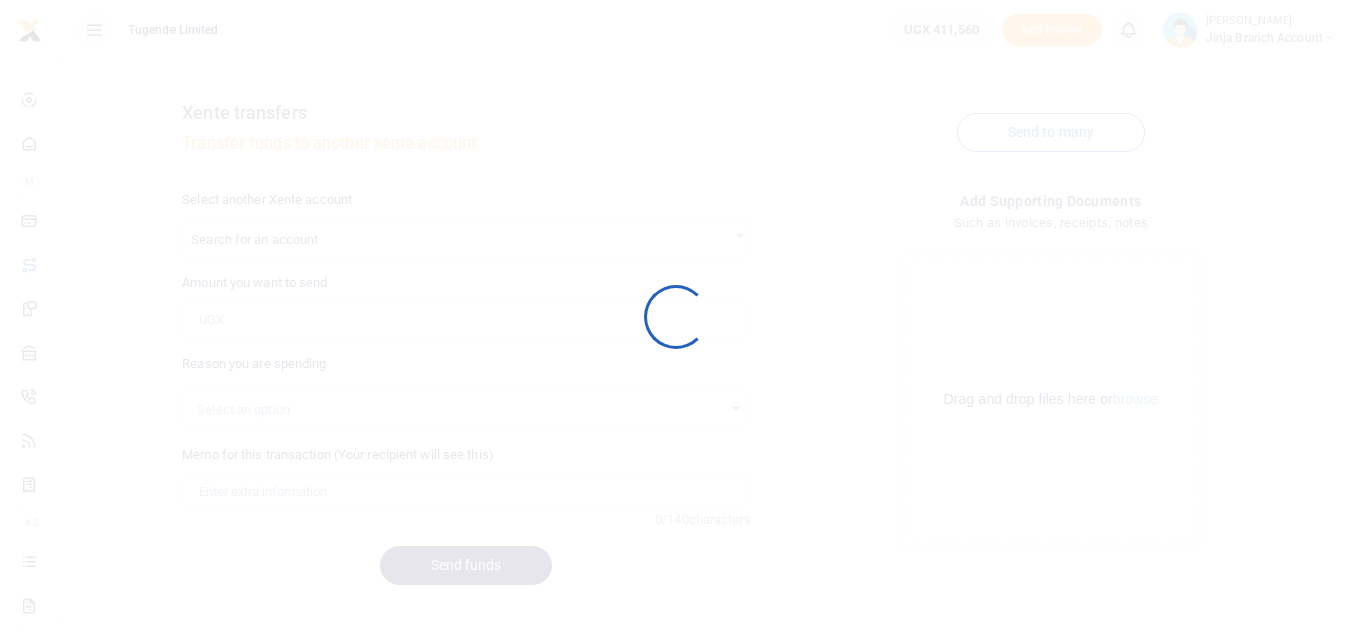 scroll, scrollTop: 0, scrollLeft: 0, axis: both 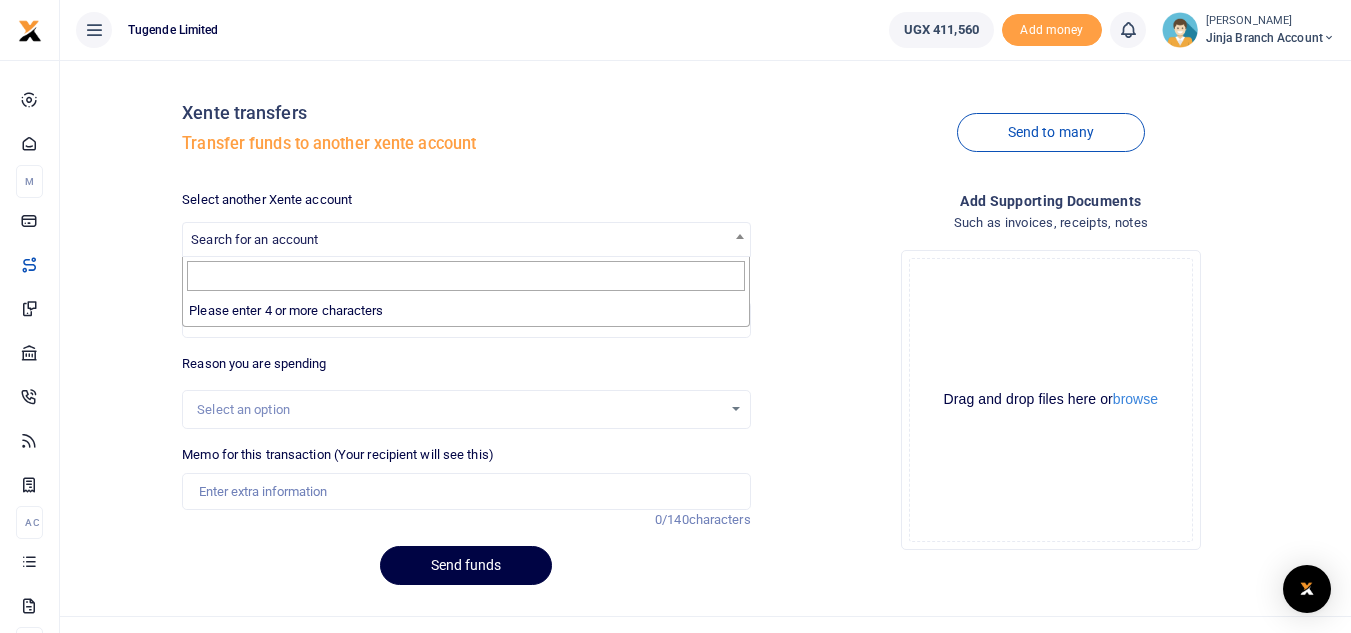 click on "Search for an account" at bounding box center [466, 238] 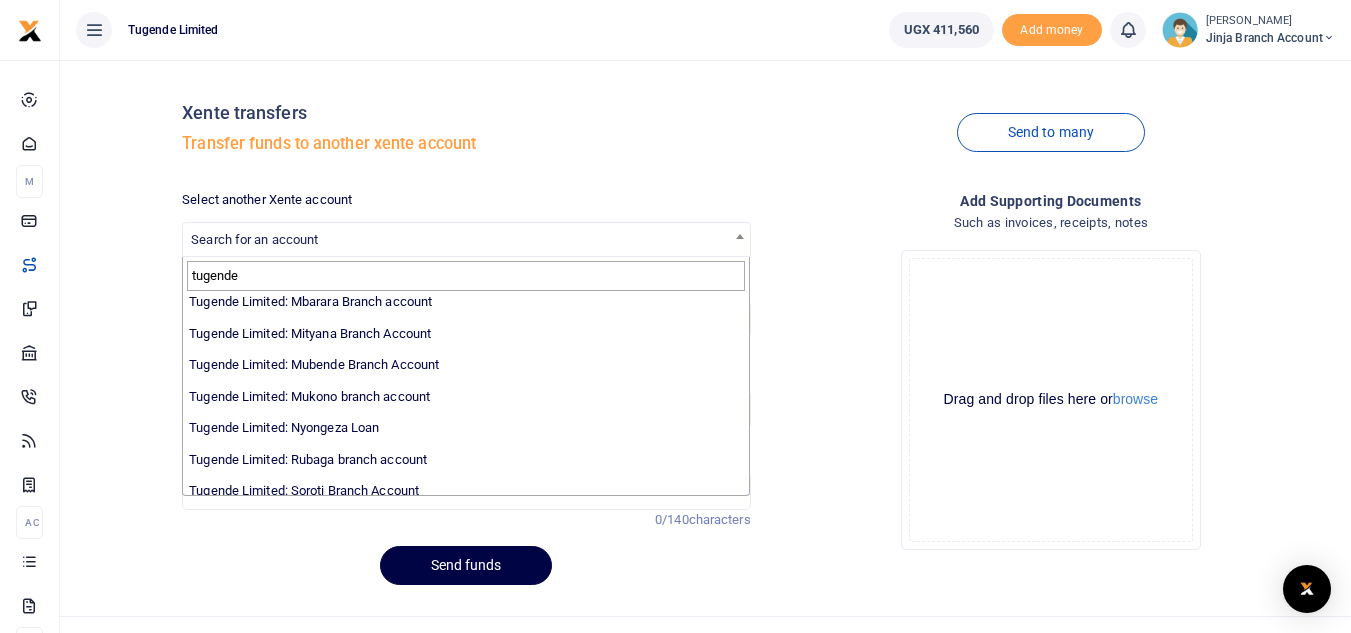 scroll, scrollTop: 564, scrollLeft: 0, axis: vertical 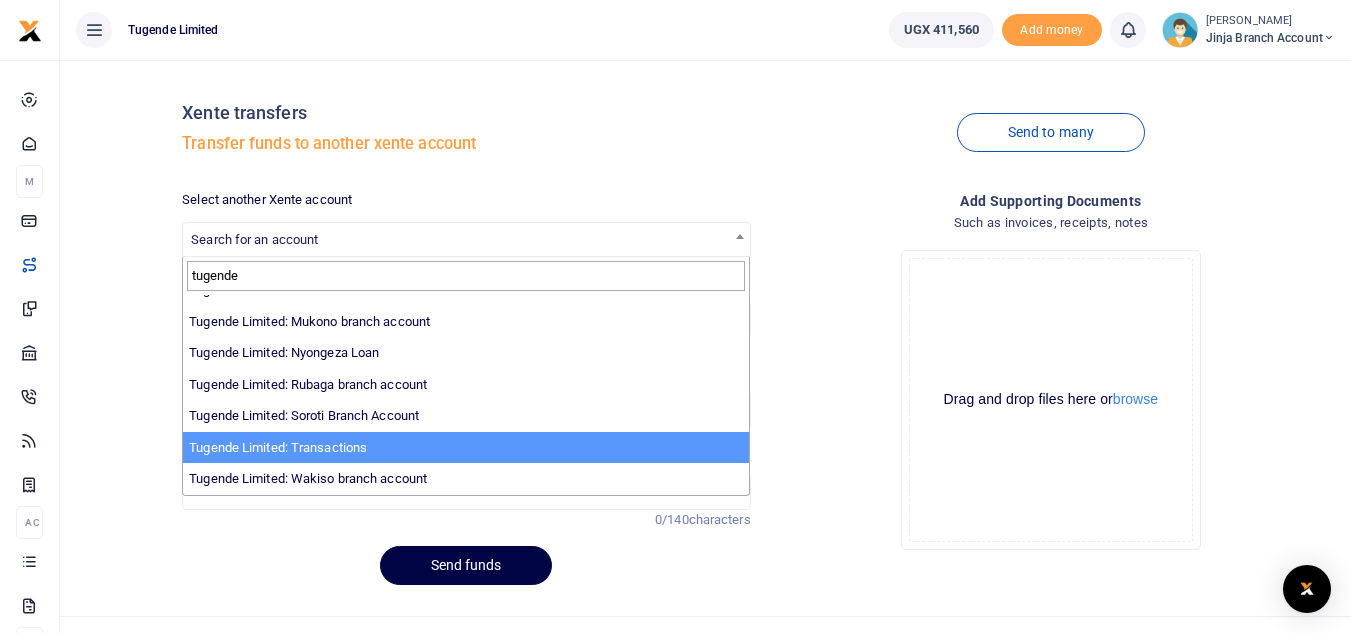 type on "tugende" 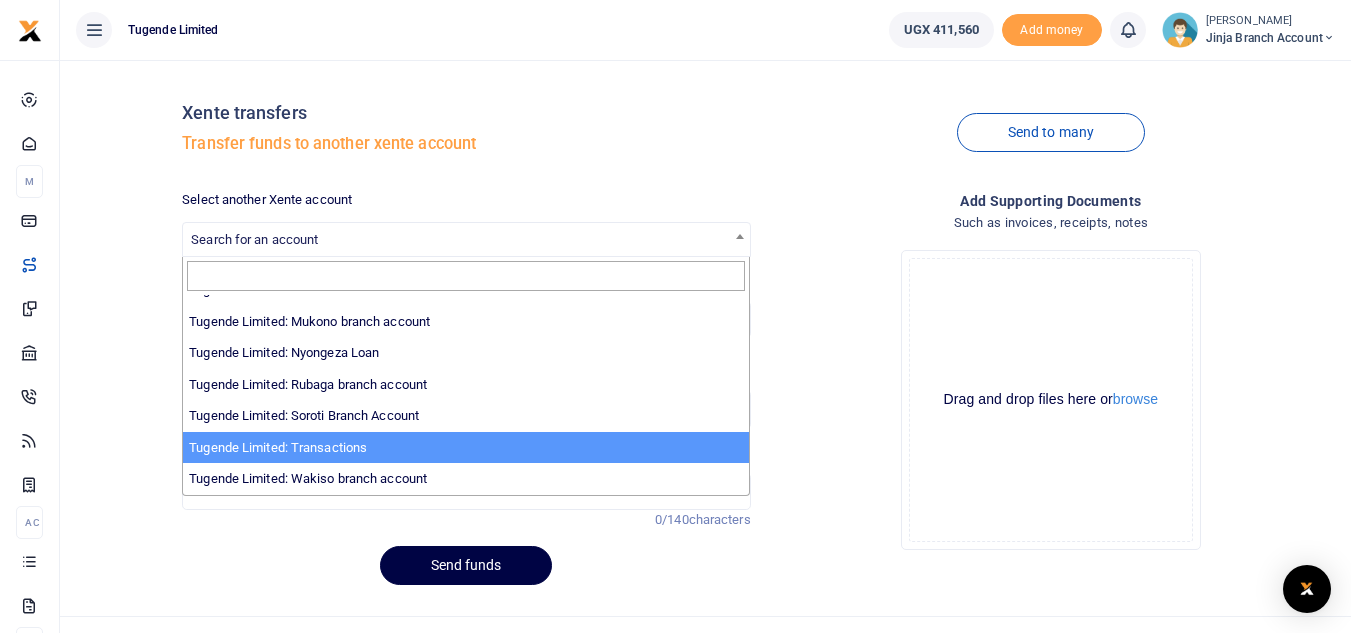 select on "3085" 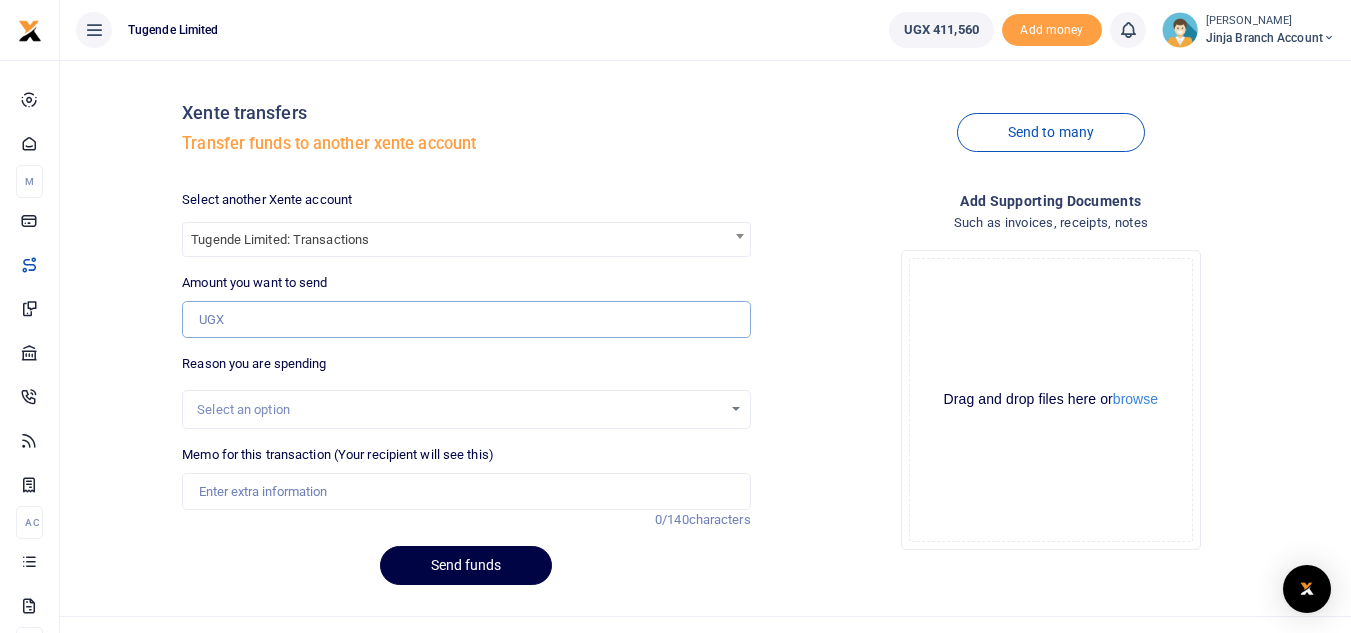 click on "Amount you want to send" at bounding box center (466, 320) 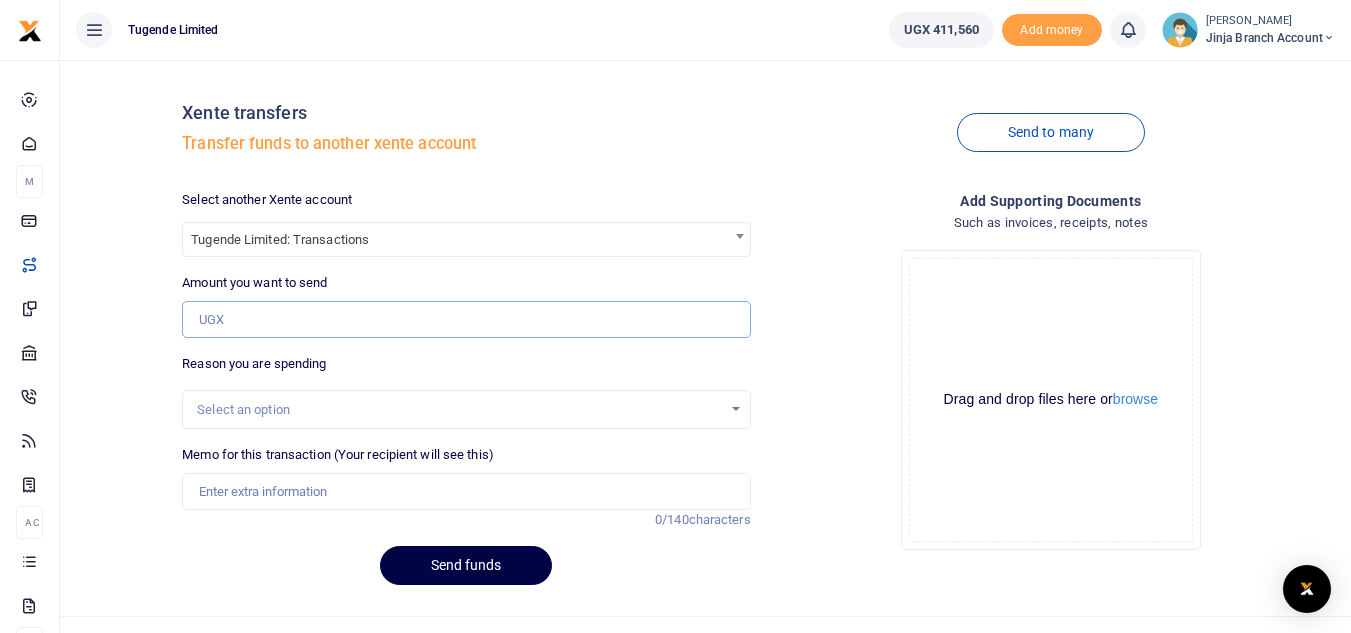 click on "Amount you want to send" at bounding box center (466, 320) 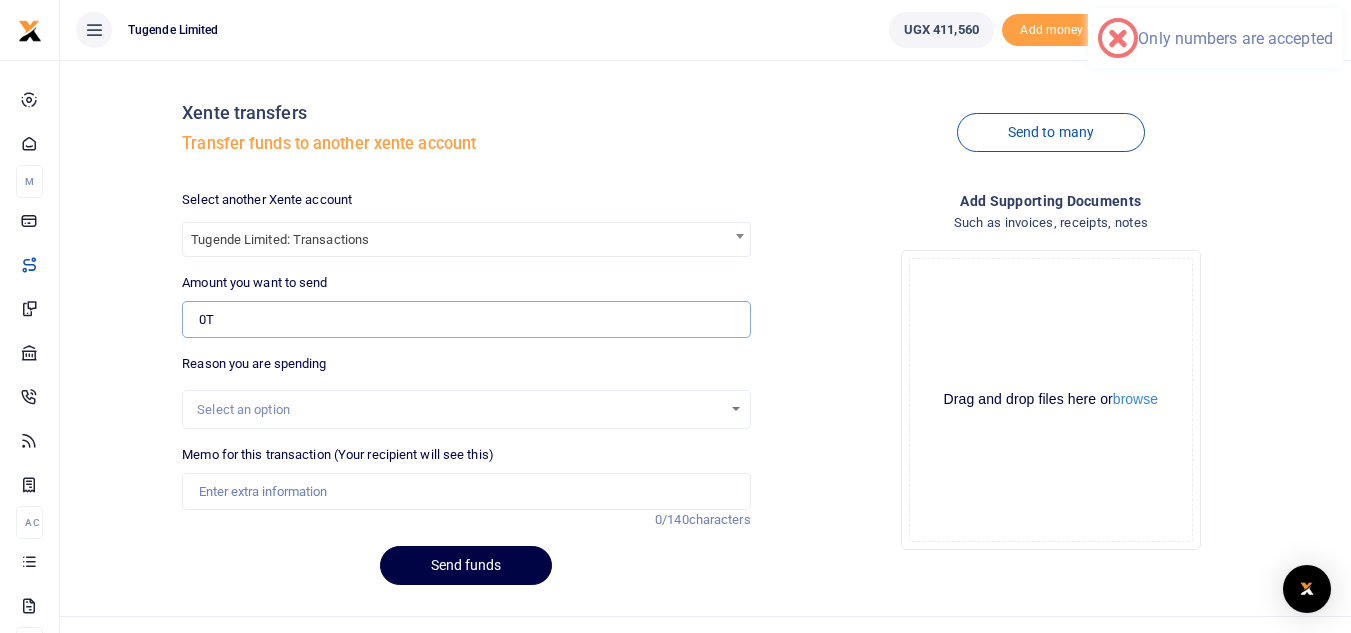 type on "0" 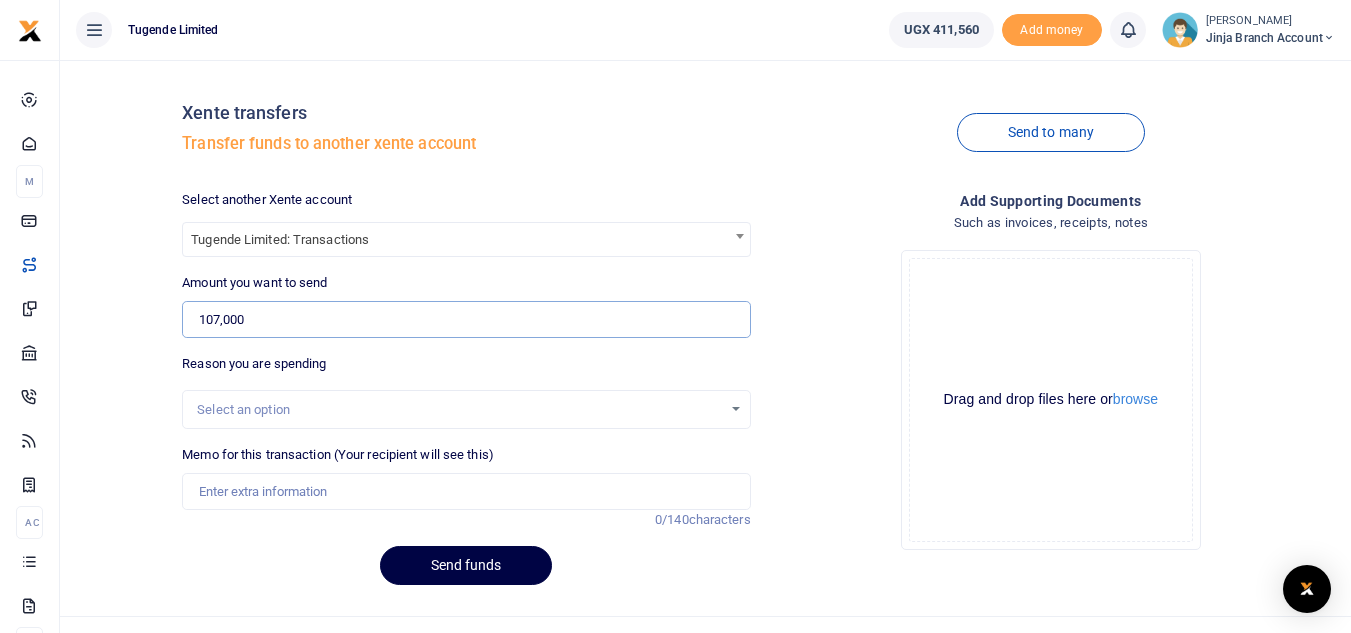 type on "107,000" 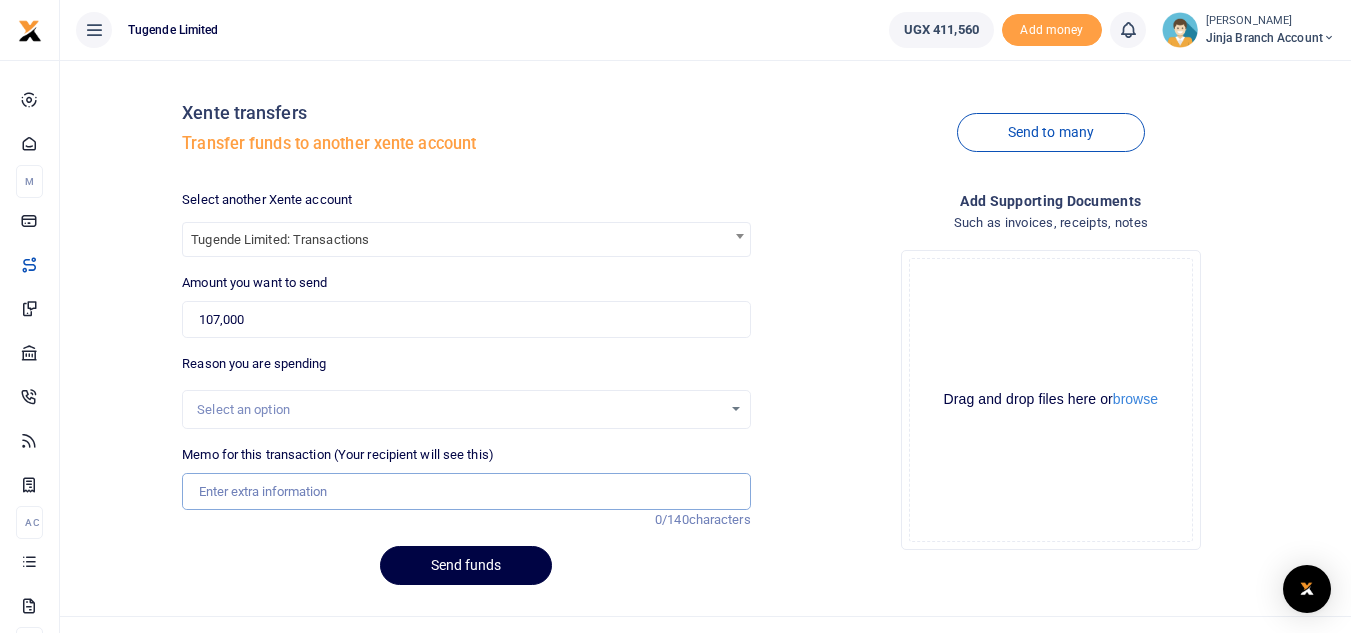 click on "Memo for this transaction (Your recipient will see this)" at bounding box center (466, 492) 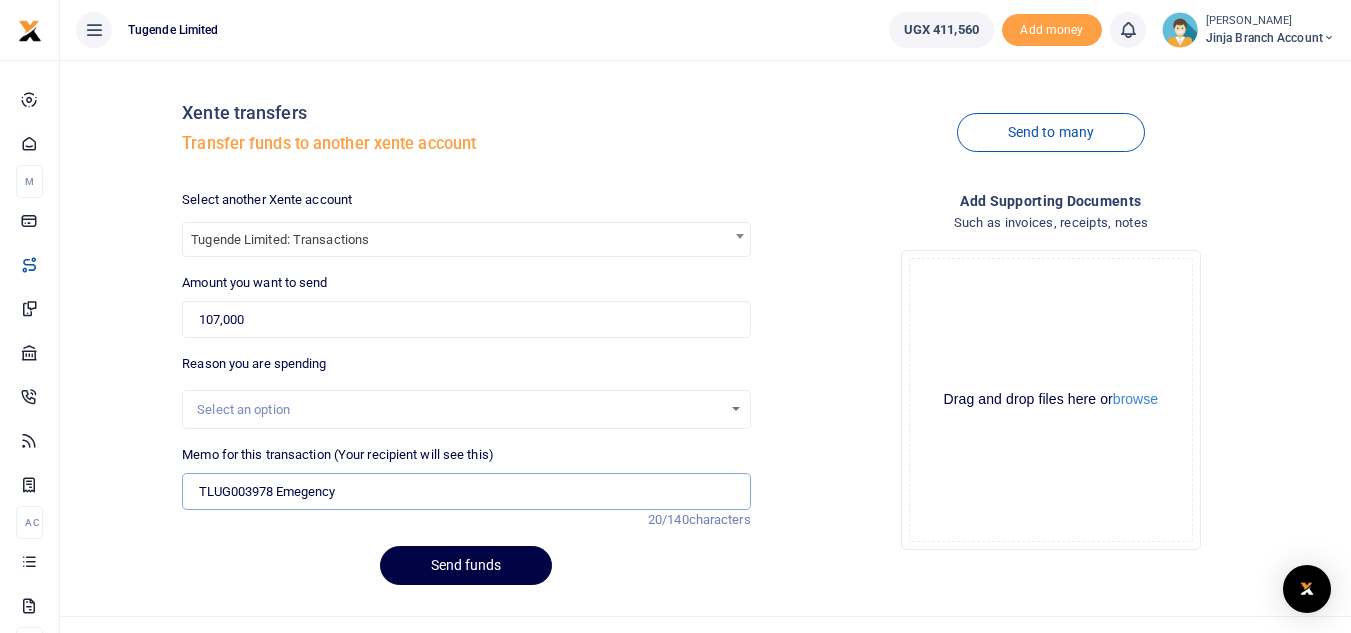 click on "TLUG003978 Emegency" at bounding box center (466, 492) 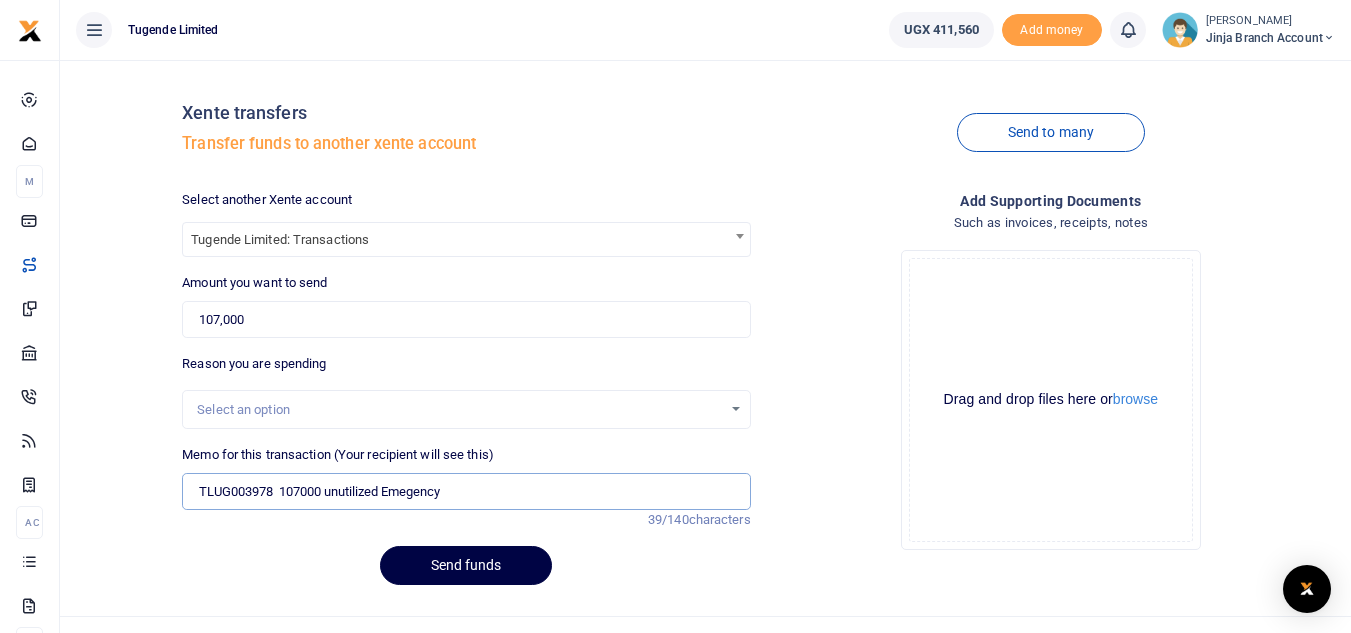 click on "TLUG003978  107000 unutilized Emegency" at bounding box center (466, 492) 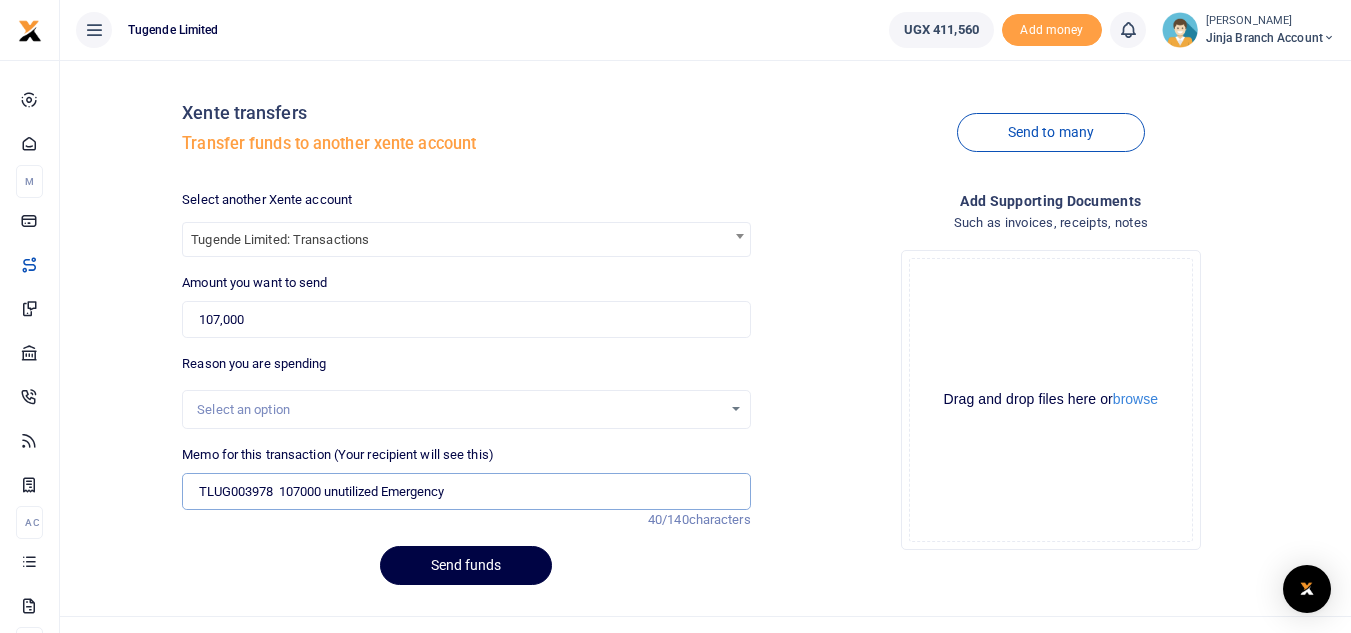 click on "TLUG003978  107000 unutilized Emergency" at bounding box center (466, 492) 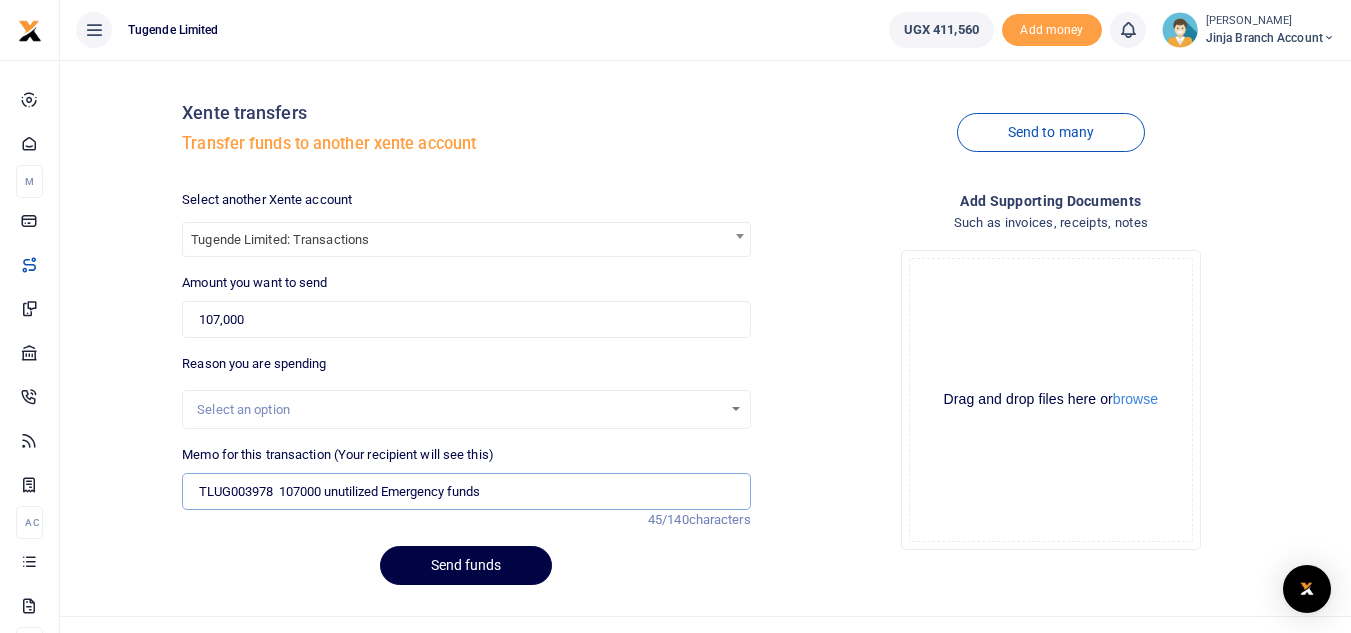 click on "TLUG003978  107000 unutilized Emergency funds" at bounding box center (466, 492) 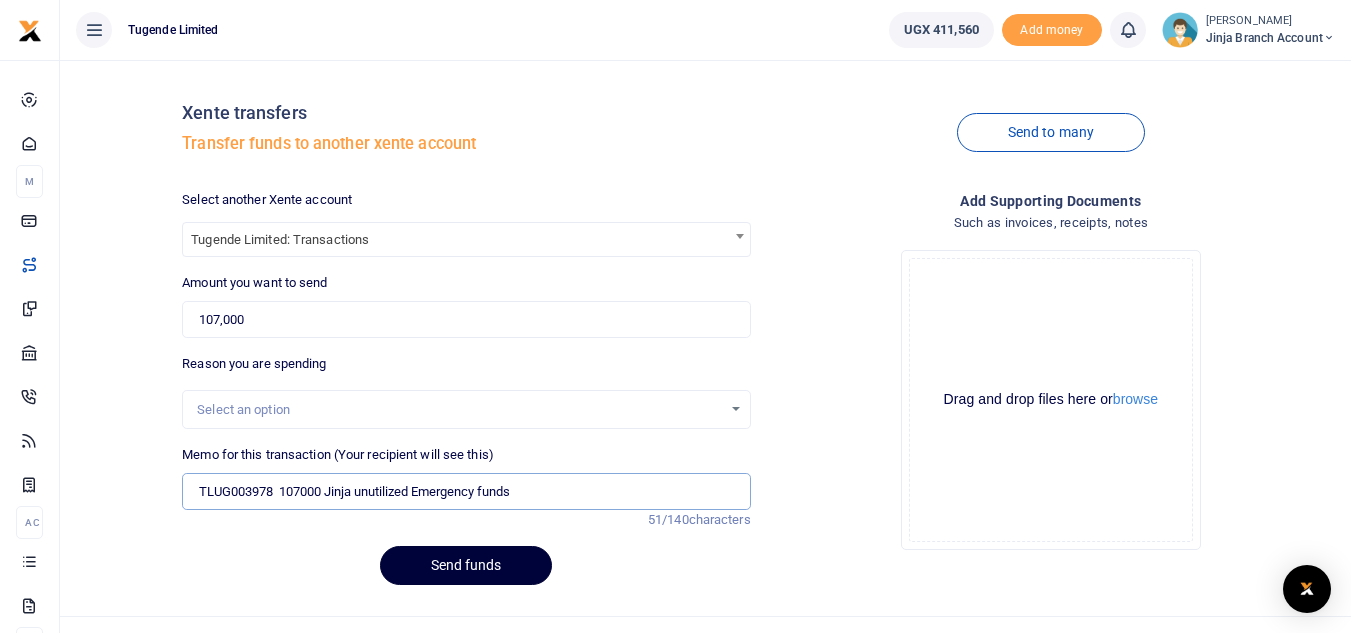 type on "TLUG003978  107000 Jinja unutilized Emergency funds" 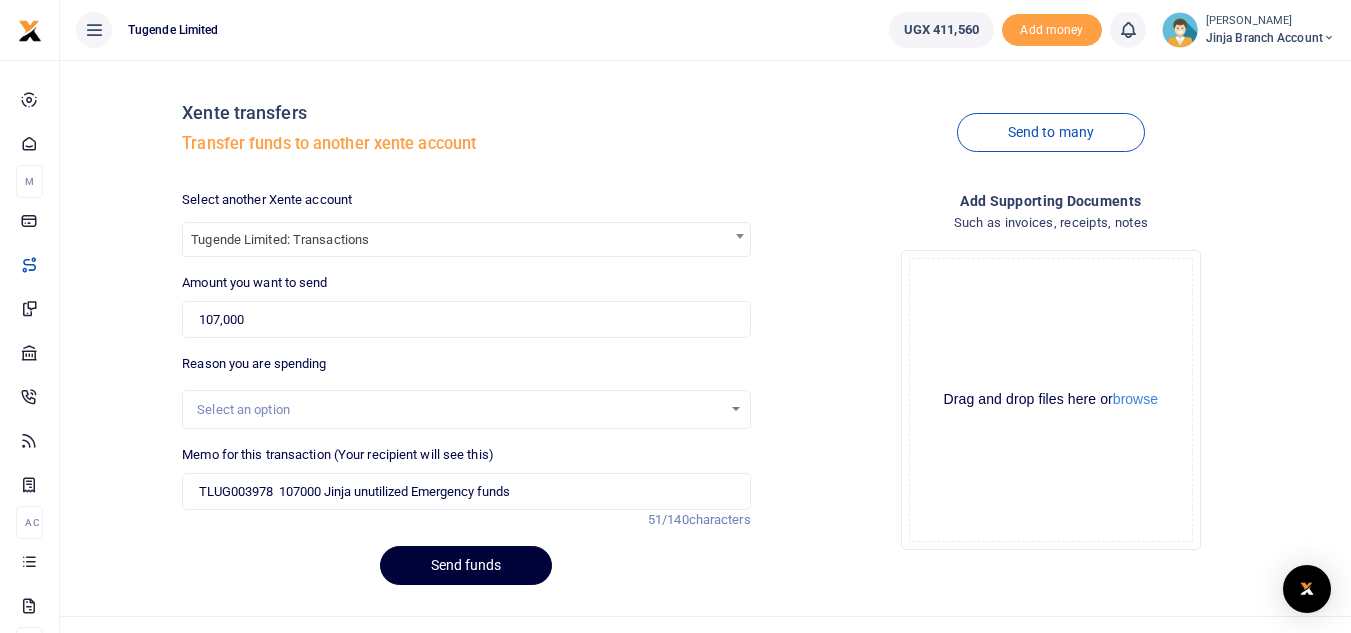 click on "Send funds" at bounding box center [466, 565] 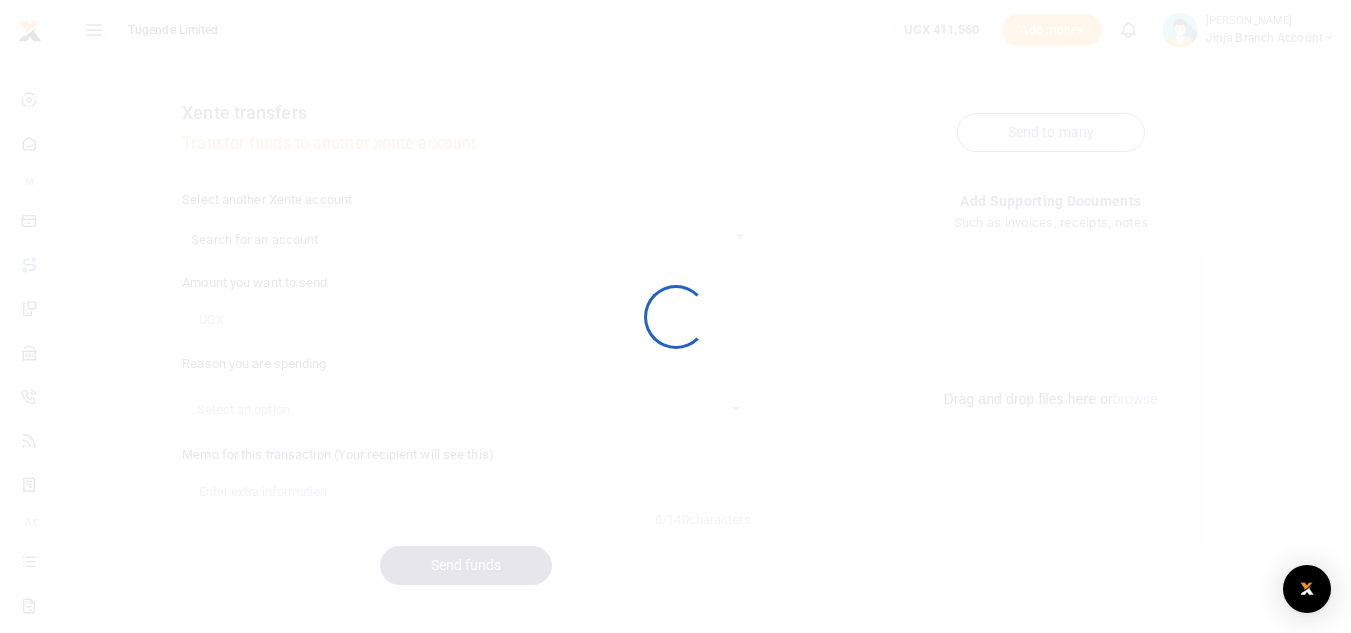 scroll, scrollTop: 0, scrollLeft: 0, axis: both 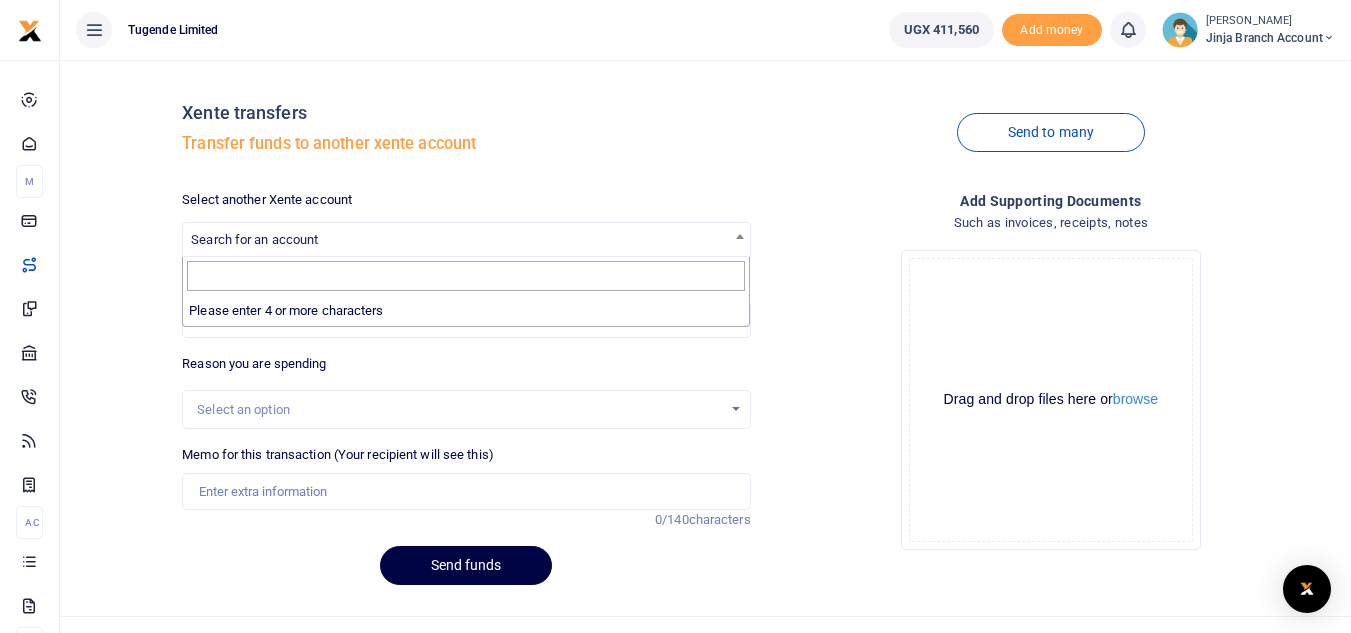 click on "Search for an account" at bounding box center [254, 239] 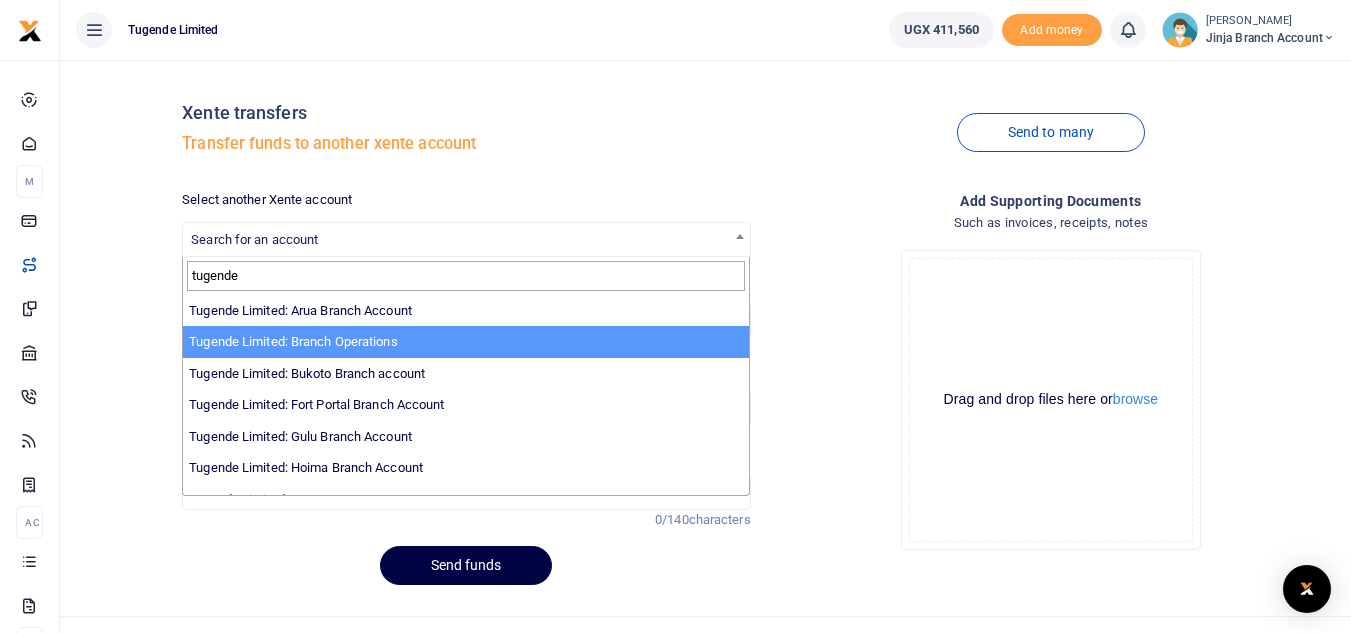 scroll, scrollTop: 619, scrollLeft: 0, axis: vertical 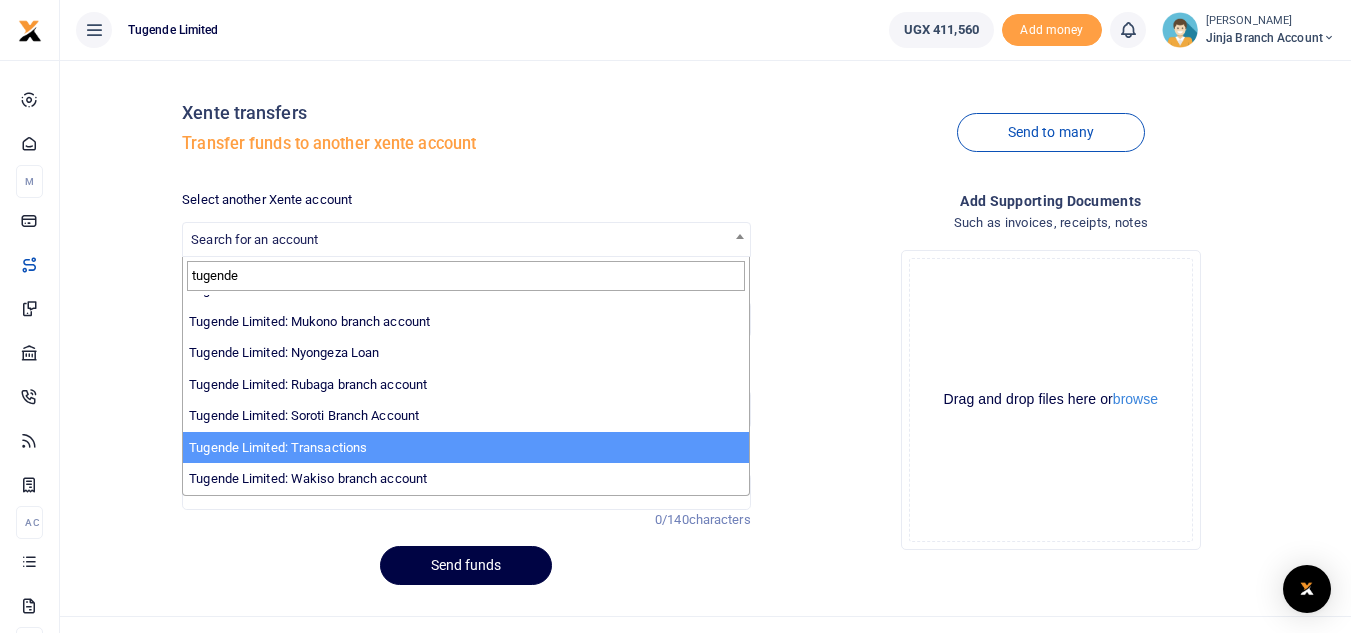 type on "tugende" 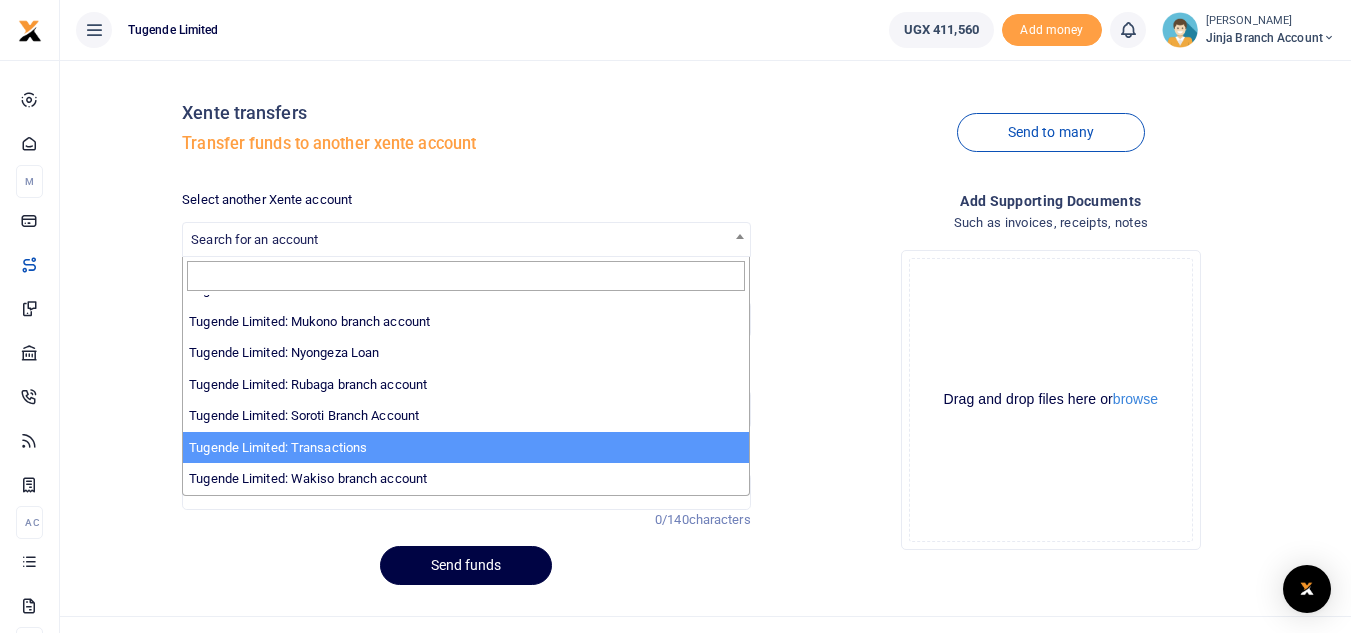 select on "3085" 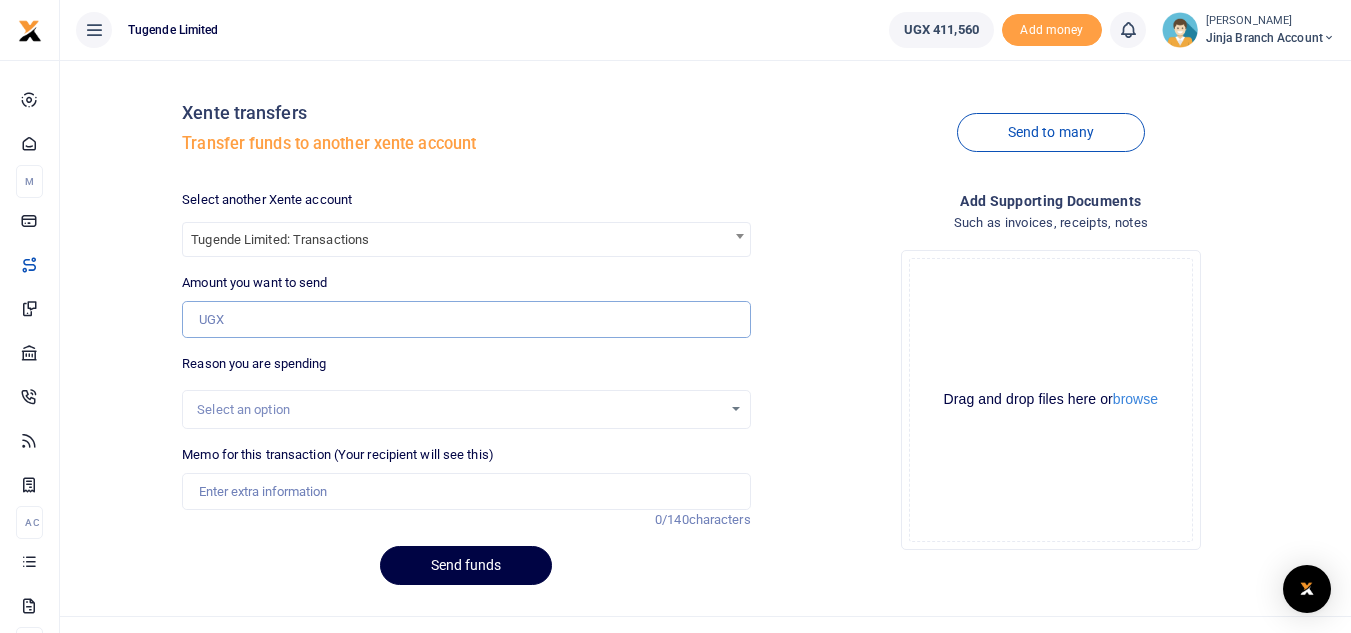 click on "Amount you want to send" at bounding box center [466, 320] 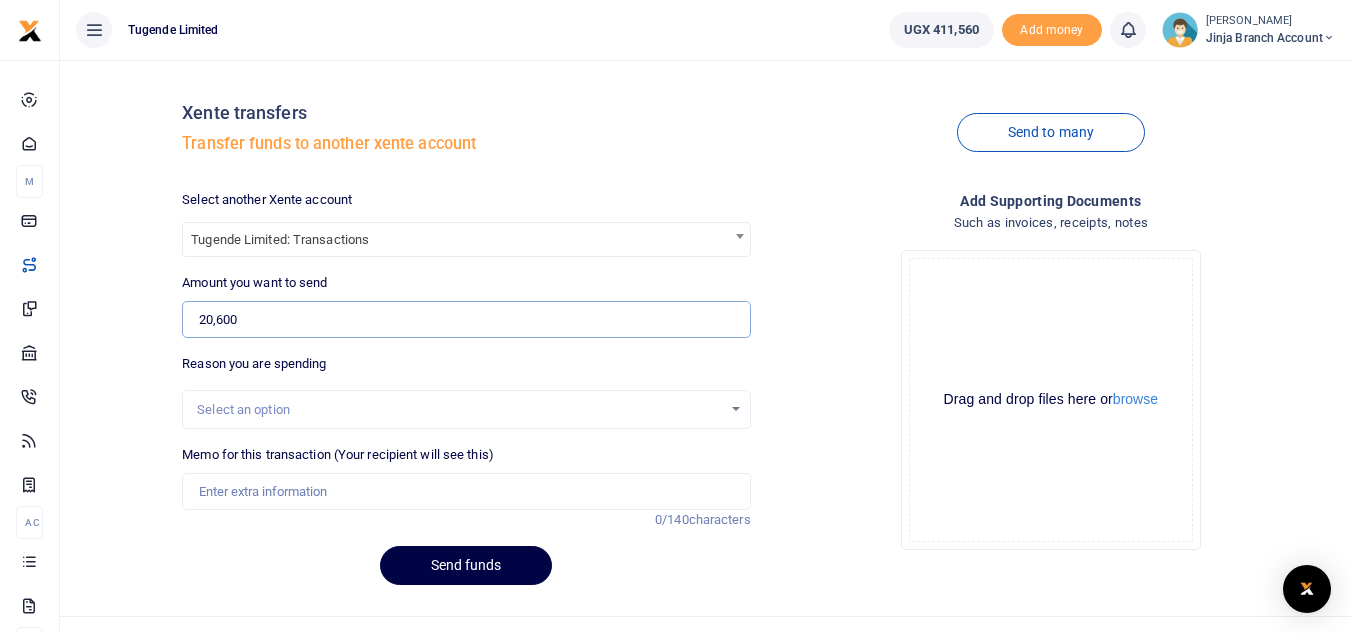 type on "20,600" 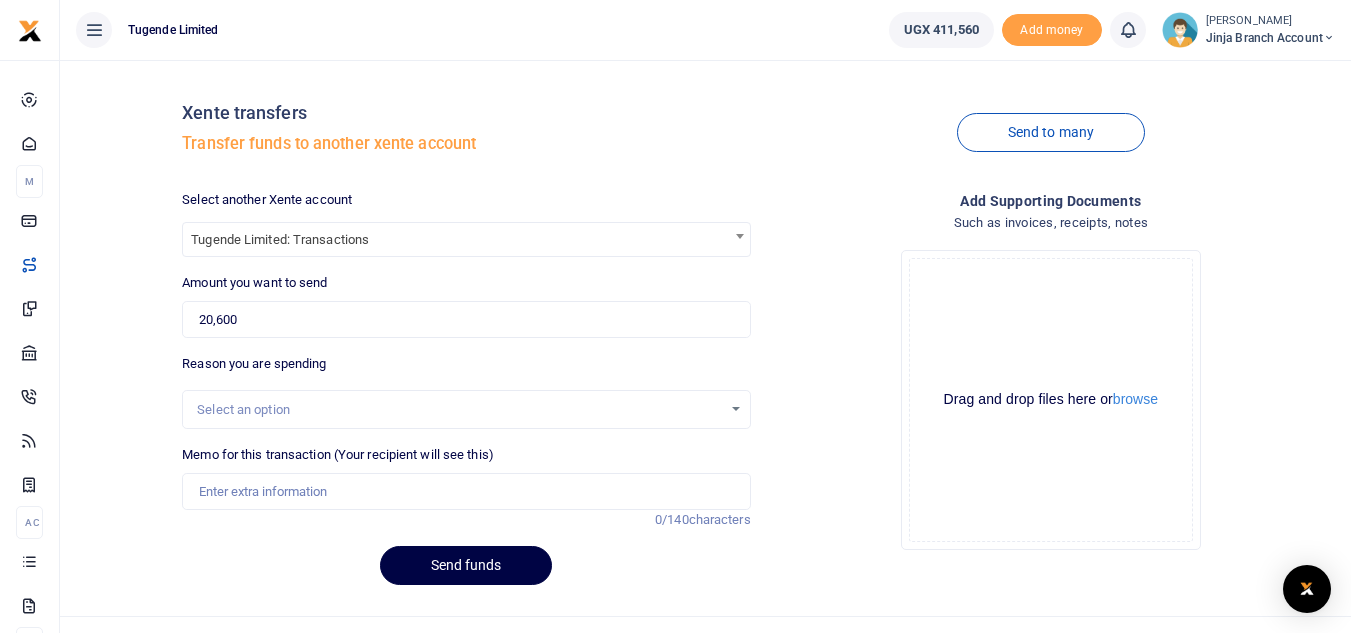 click on "Select an option" at bounding box center (459, 410) 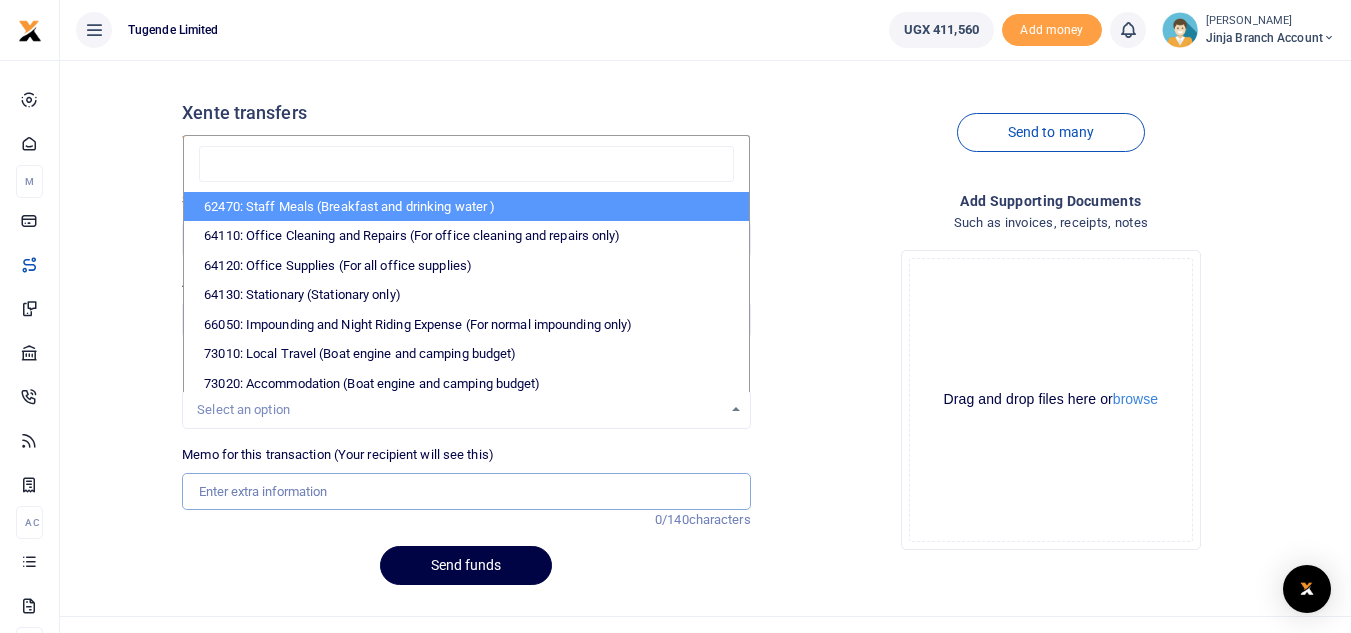 click on "Memo for this transaction (Your recipient will see this)" at bounding box center [466, 492] 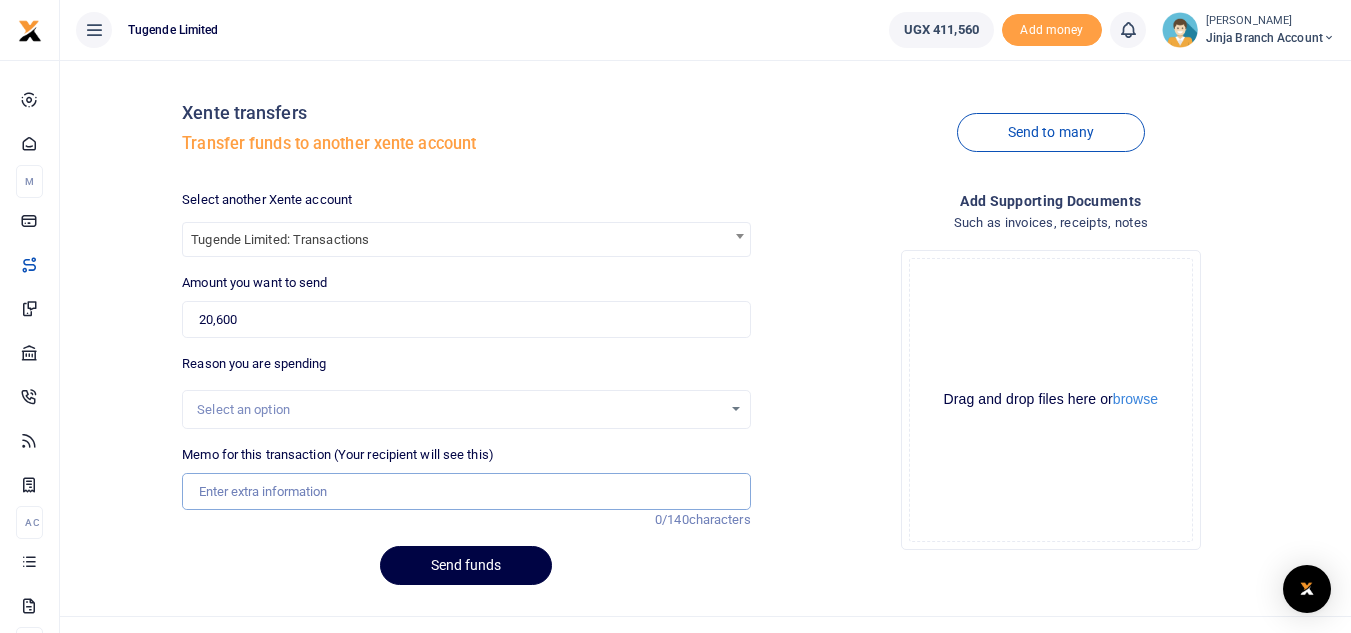 click on "Memo for this transaction (Your recipient will see this)" at bounding box center [466, 492] 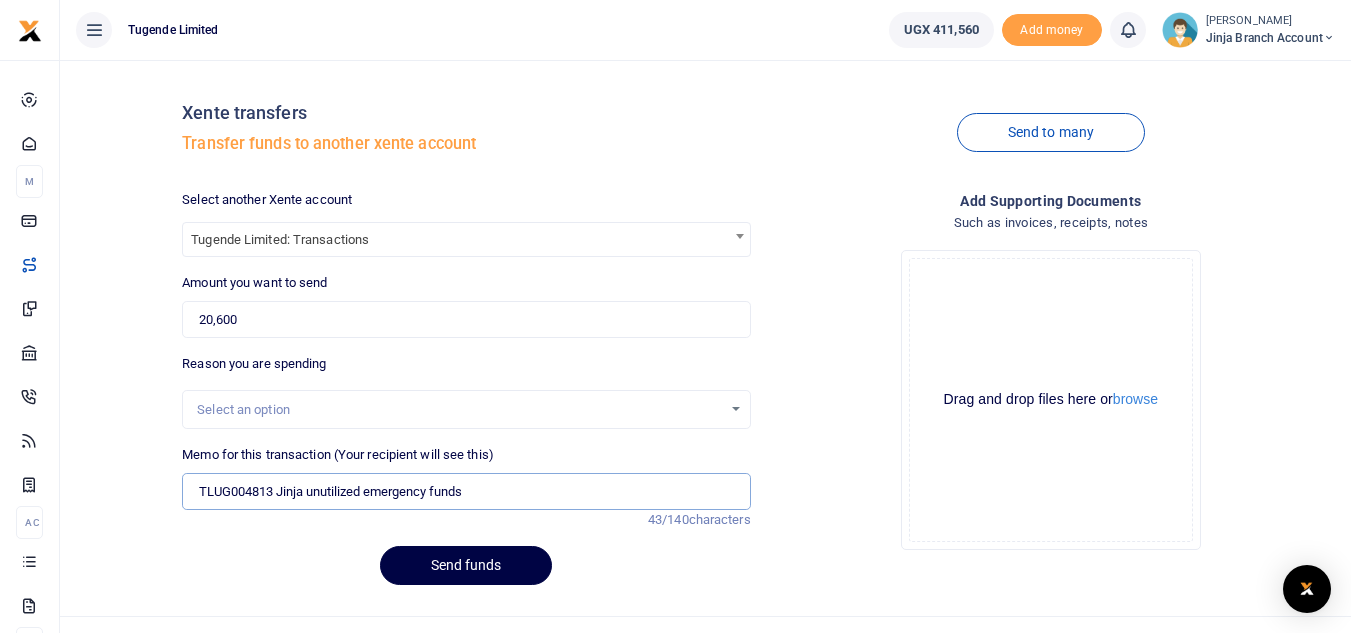 click on "TLUG004813 Jinja unutilized emergency funds" at bounding box center (466, 492) 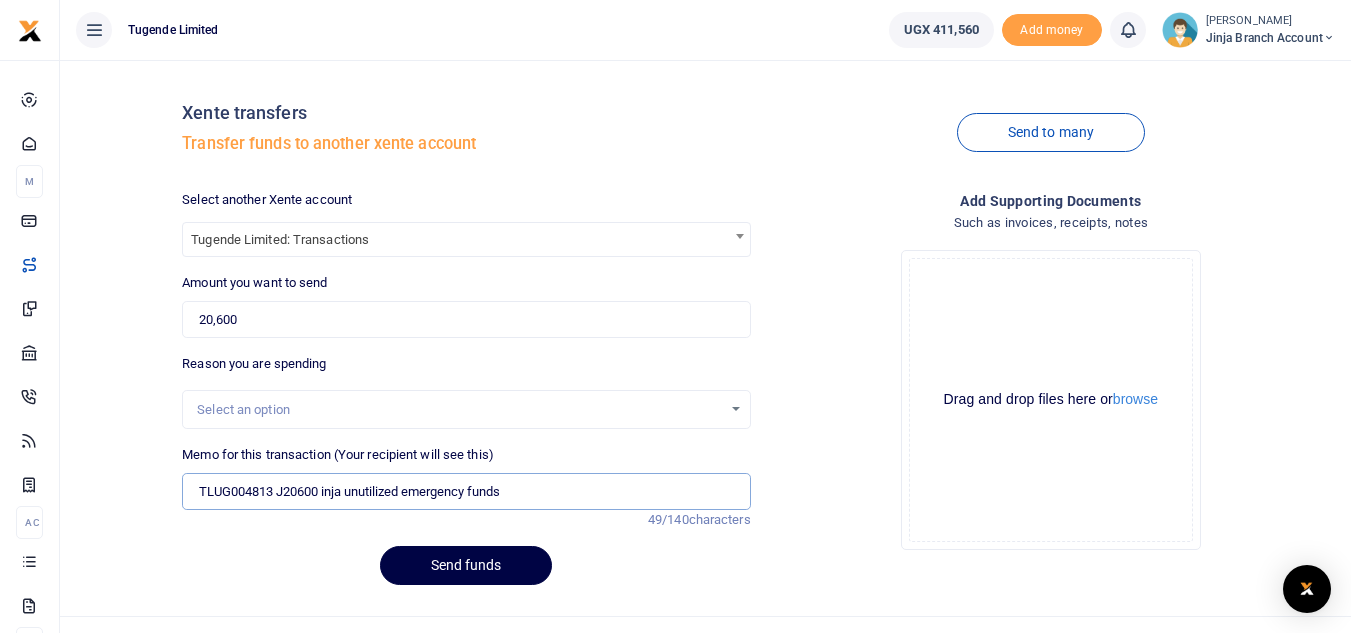 click on "TLUG004813 J20600 inja unutilized emergency funds" at bounding box center (466, 492) 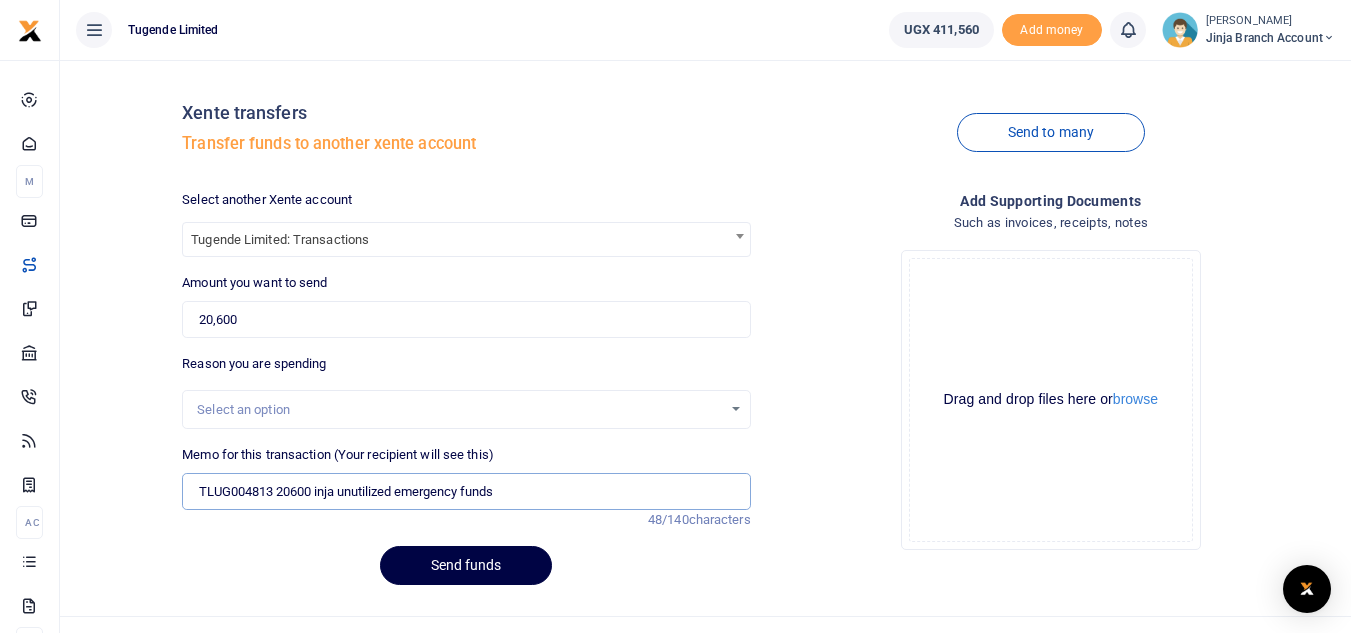 click on "TLUG004813 20600 inja unutilized emergency funds" at bounding box center [466, 492] 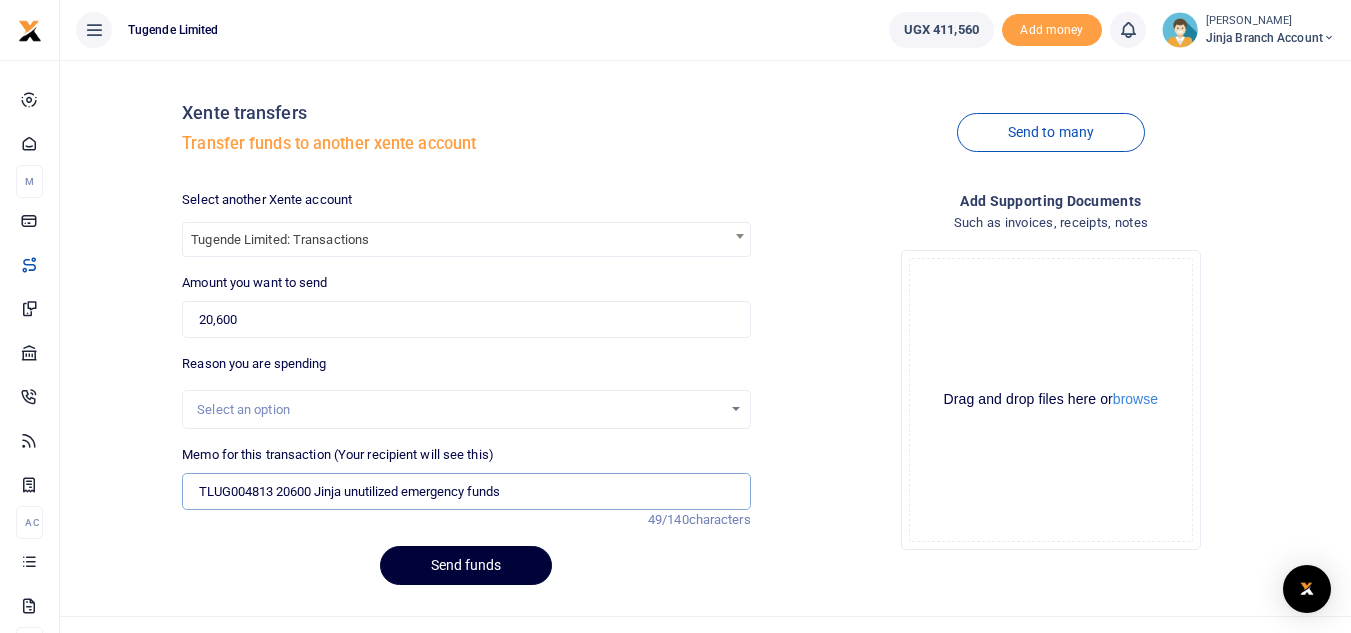type on "TLUG004813 20600 Jinja unutilized emergency funds" 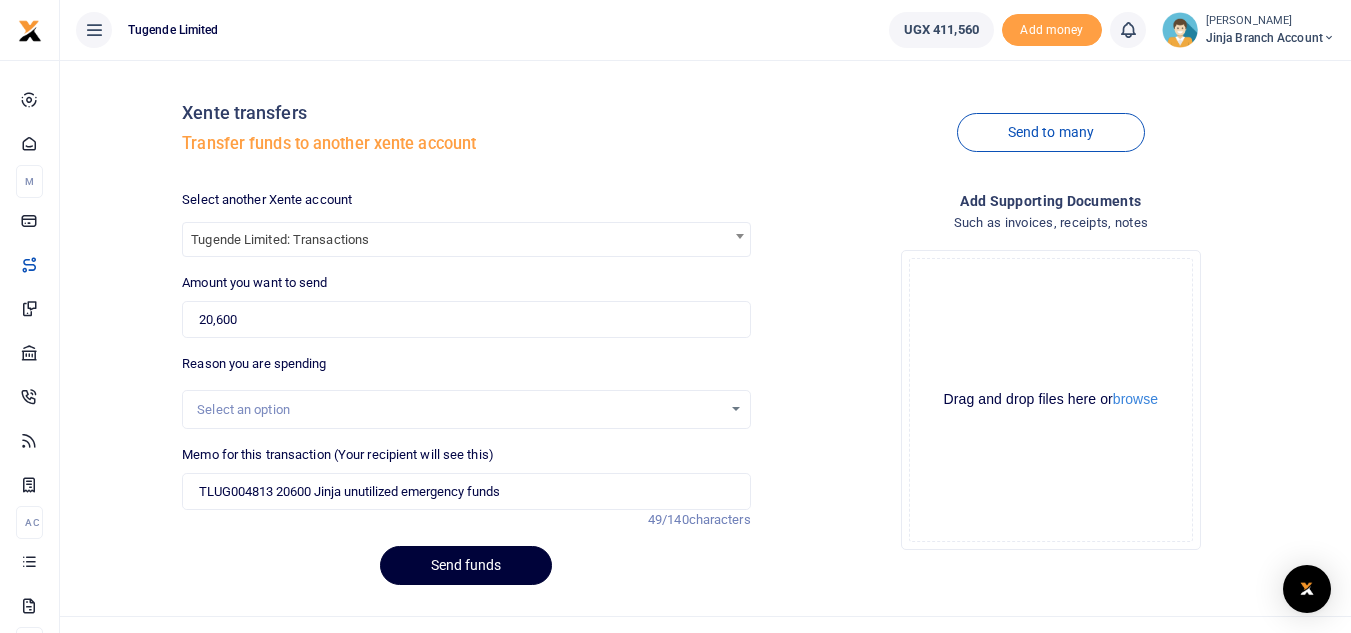 click on "Send funds" at bounding box center [466, 565] 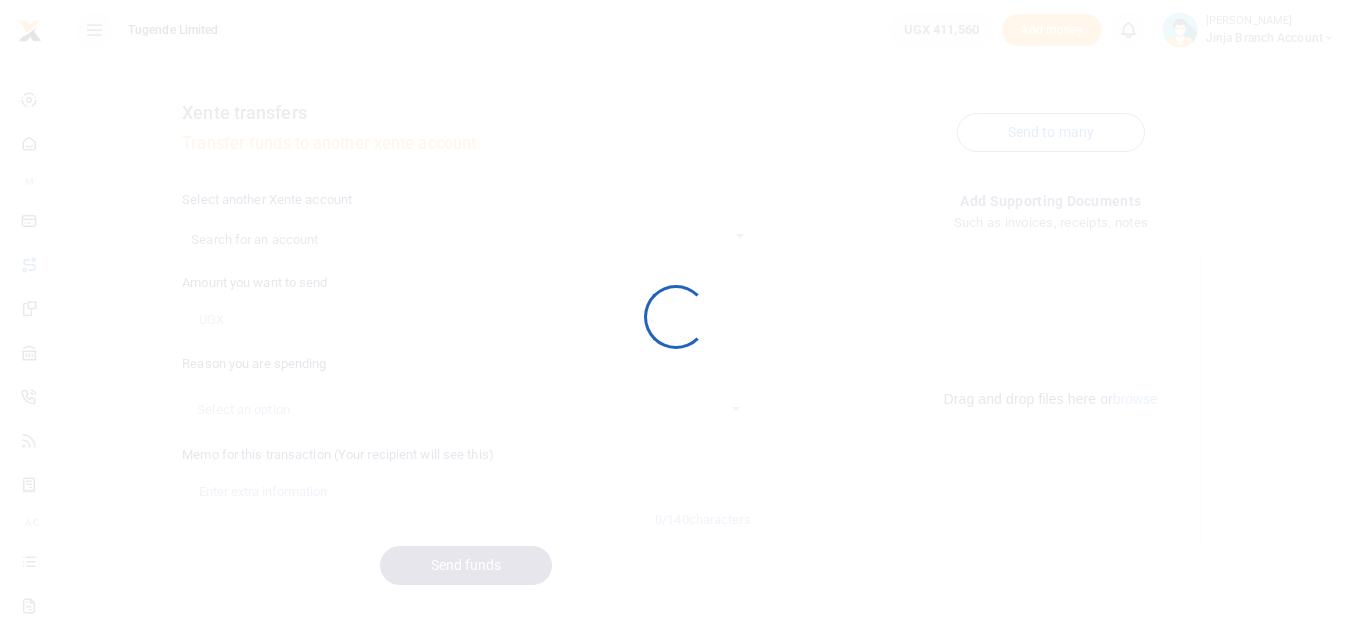 scroll, scrollTop: 0, scrollLeft: 0, axis: both 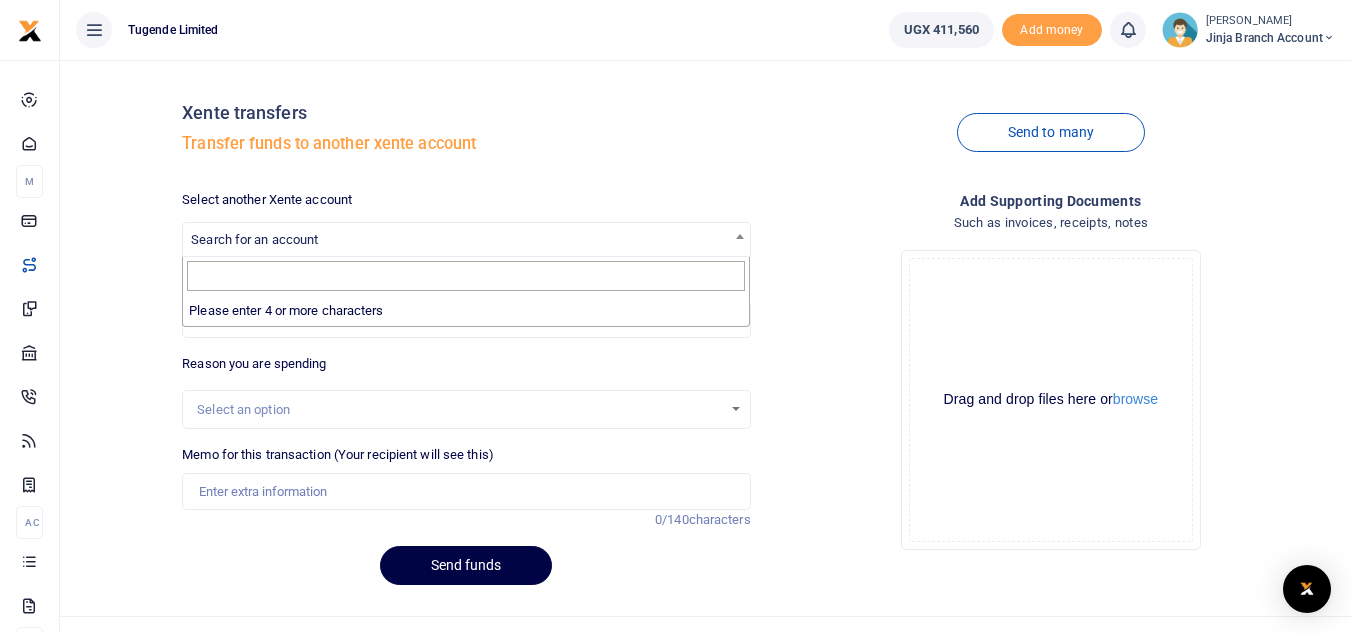 click on "Search for an account" at bounding box center [254, 239] 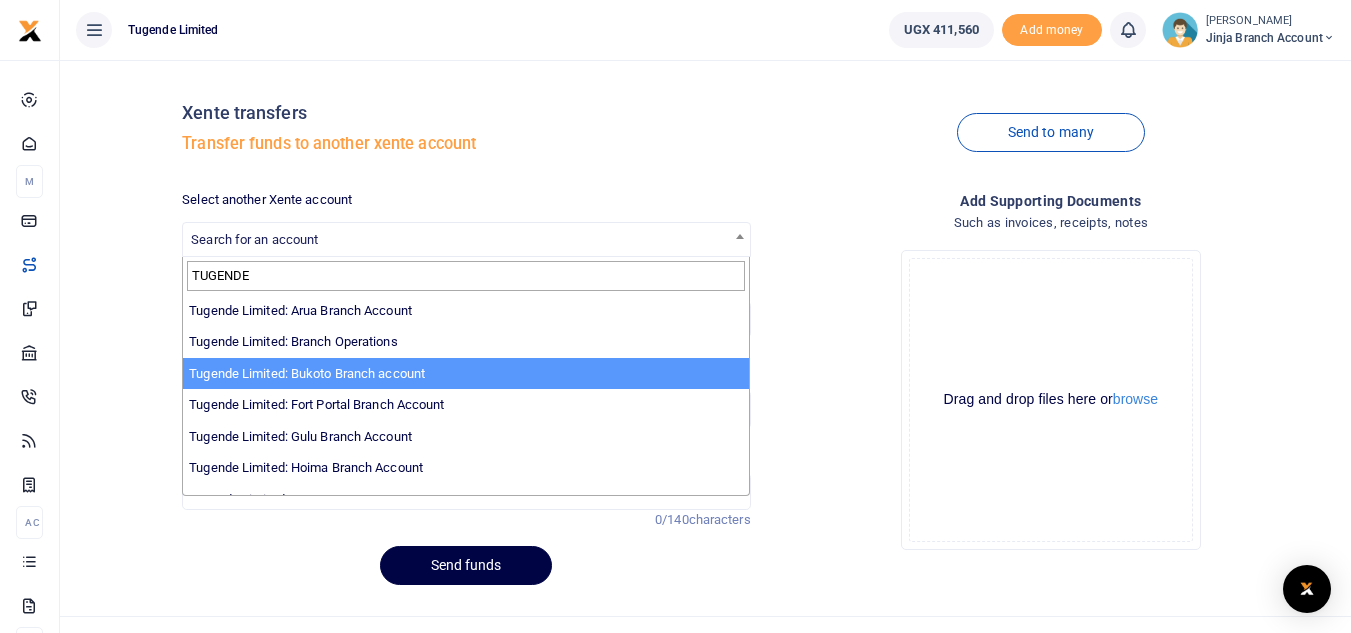 scroll, scrollTop: 619, scrollLeft: 0, axis: vertical 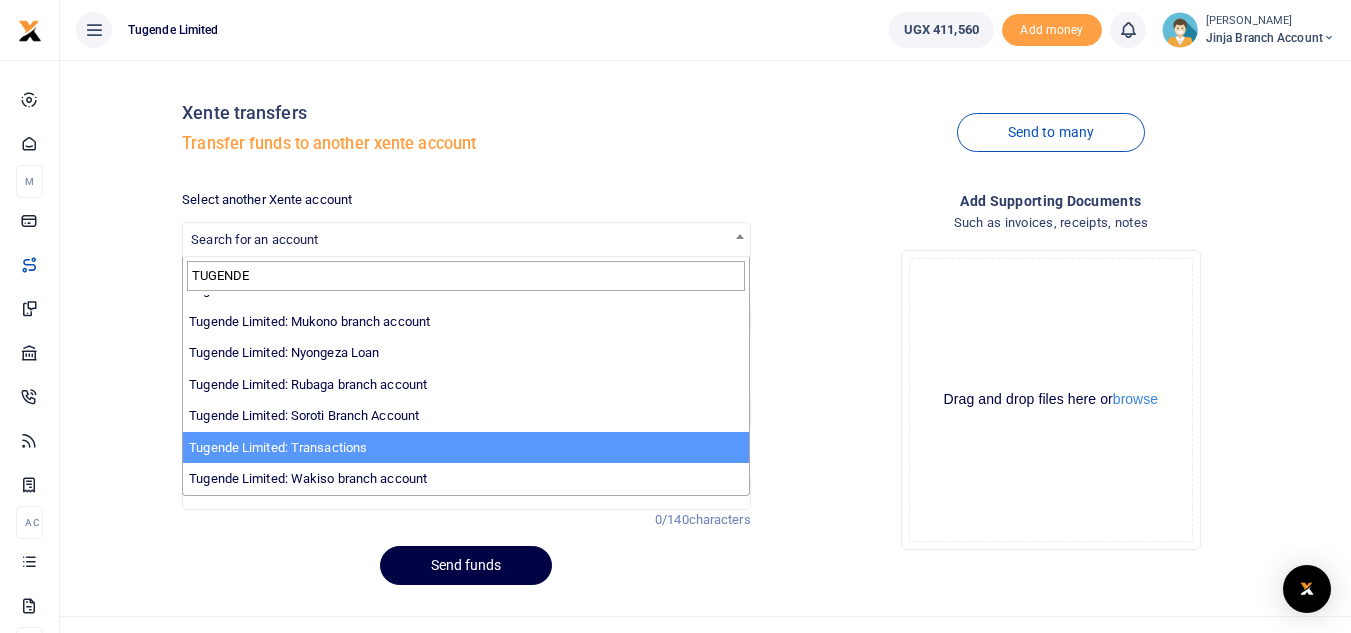 type on "TUGENDE" 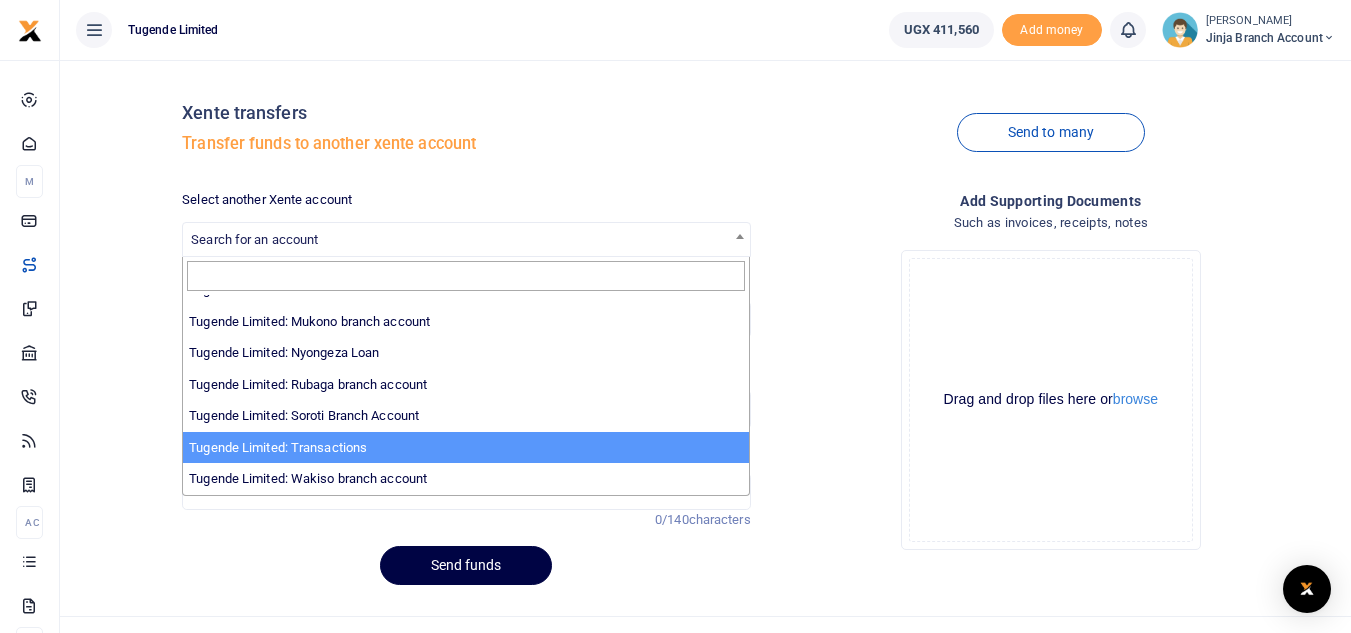 select on "3085" 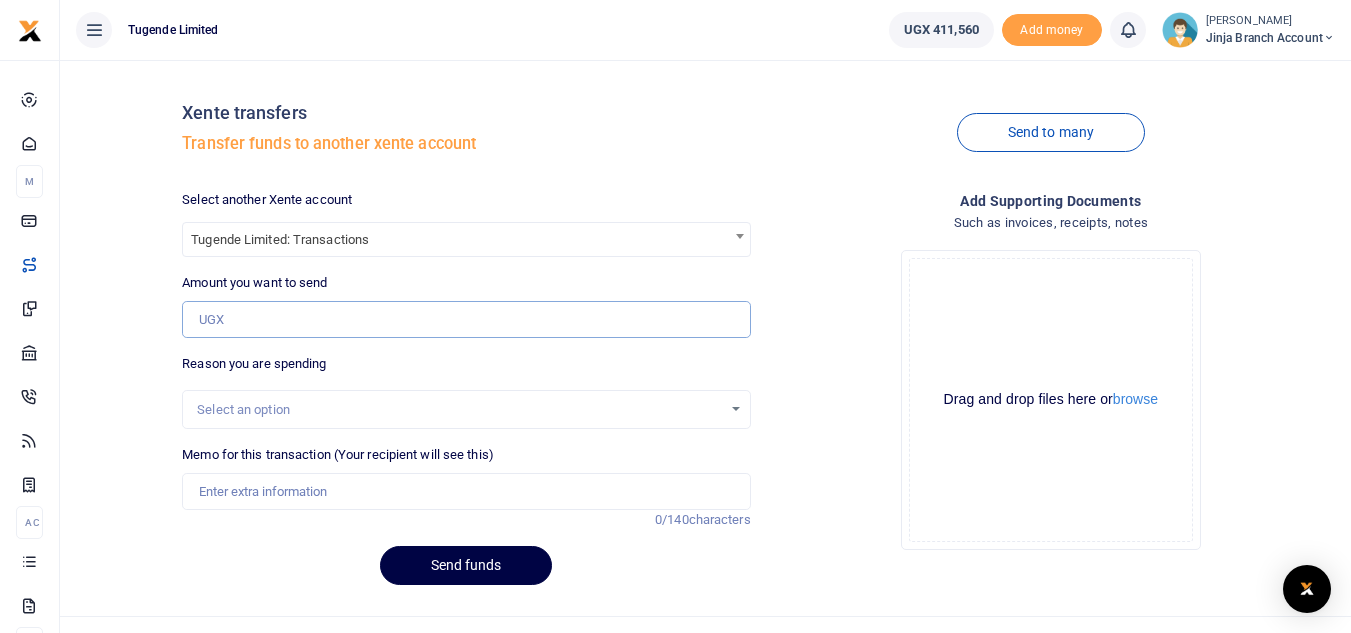 click on "Amount you want to send" at bounding box center (466, 320) 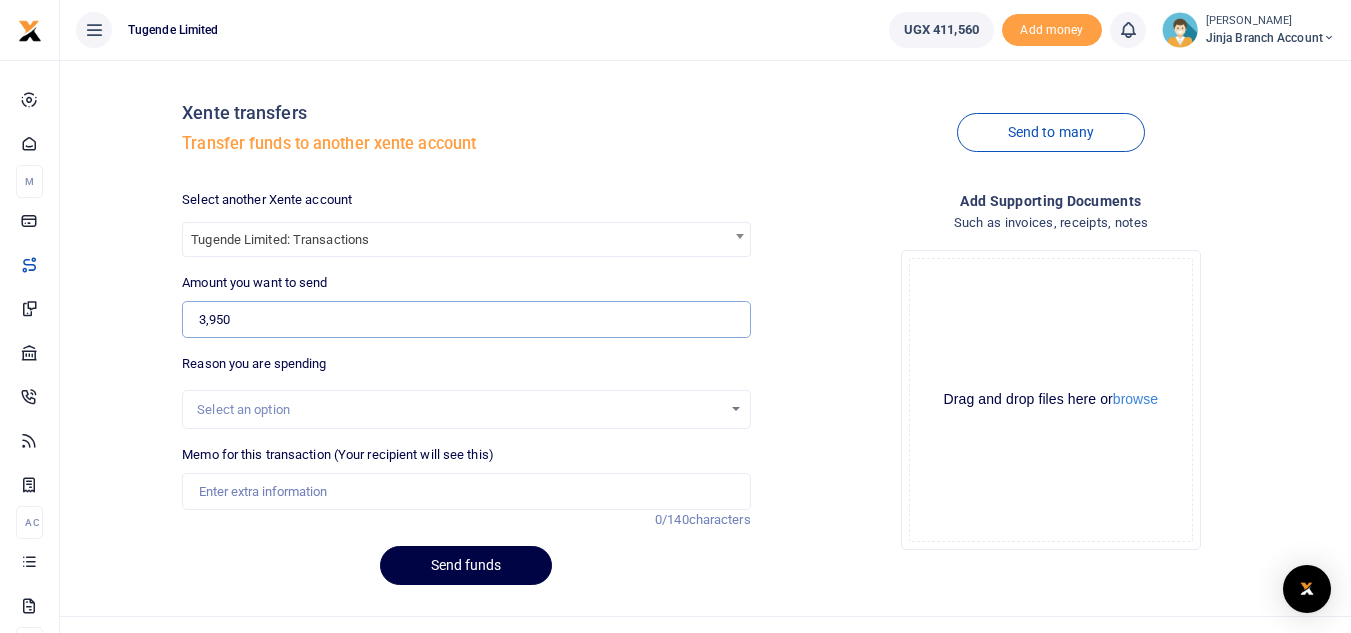 type on "3,950" 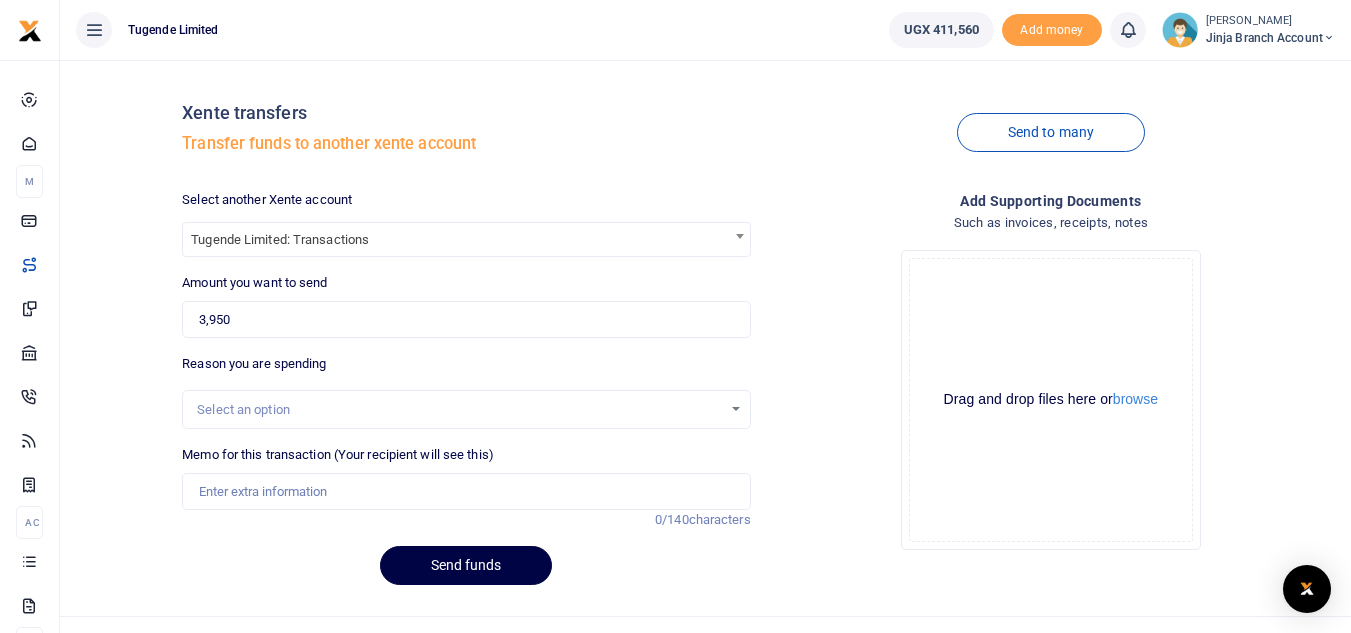 click on "Select an option" at bounding box center (459, 410) 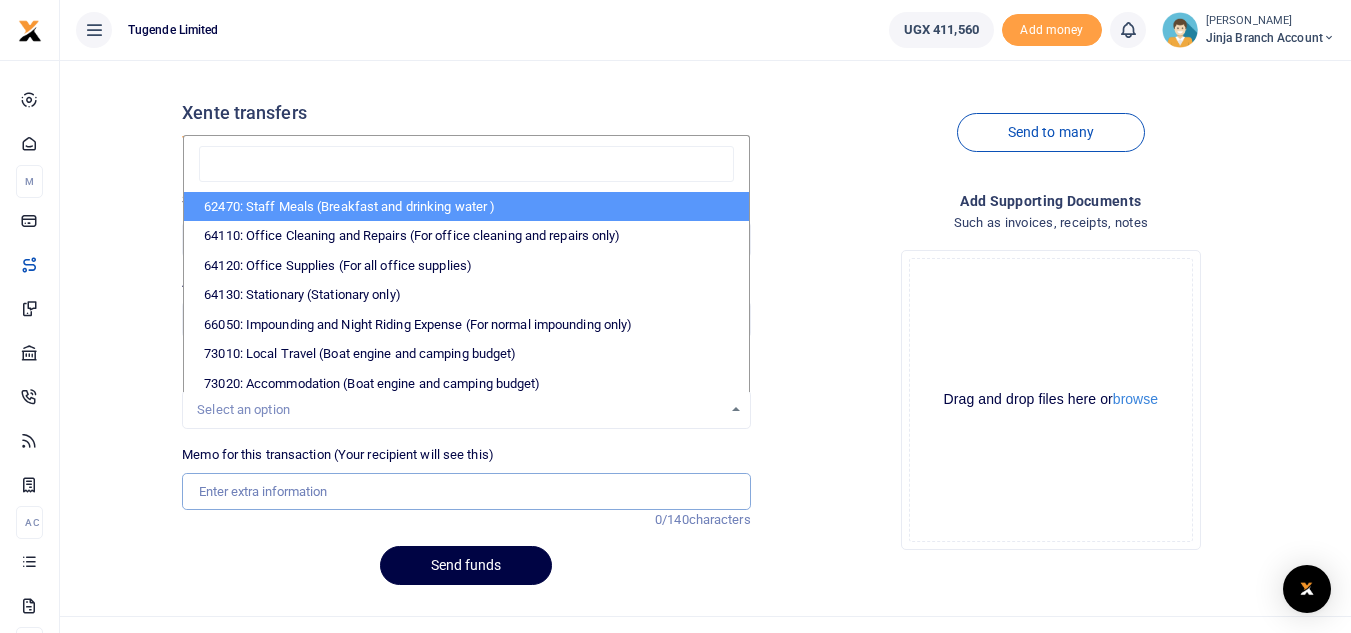 click on "Memo for this transaction (Your recipient will see this)" at bounding box center (466, 492) 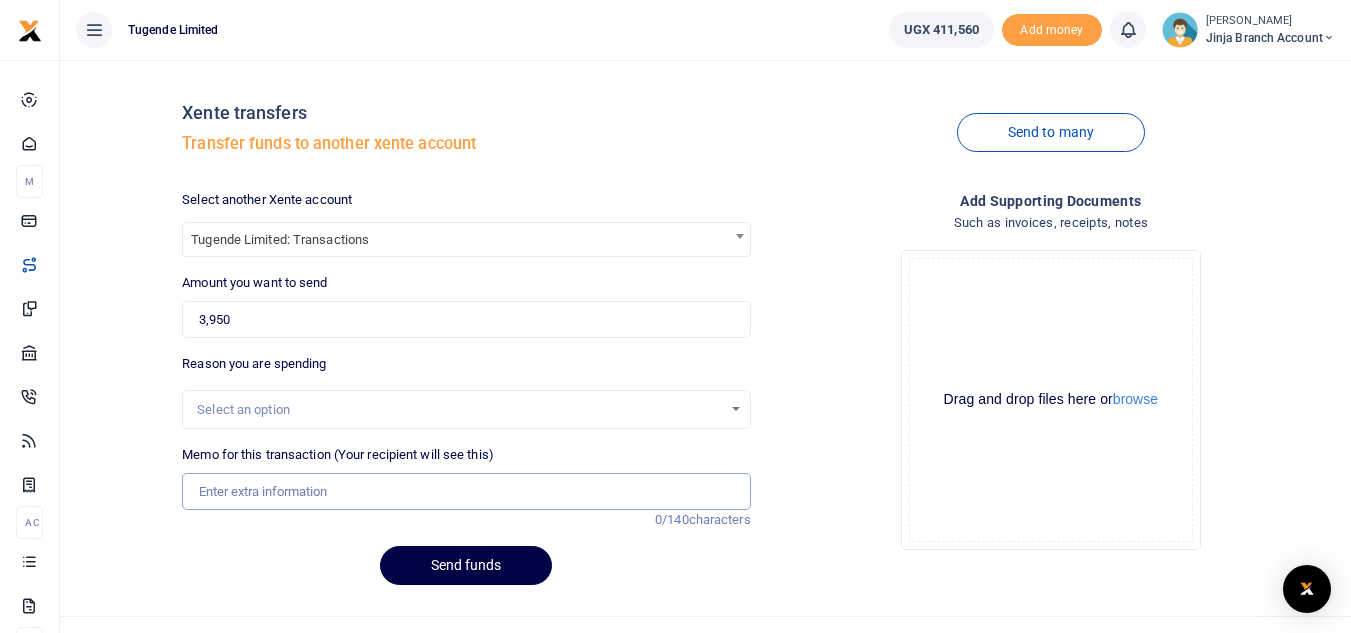 click on "Memo for this transaction (Your recipient will see this)" at bounding box center [466, 492] 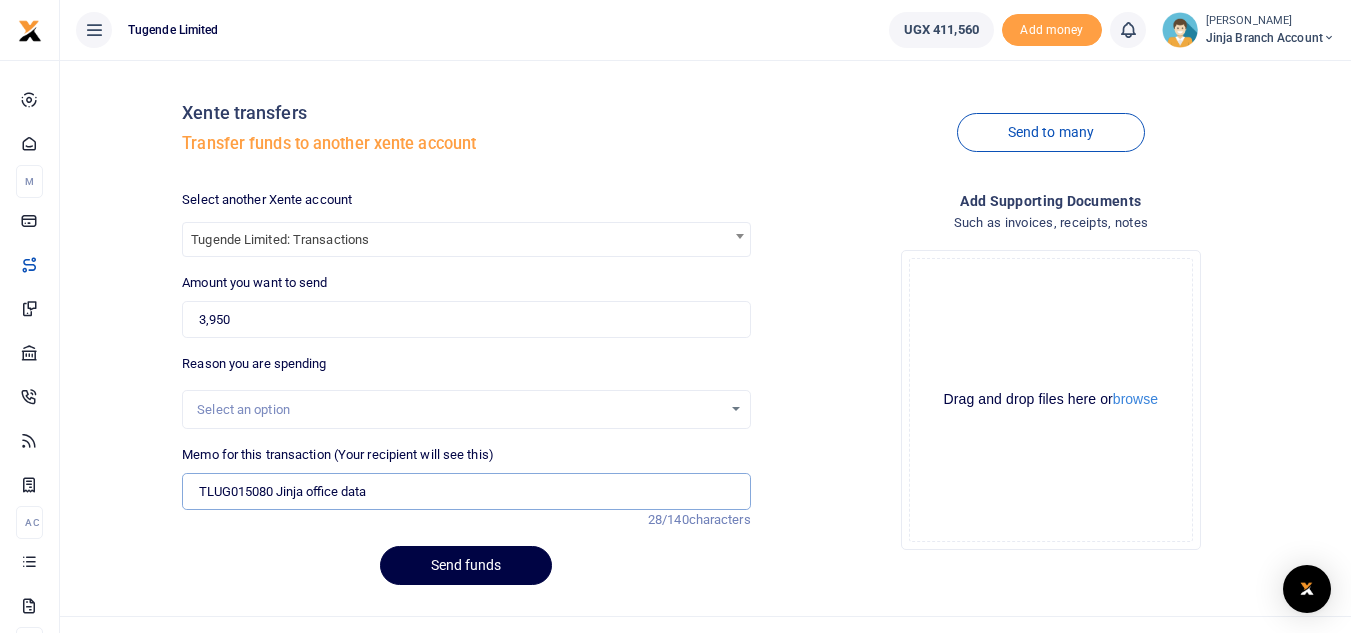 click on "TLUG015080 Jinja office data" at bounding box center [466, 492] 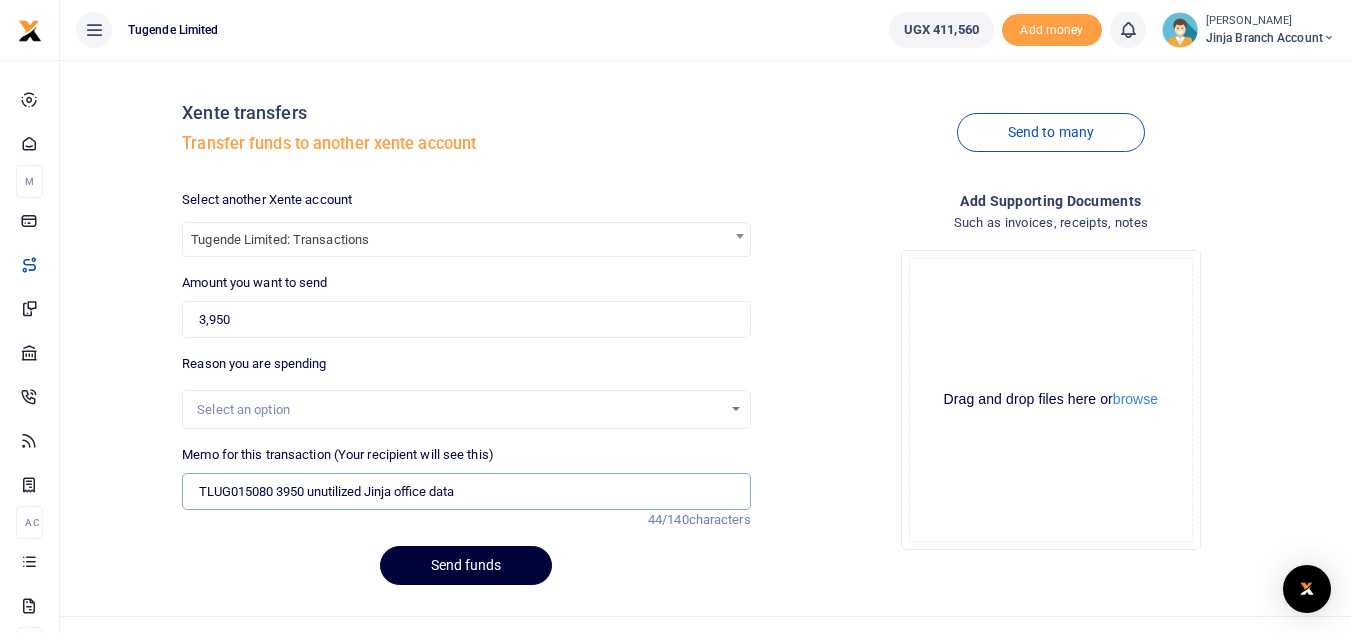 type on "TLUG015080 3950 unutilized Jinja office data" 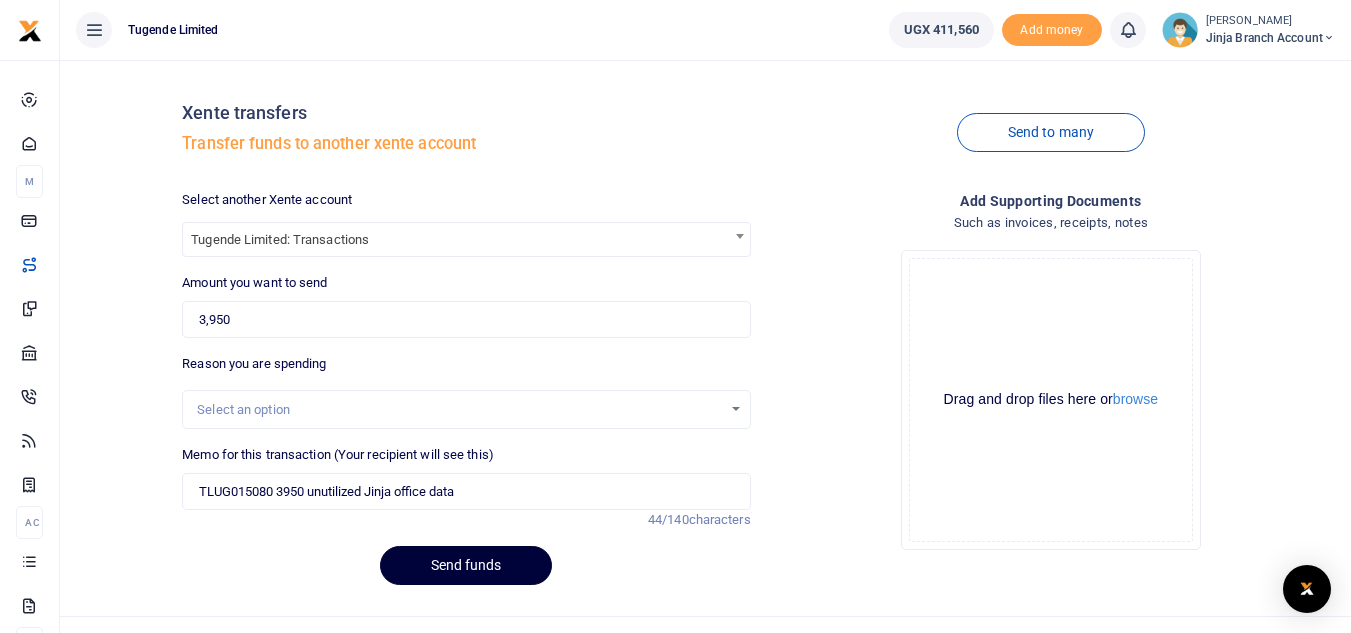 click on "Send funds" at bounding box center [466, 565] 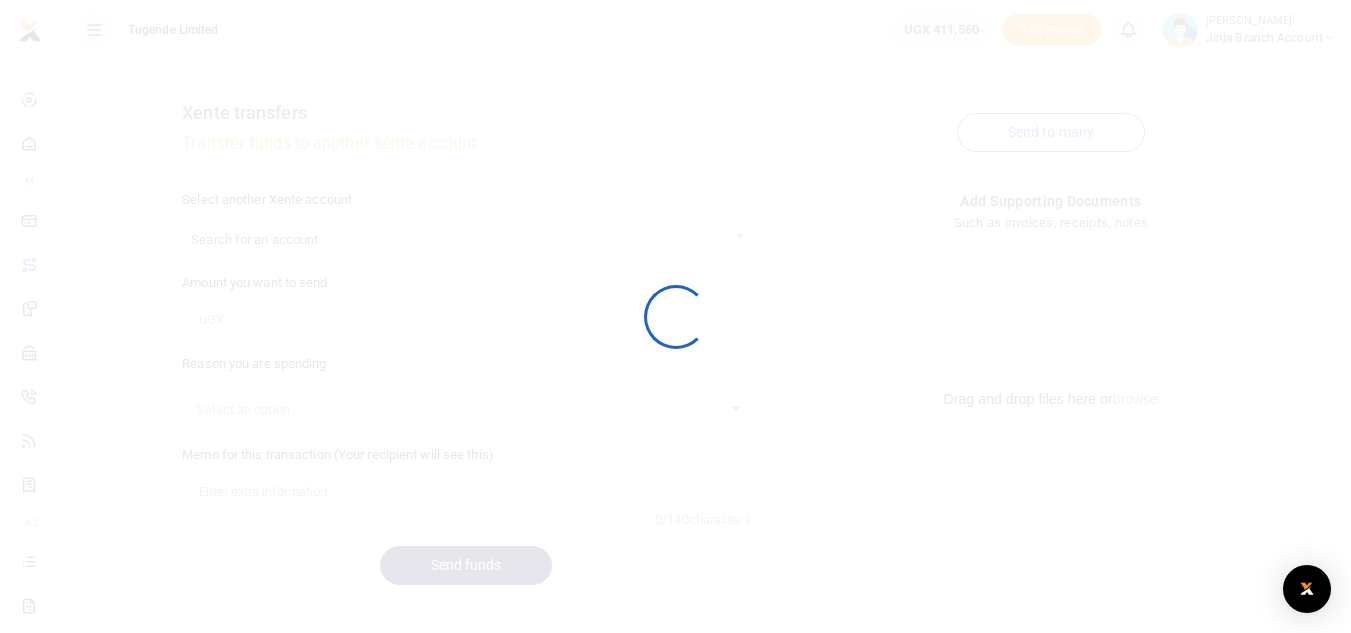 scroll, scrollTop: 0, scrollLeft: 0, axis: both 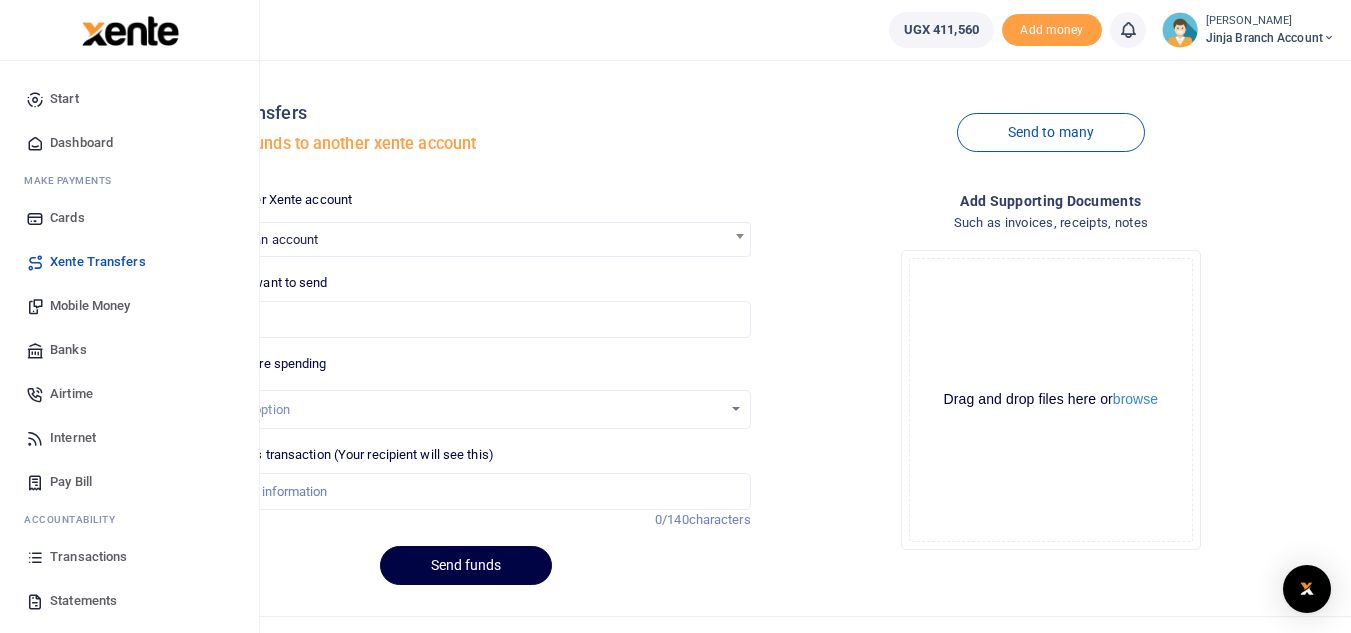 click on "Xente Transfers" at bounding box center [98, 262] 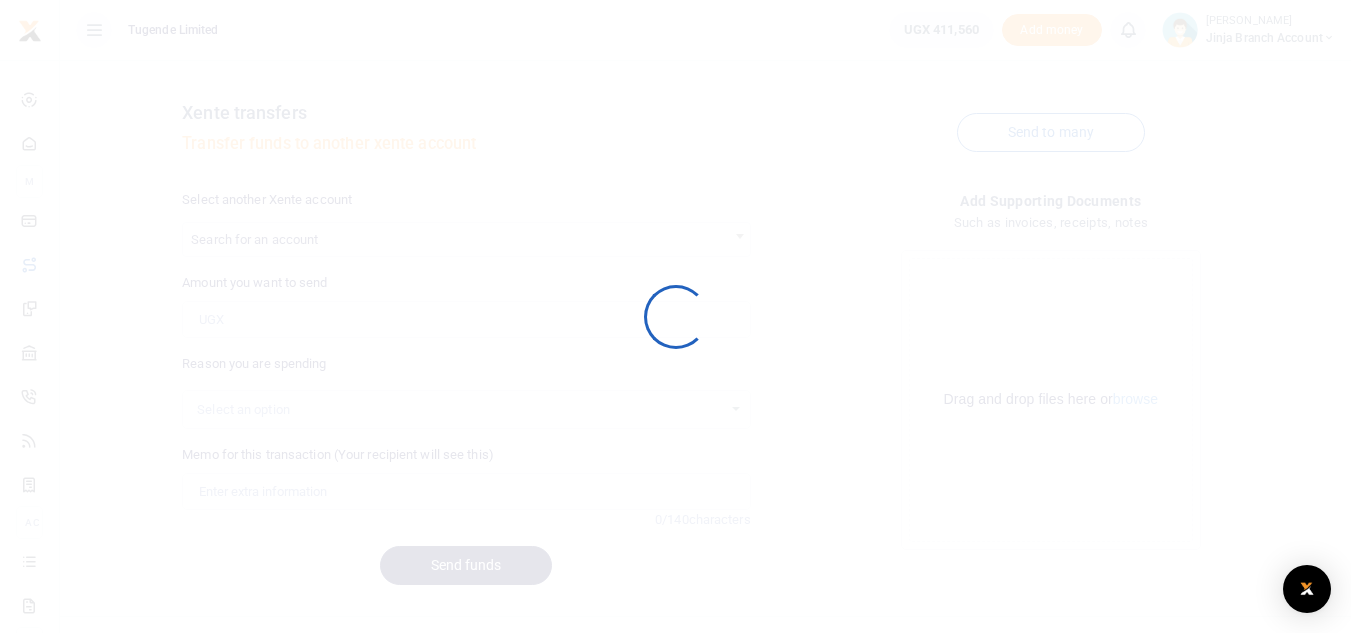 scroll, scrollTop: 0, scrollLeft: 0, axis: both 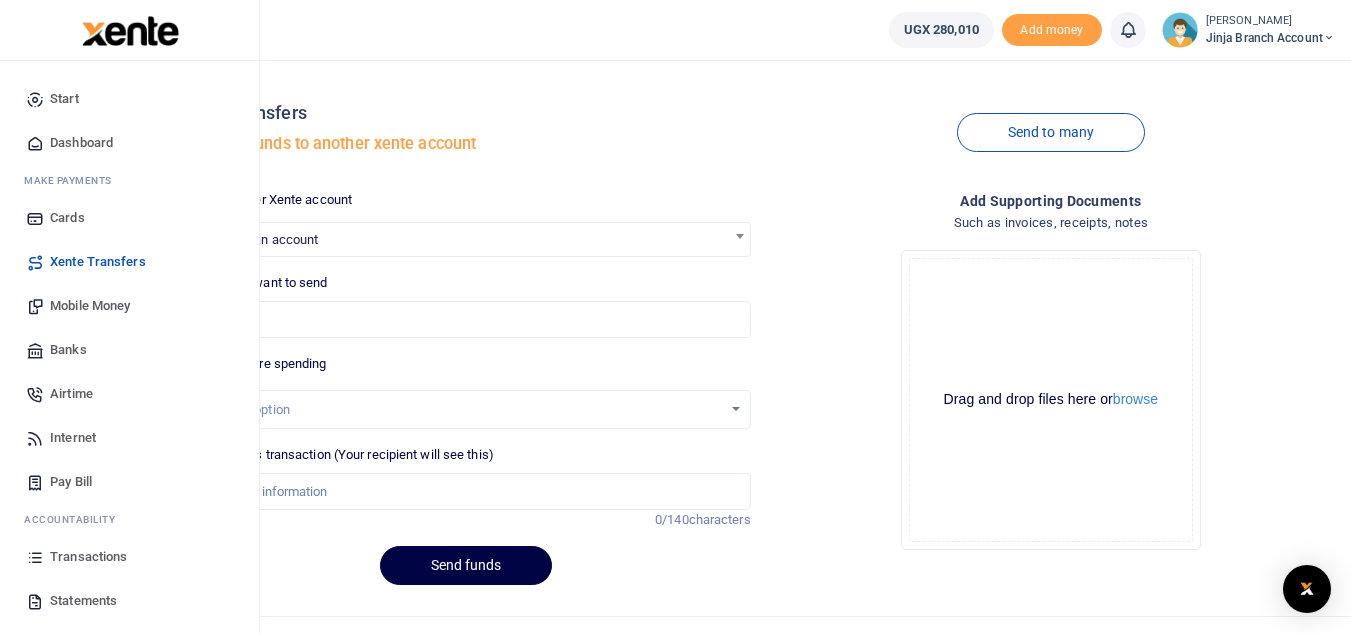 click on "Transactions" at bounding box center [88, 557] 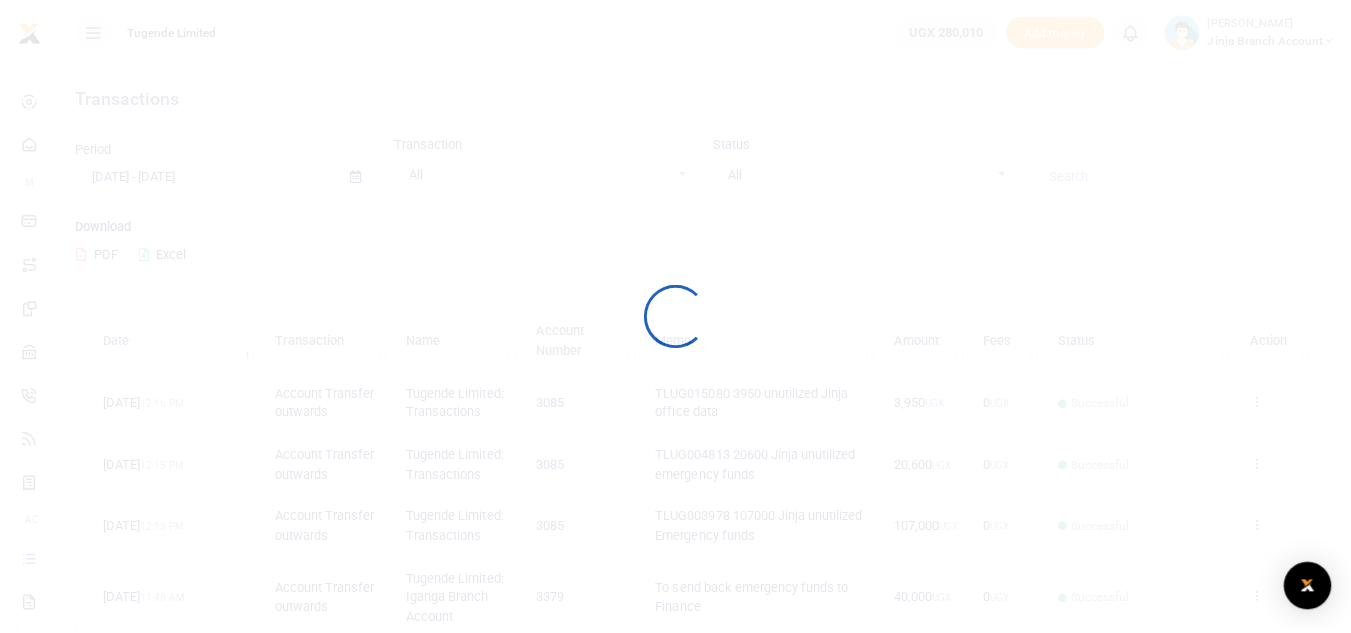 scroll, scrollTop: 0, scrollLeft: 0, axis: both 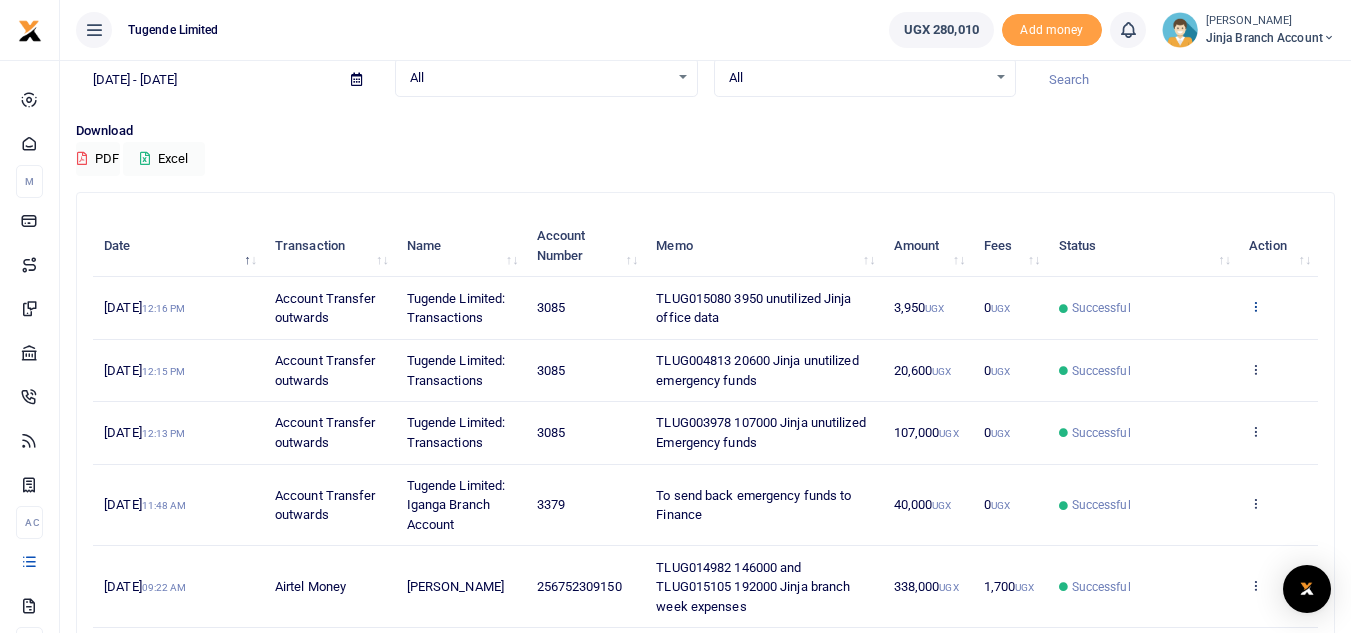click at bounding box center [1255, 306] 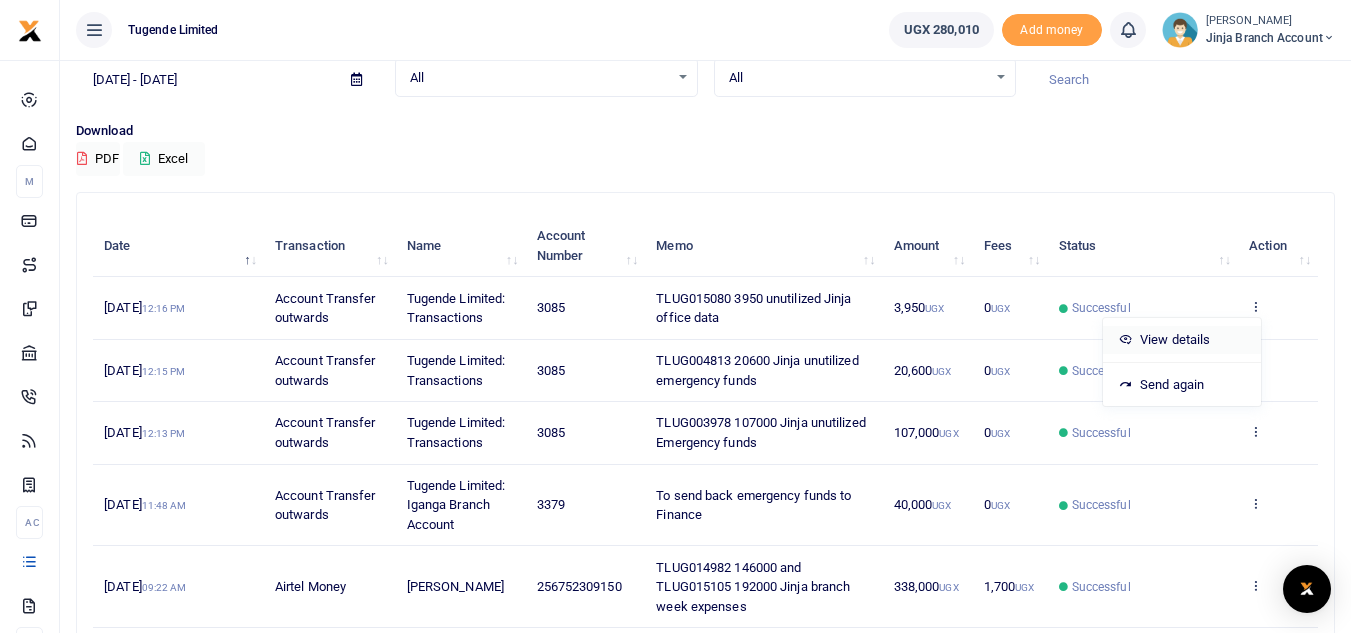 click on "View details" at bounding box center (1182, 340) 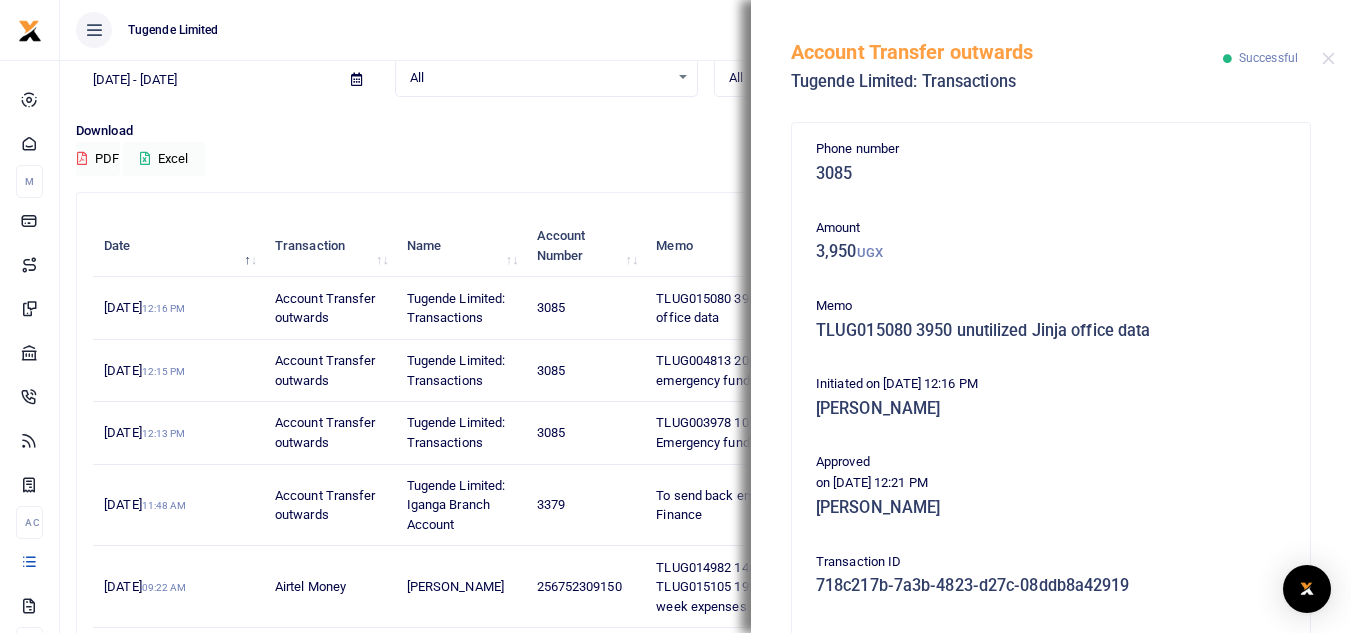 scroll, scrollTop: 274, scrollLeft: 0, axis: vertical 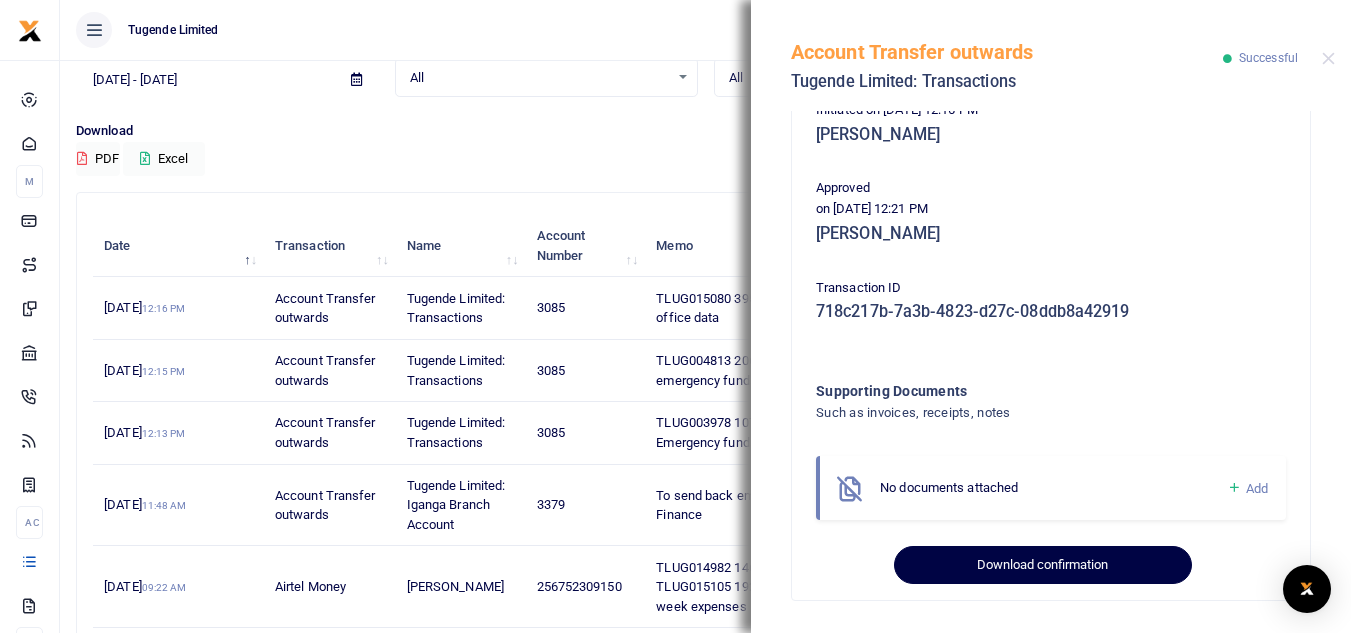 click on "Download confirmation" at bounding box center (1042, 565) 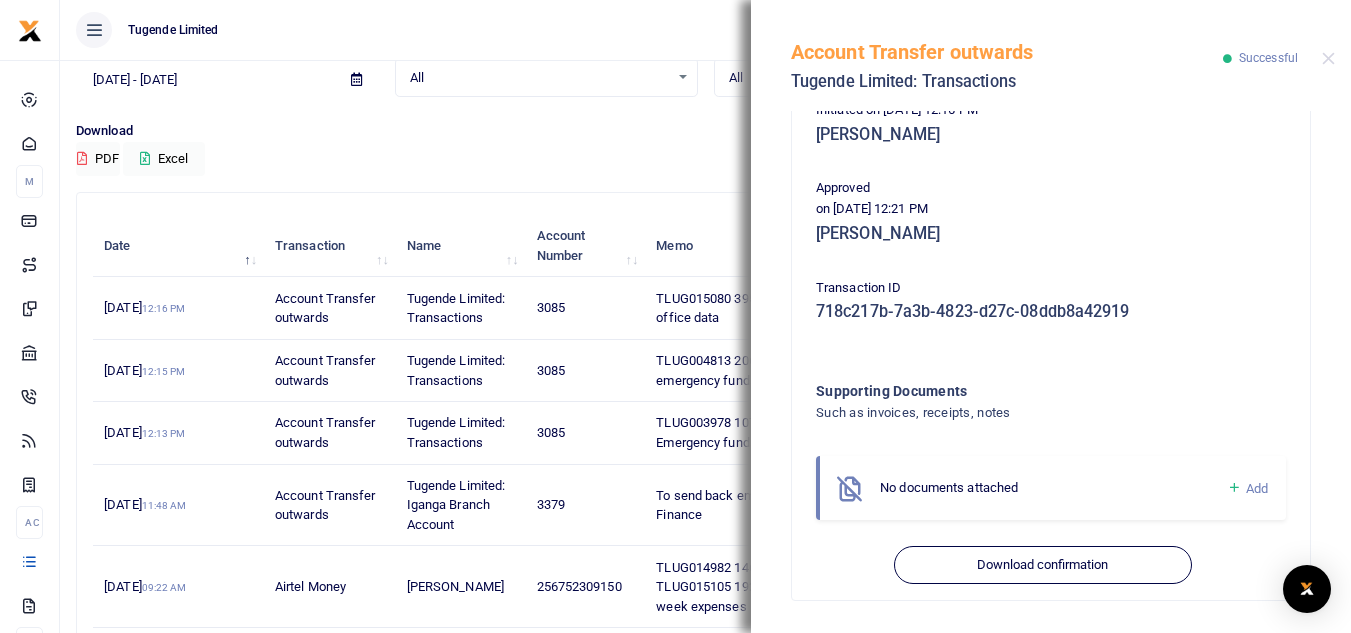 click on "Account Transfer outwards
Tugende Limited: Transactions
Successful" at bounding box center (1051, 55) 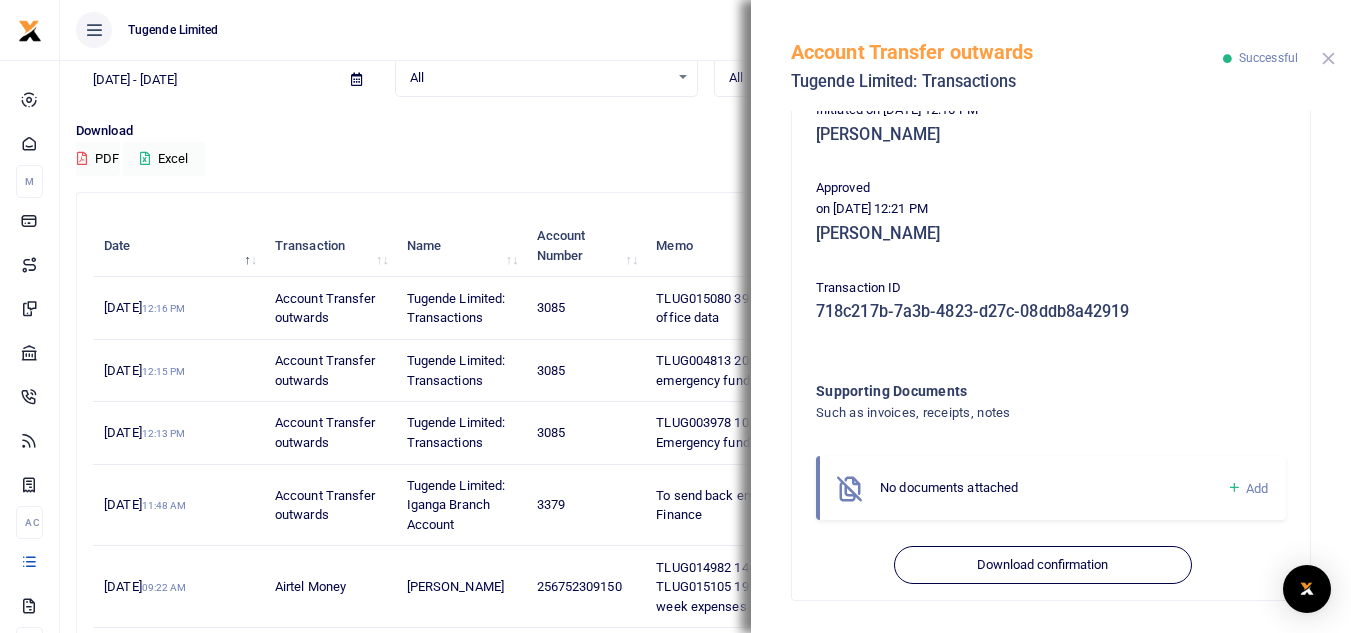 click at bounding box center (1328, 58) 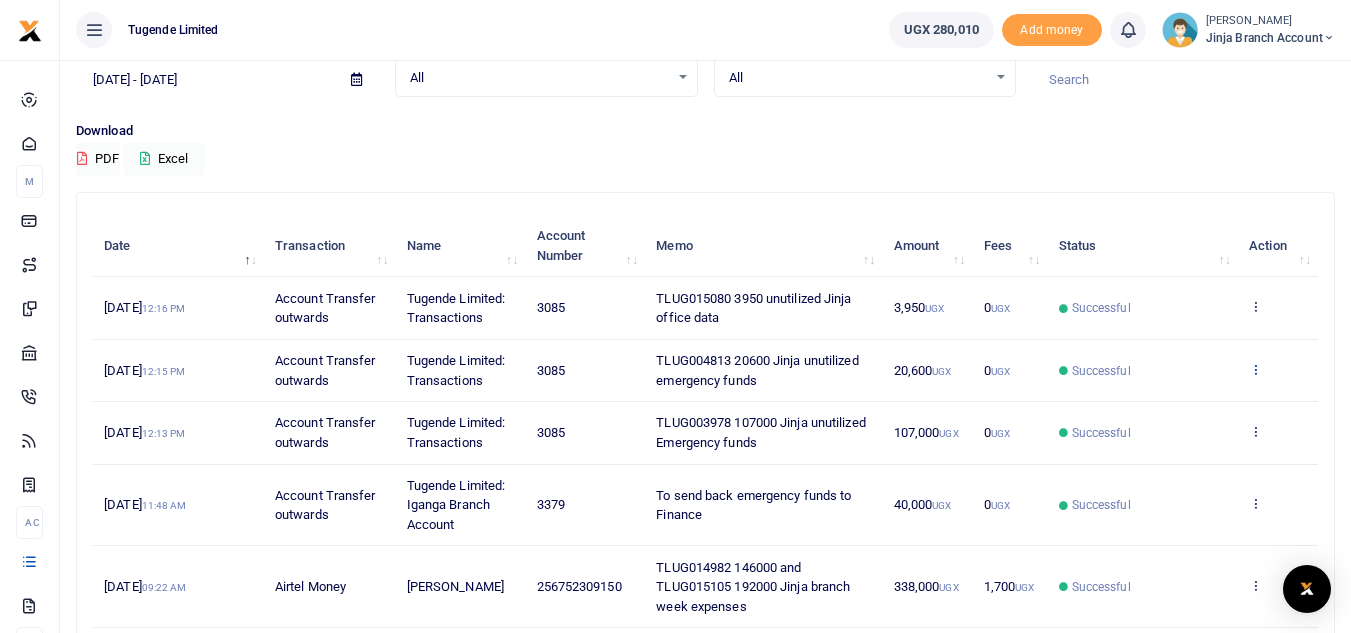 click at bounding box center [1255, 369] 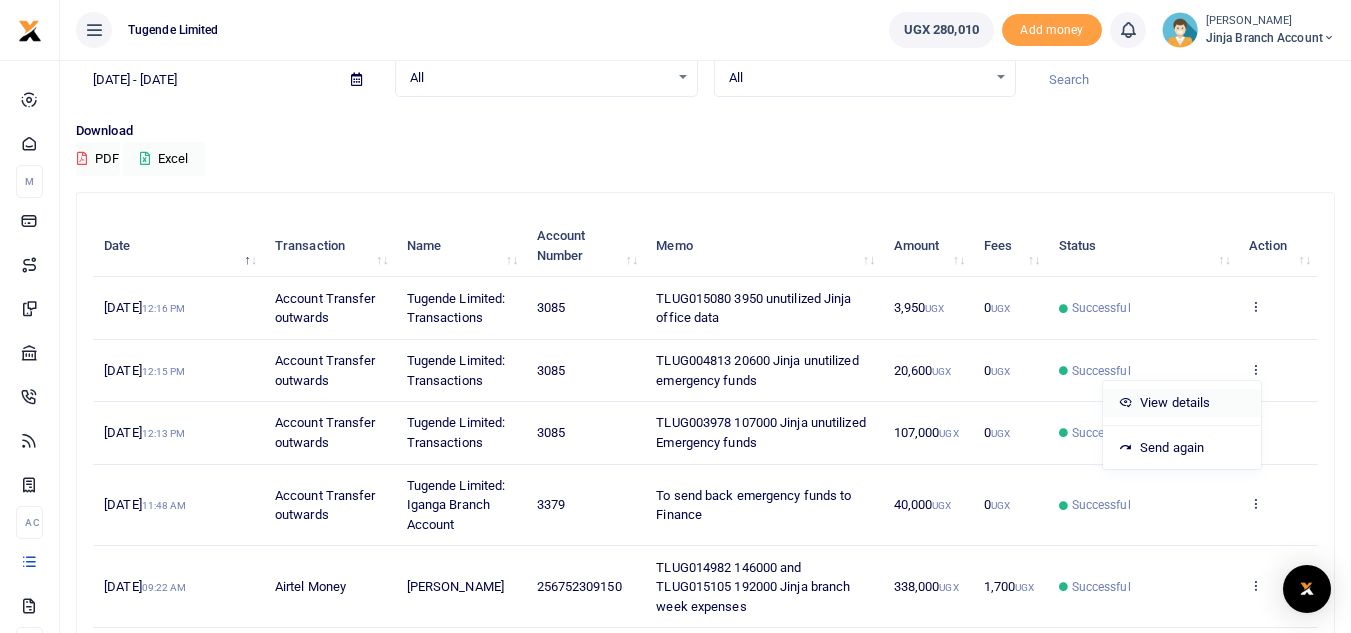 click on "View details" at bounding box center (1182, 403) 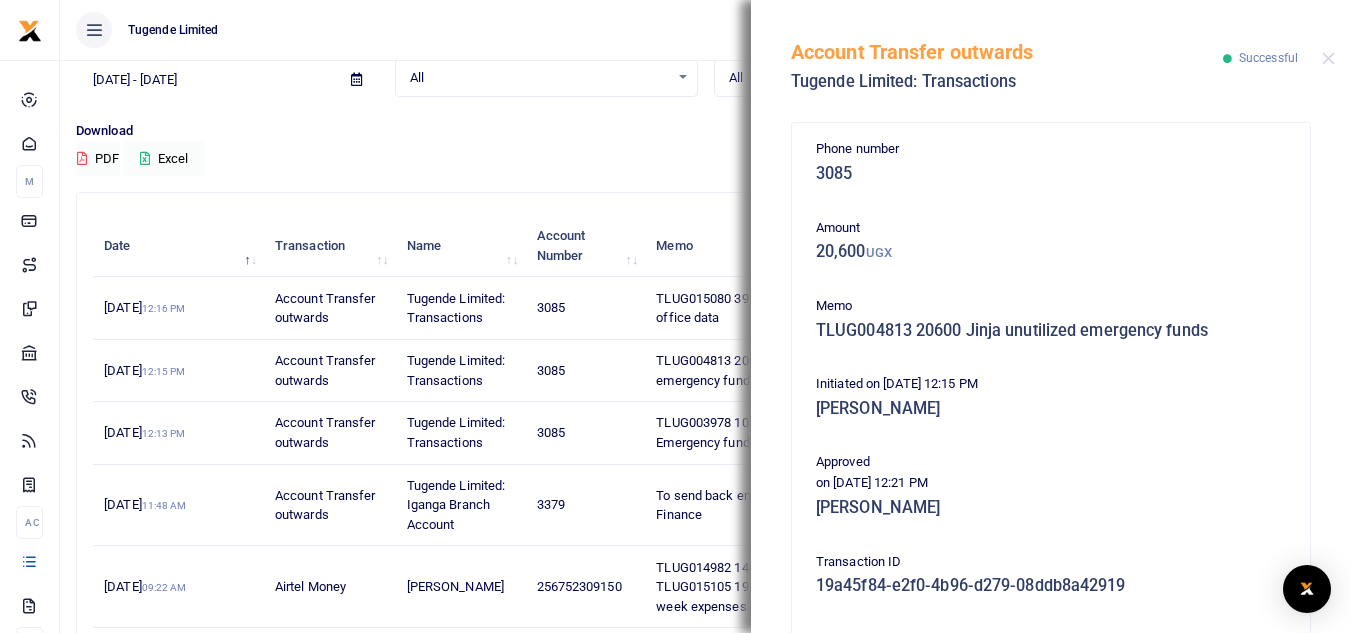 scroll, scrollTop: 274, scrollLeft: 0, axis: vertical 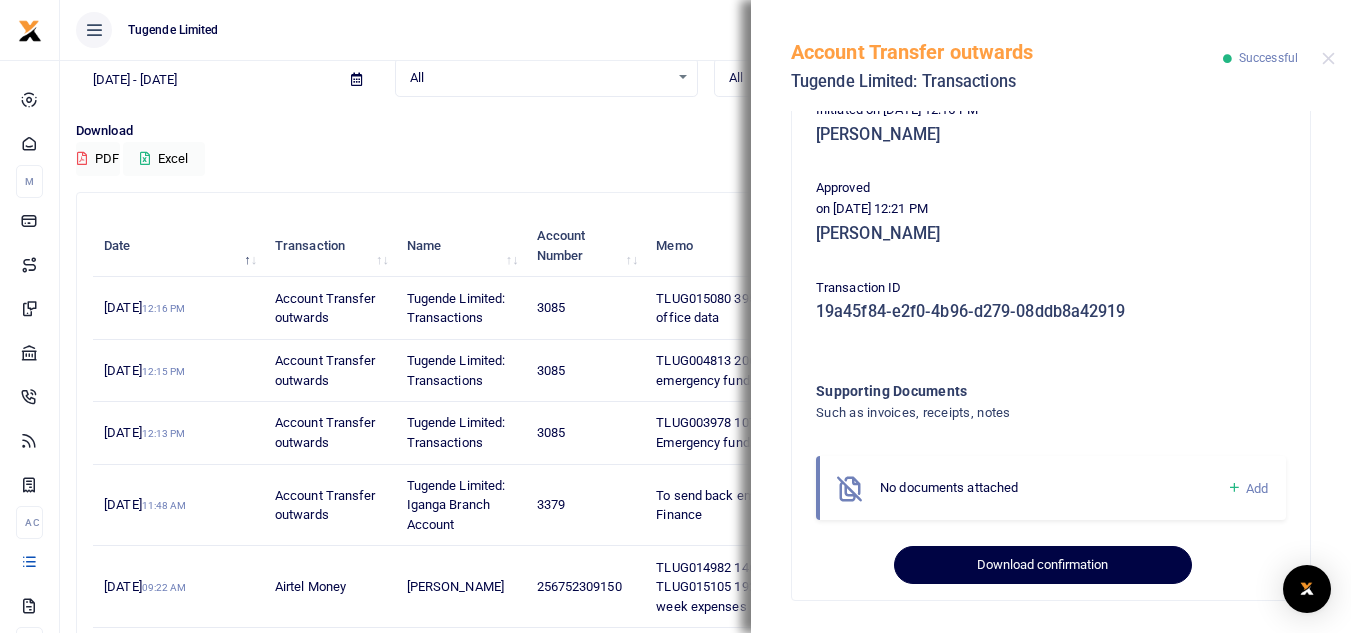 click on "Download confirmation" at bounding box center (1042, 565) 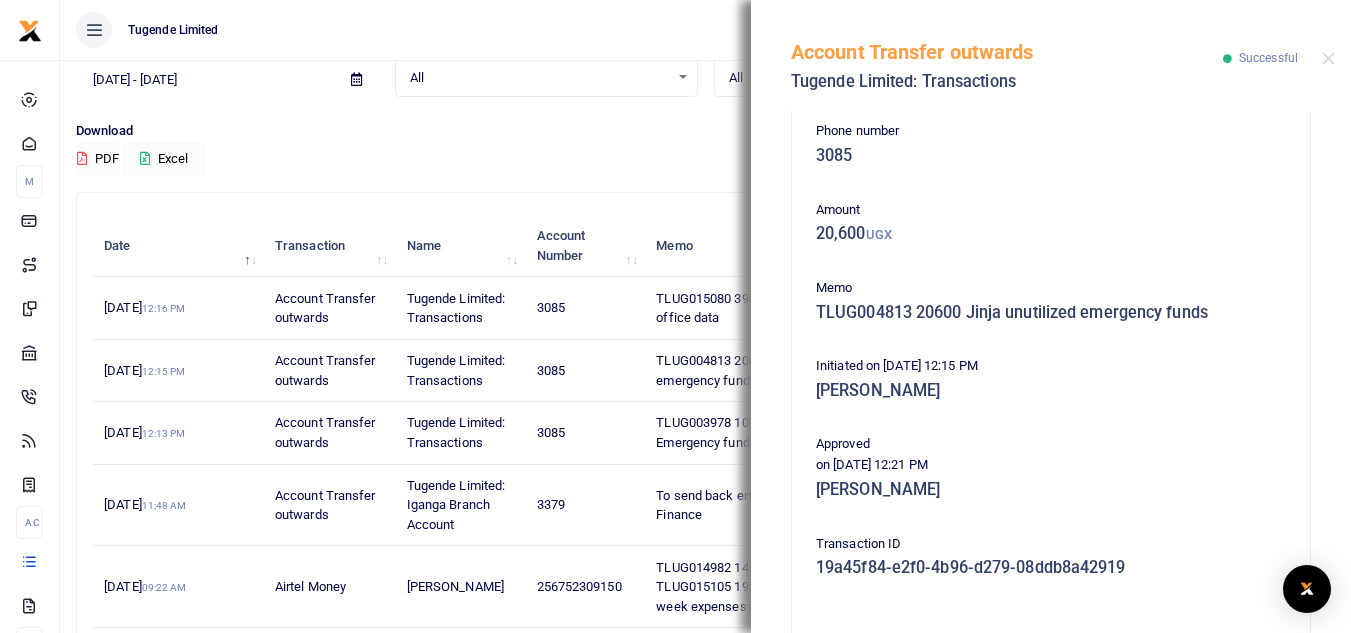 scroll, scrollTop: 0, scrollLeft: 0, axis: both 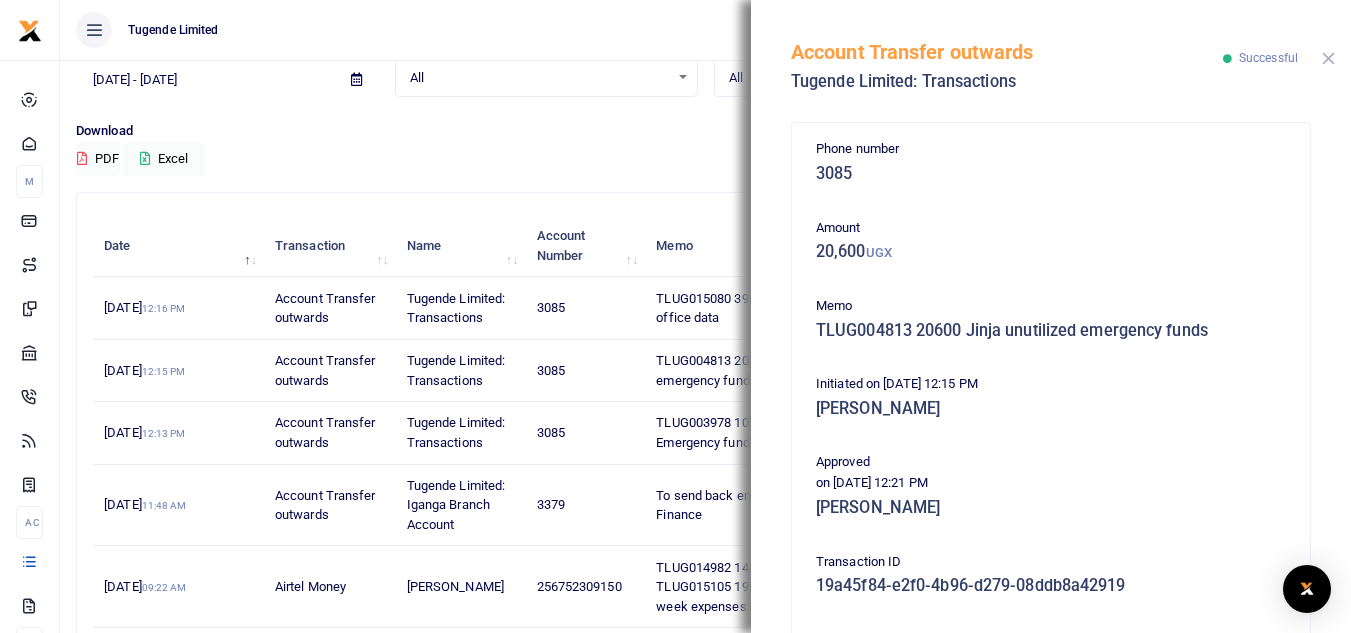 click at bounding box center (1328, 58) 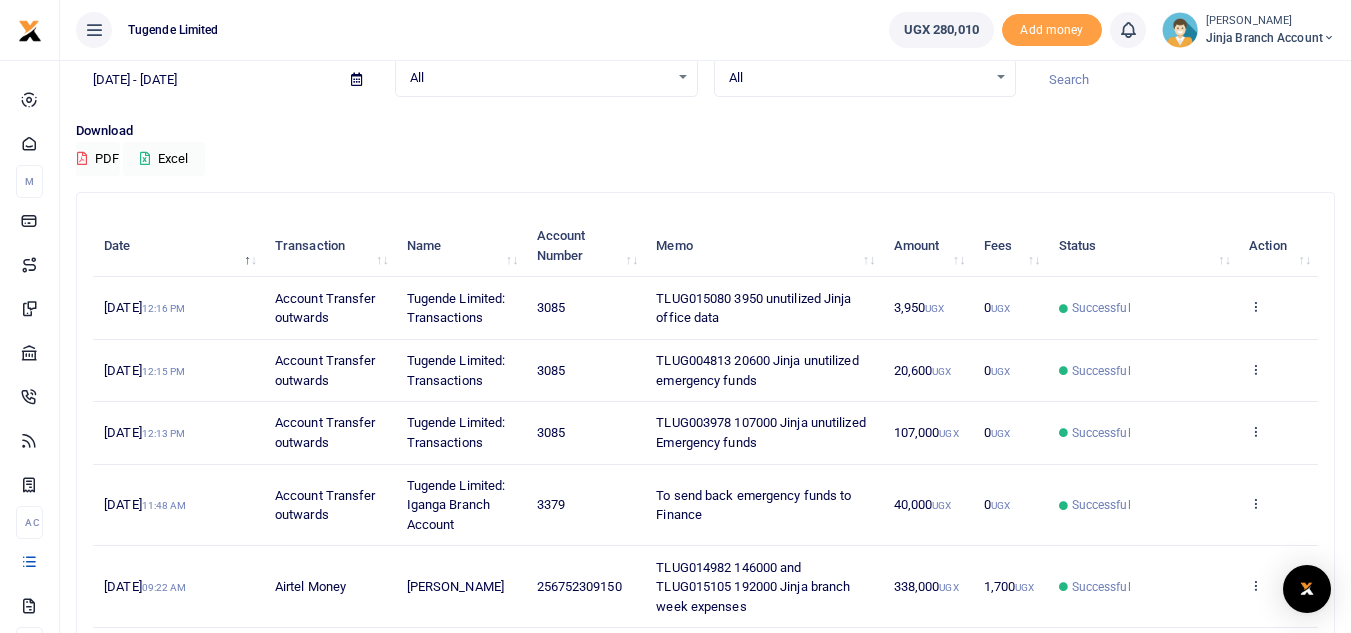 click on "View details
Send again" at bounding box center [1278, 433] 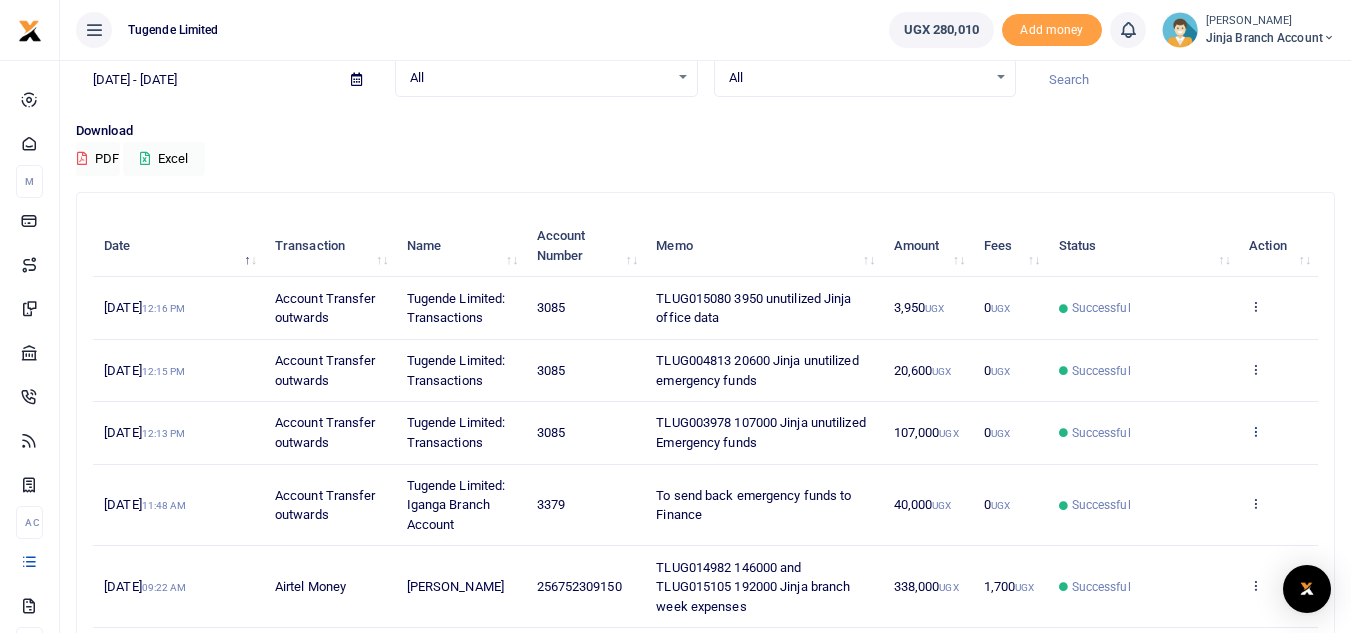 click at bounding box center (1255, 431) 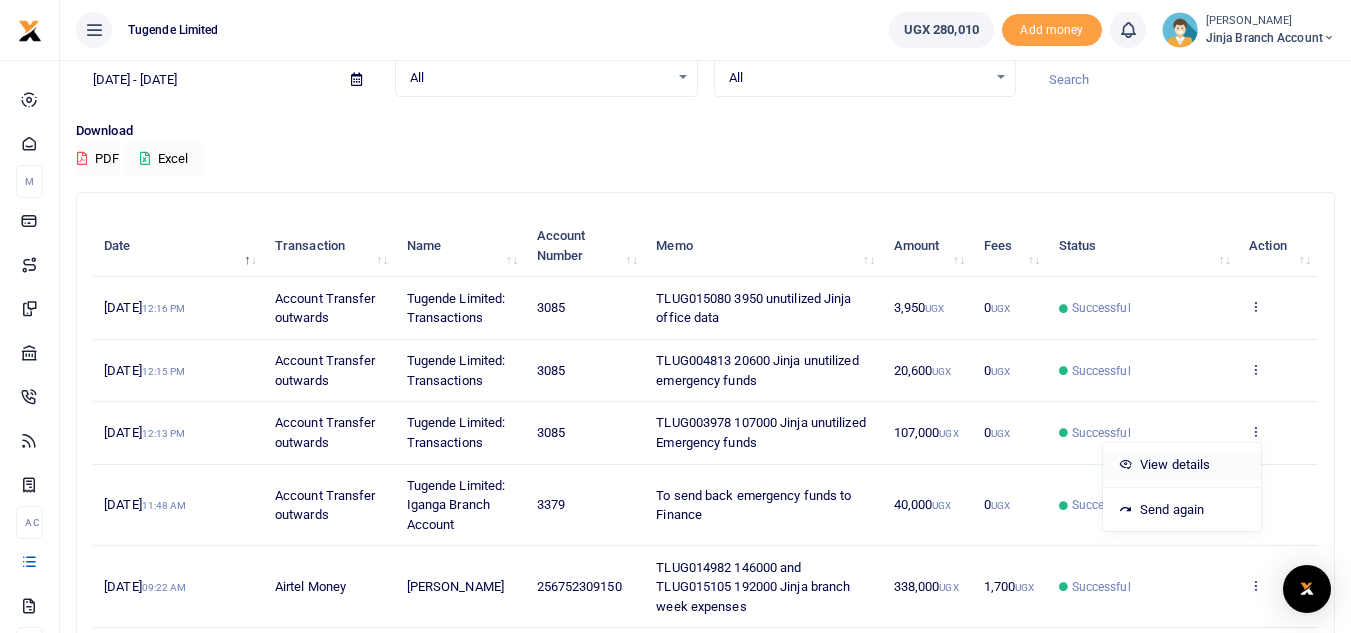 click on "View details" at bounding box center [1182, 465] 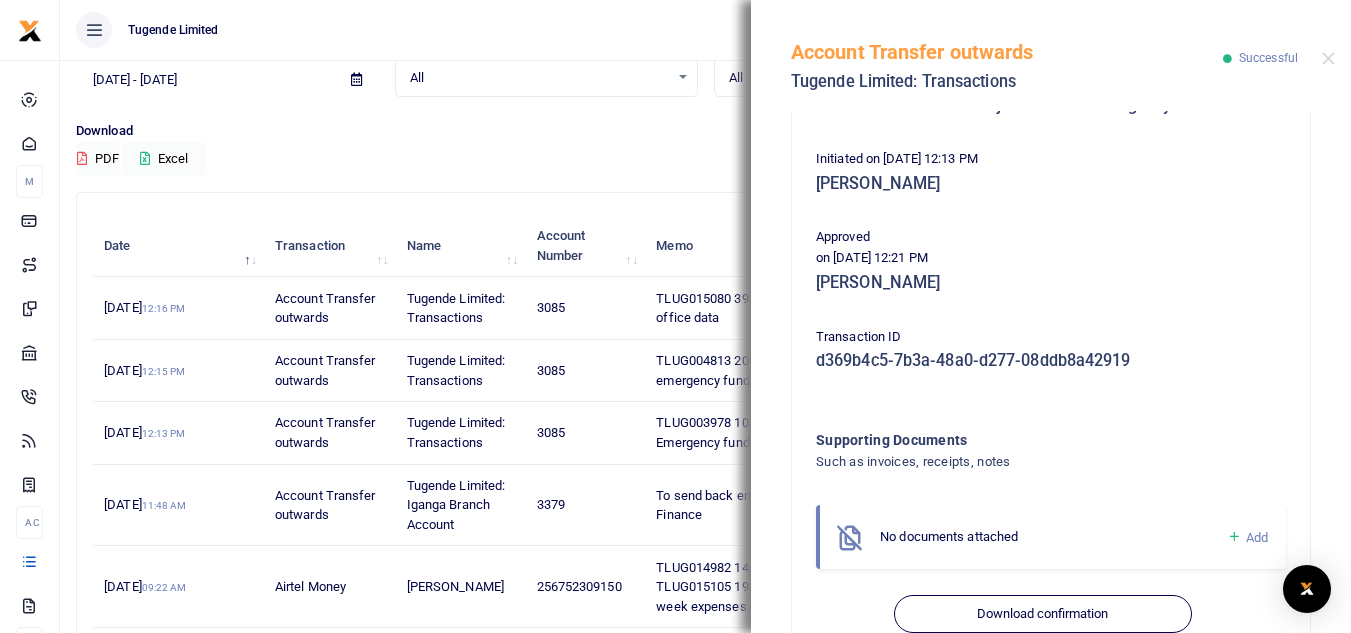 scroll, scrollTop: 261, scrollLeft: 0, axis: vertical 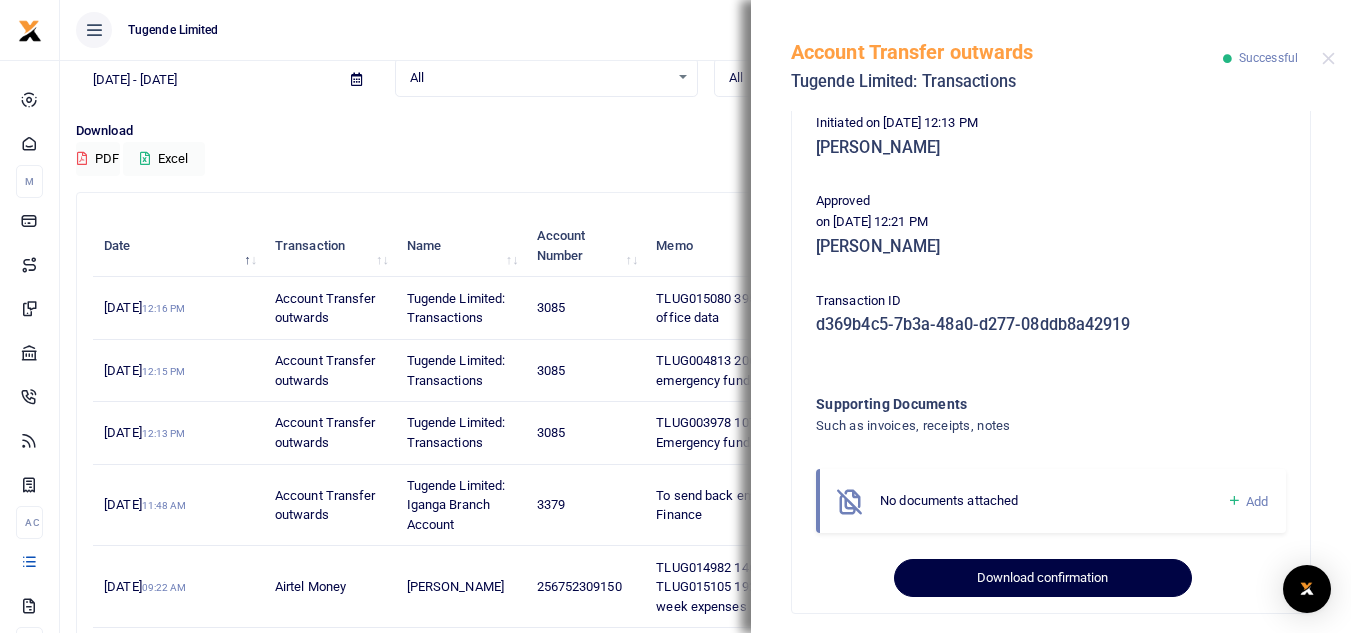 click on "Download confirmation" at bounding box center (1042, 578) 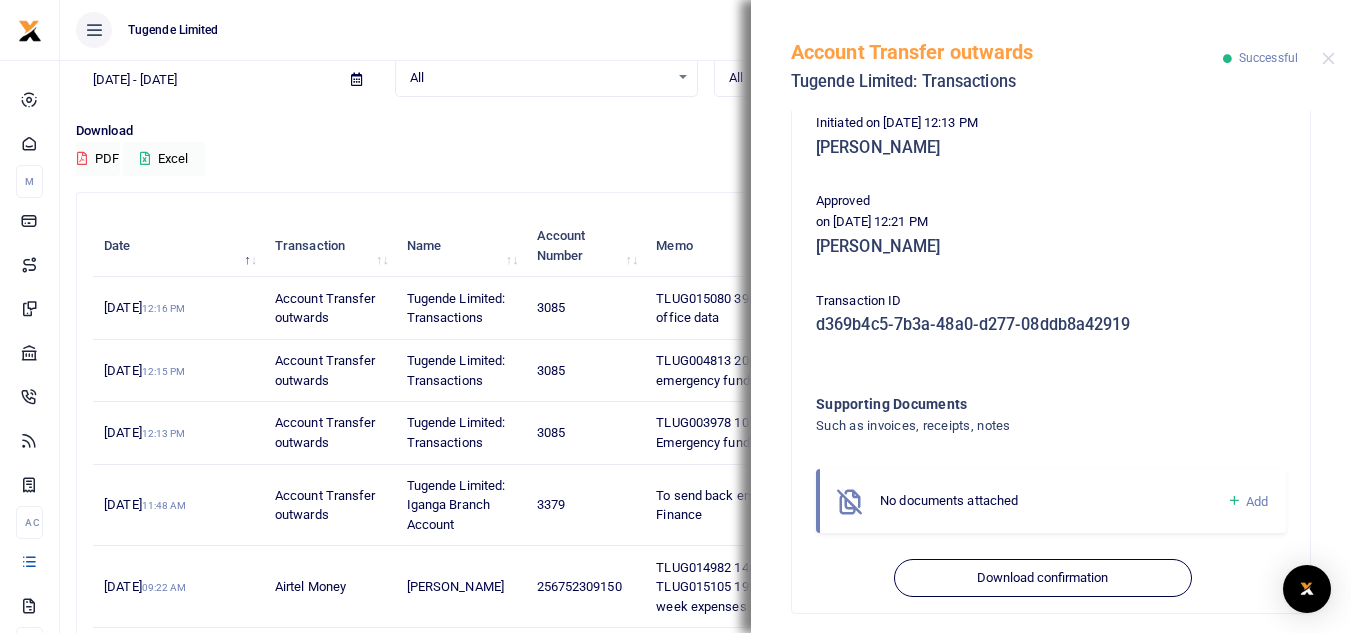 click on "Download
PDF
Excel" at bounding box center (705, 148) 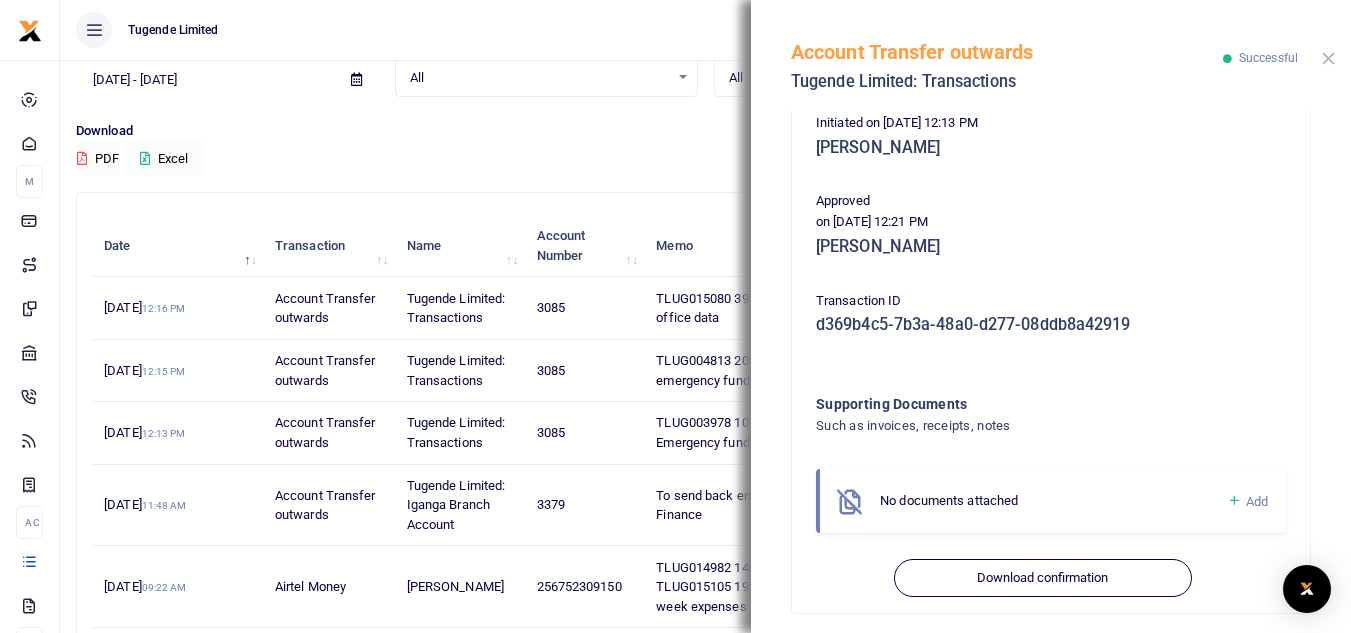 click at bounding box center (1328, 58) 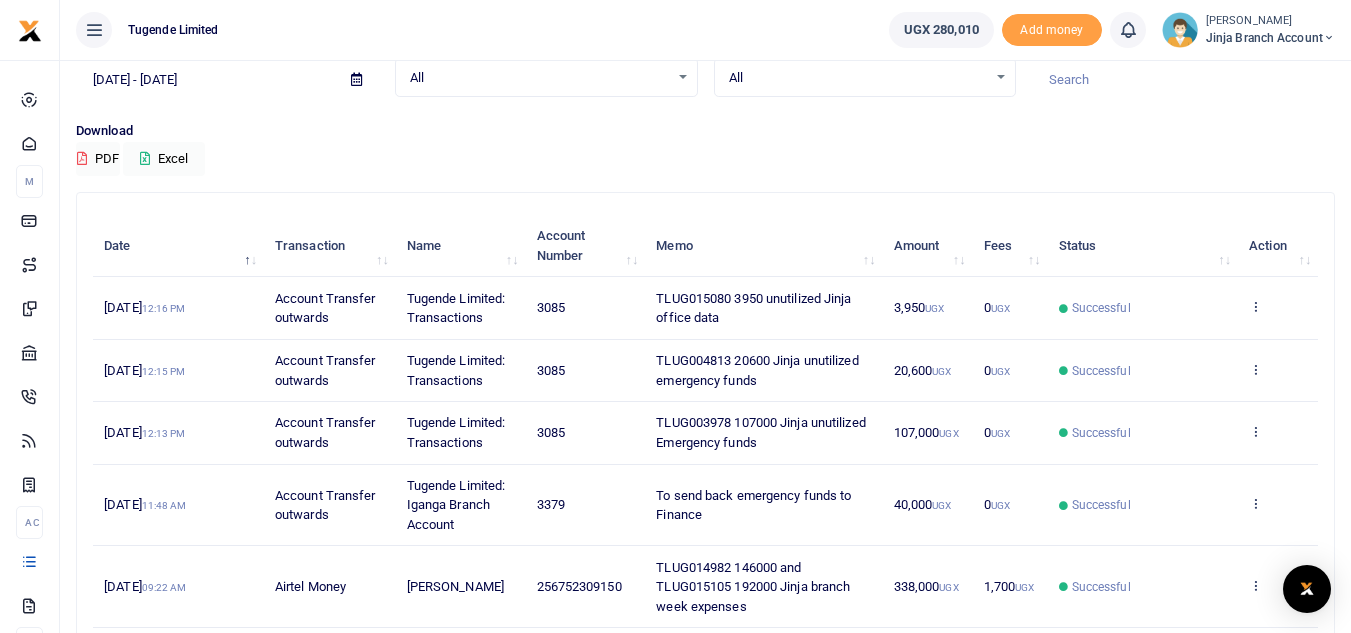 click on "[PERSON_NAME]" at bounding box center [1270, 21] 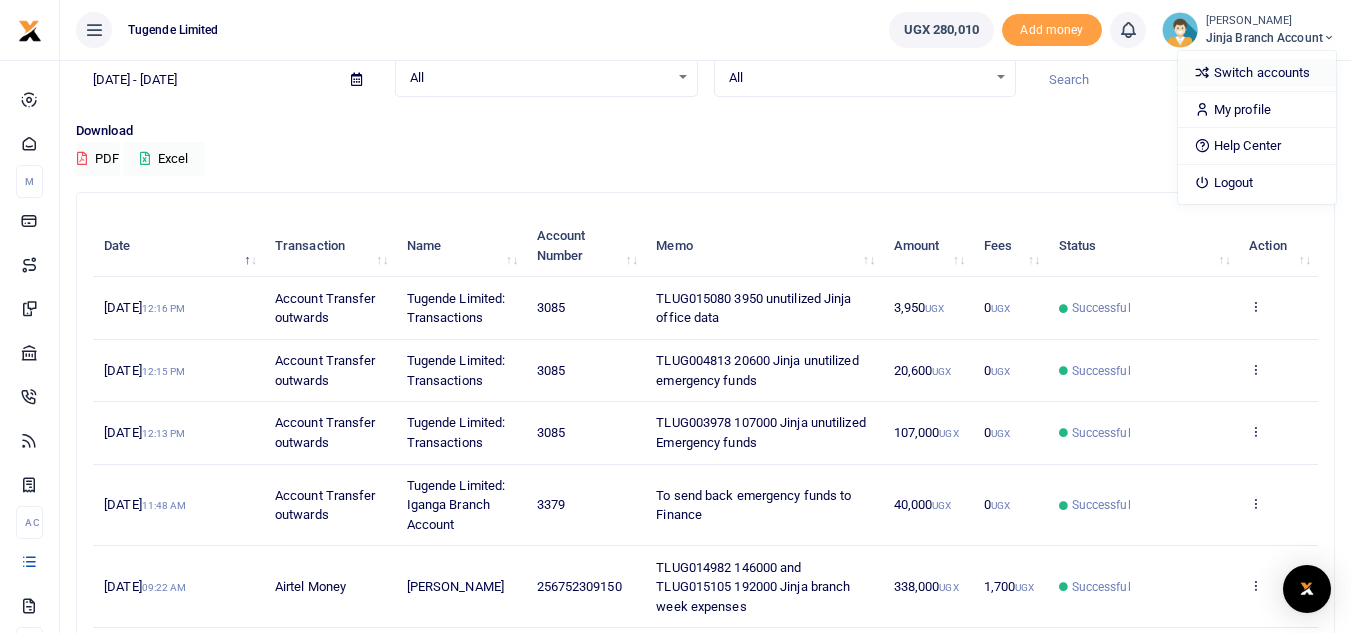 click on "Switch accounts" at bounding box center [1257, 73] 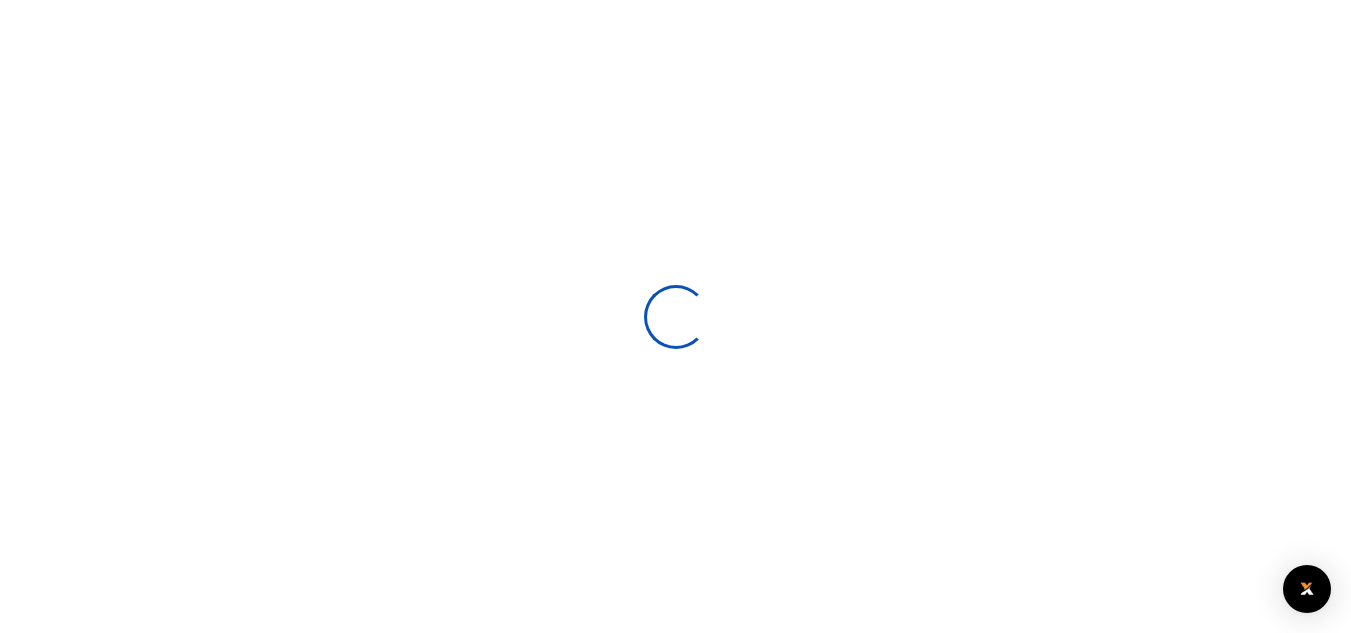 scroll, scrollTop: 0, scrollLeft: 0, axis: both 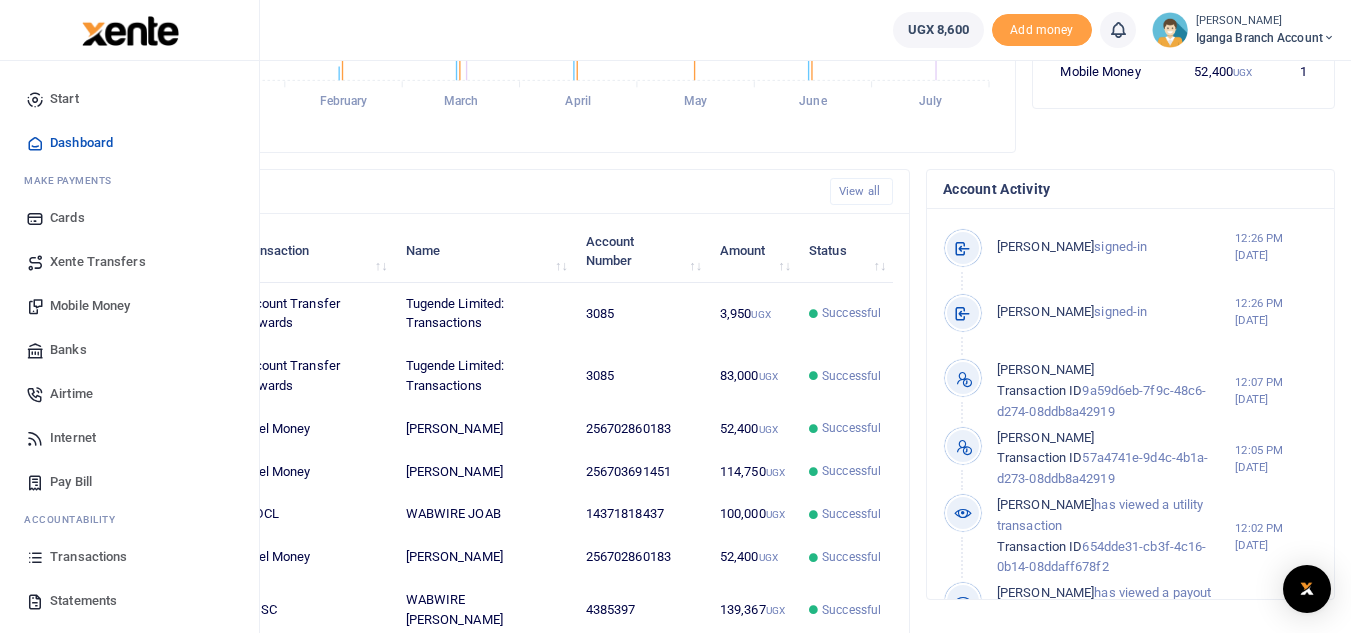 click on "Transactions" at bounding box center [88, 557] 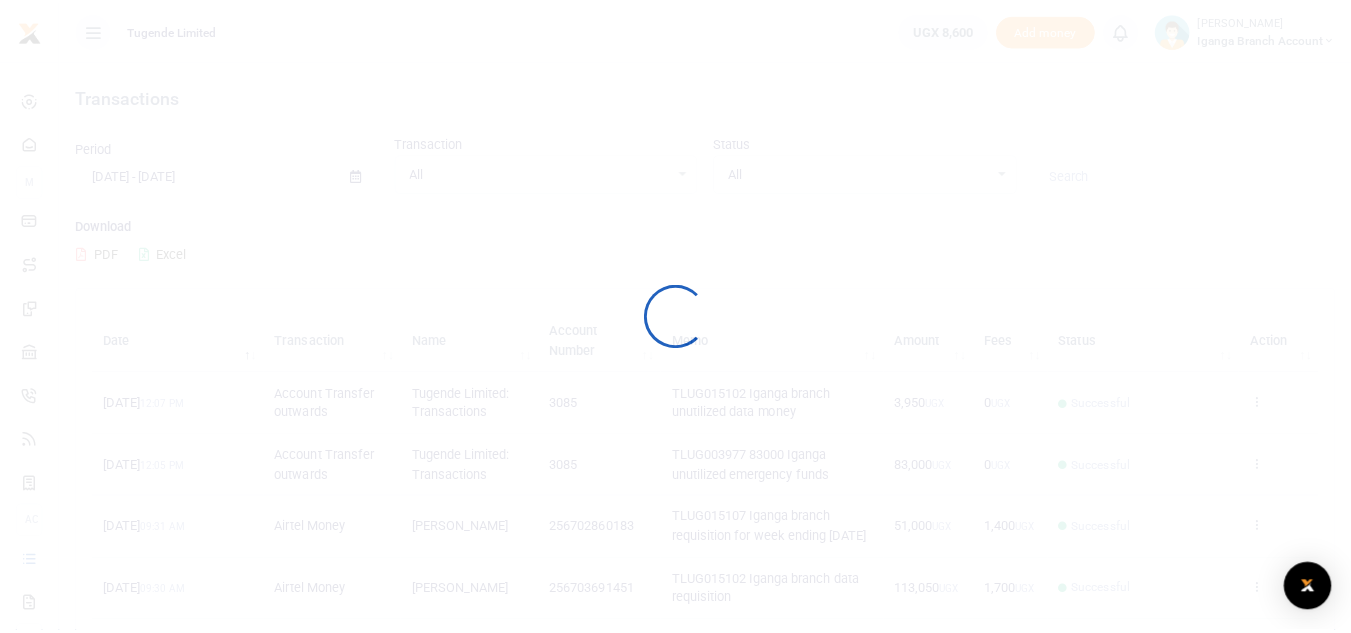 scroll, scrollTop: 0, scrollLeft: 0, axis: both 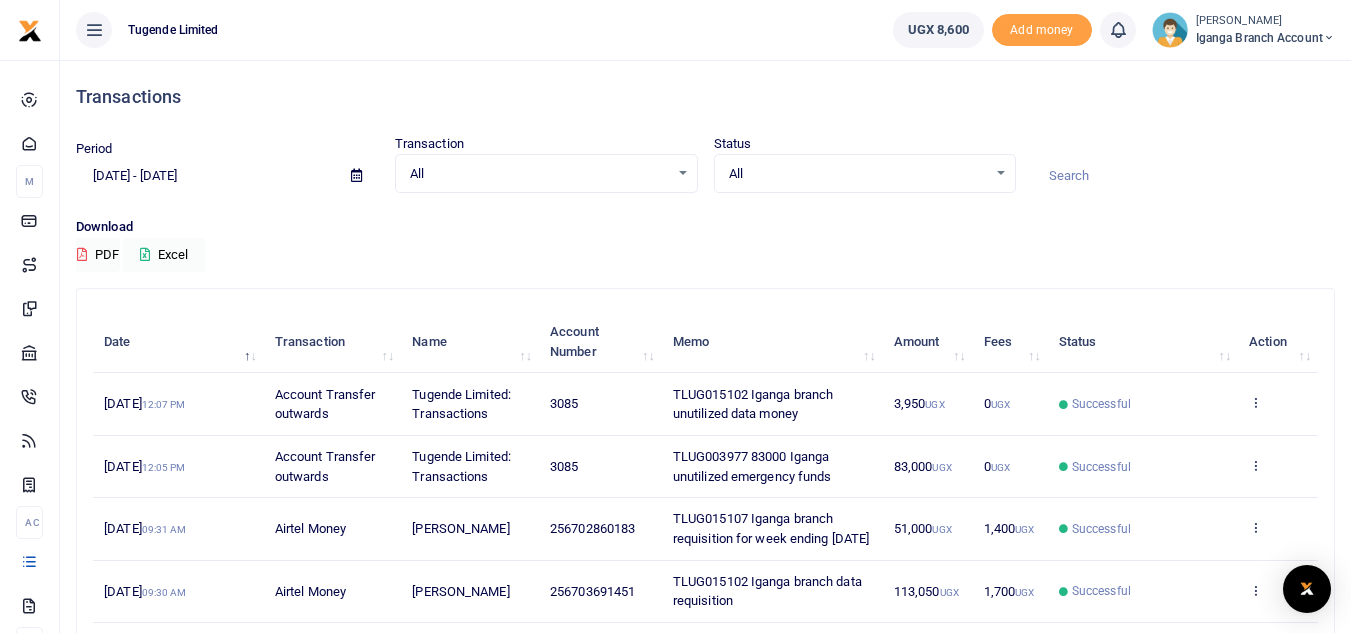 click on "View details
Send again" at bounding box center [1278, 404] 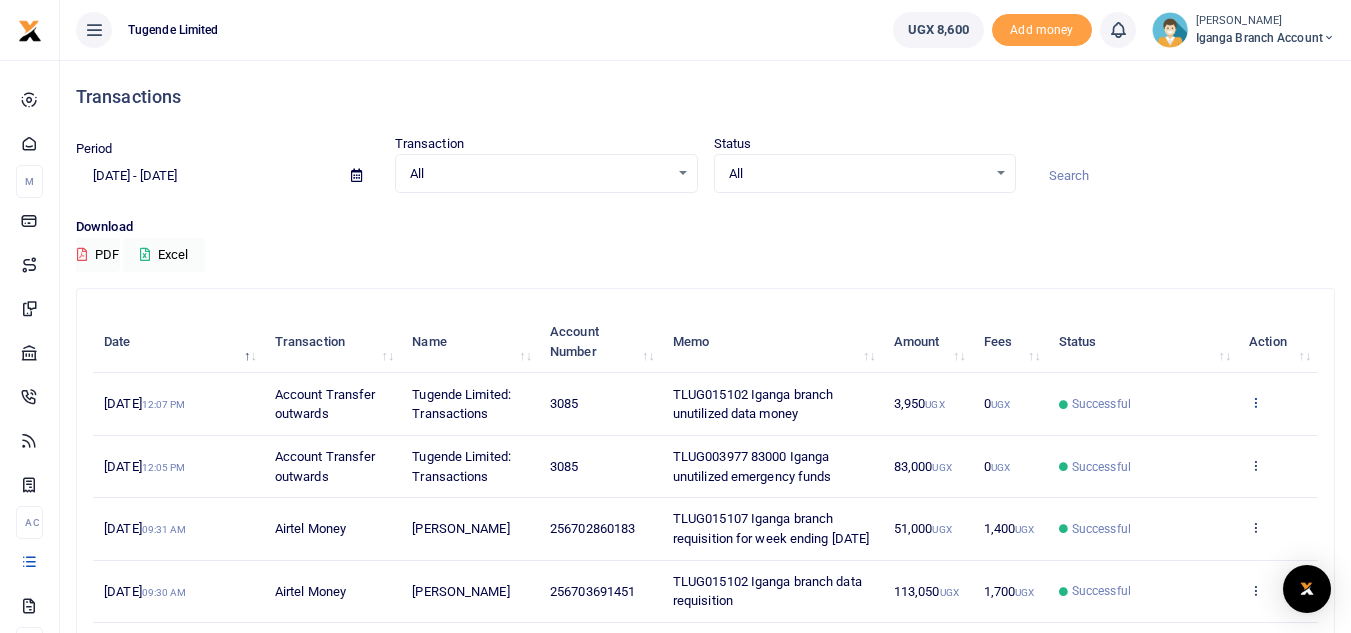 click at bounding box center [1255, 402] 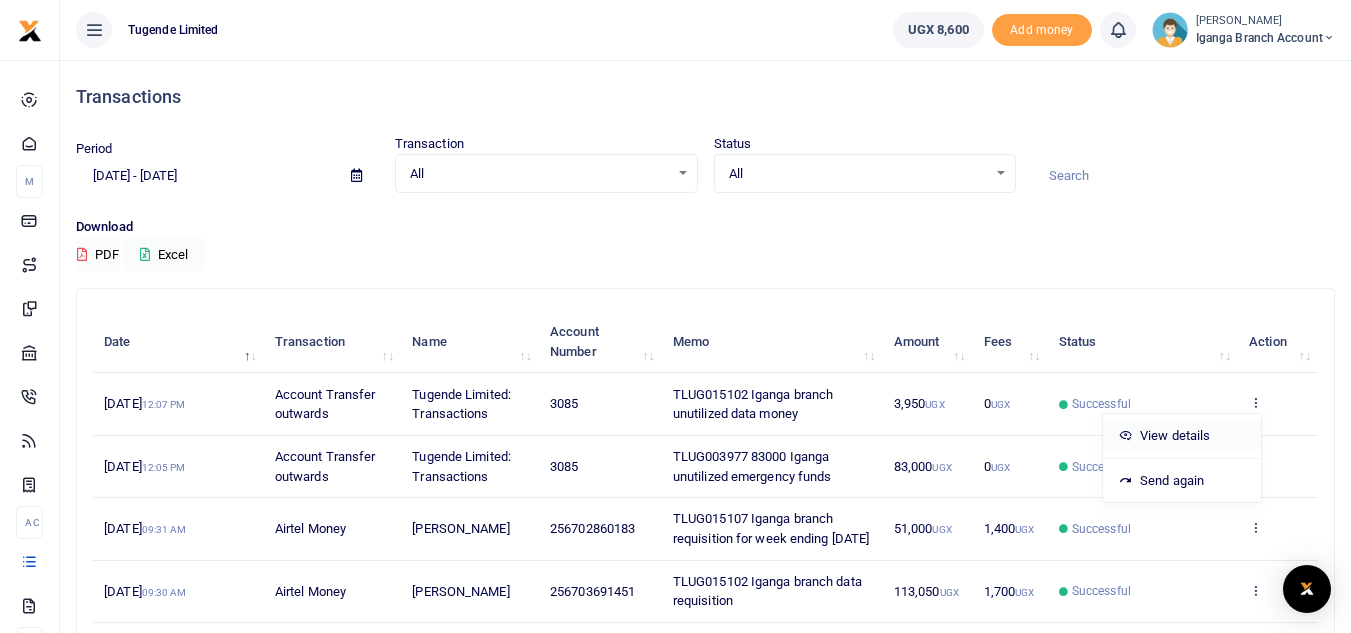click on "View details" at bounding box center (1182, 436) 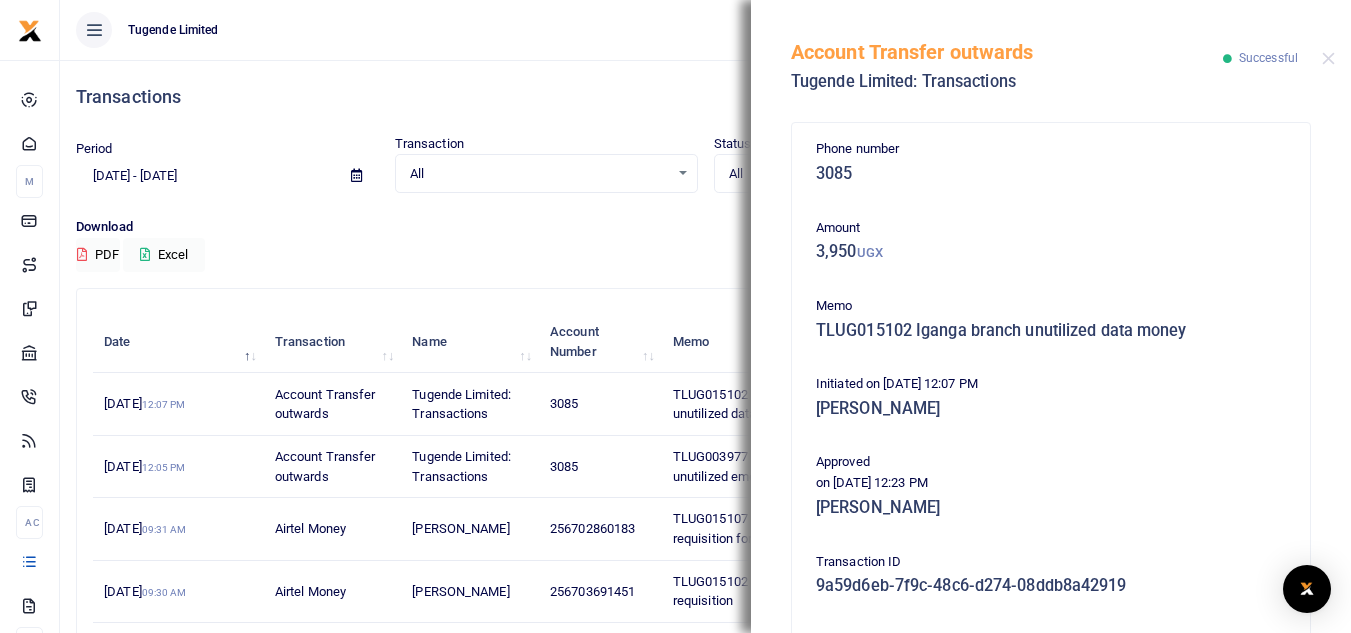 scroll, scrollTop: 274, scrollLeft: 0, axis: vertical 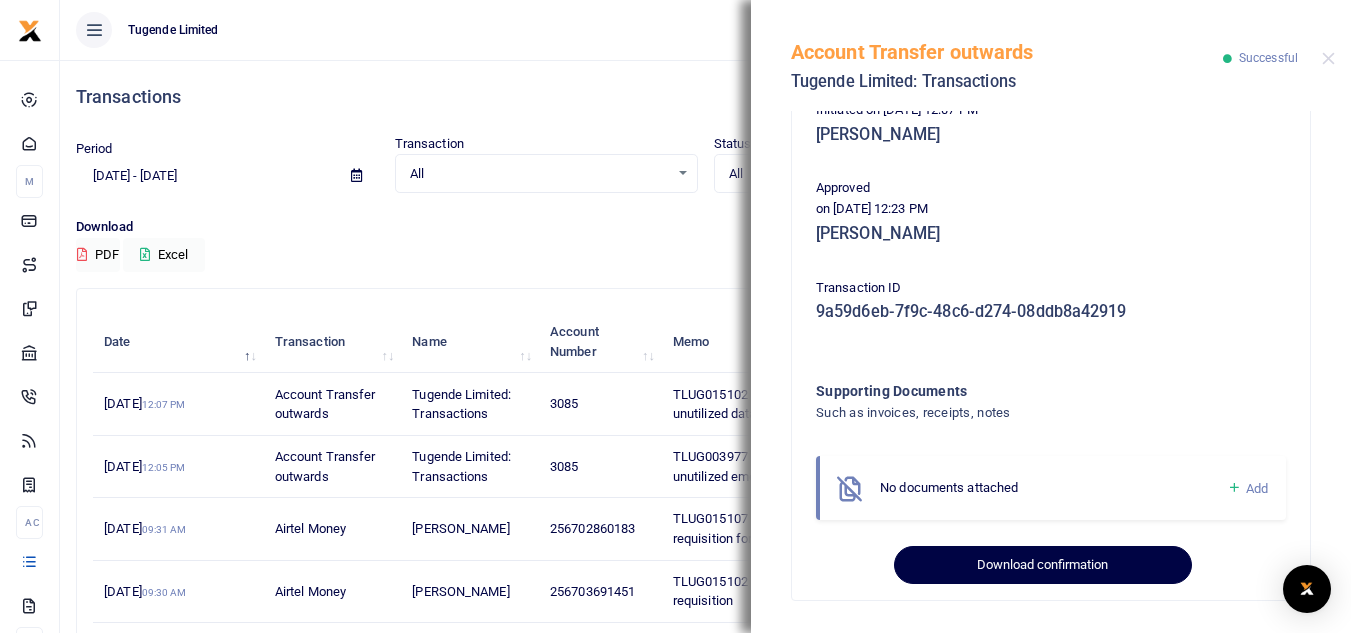 click on "Download confirmation" at bounding box center [1042, 565] 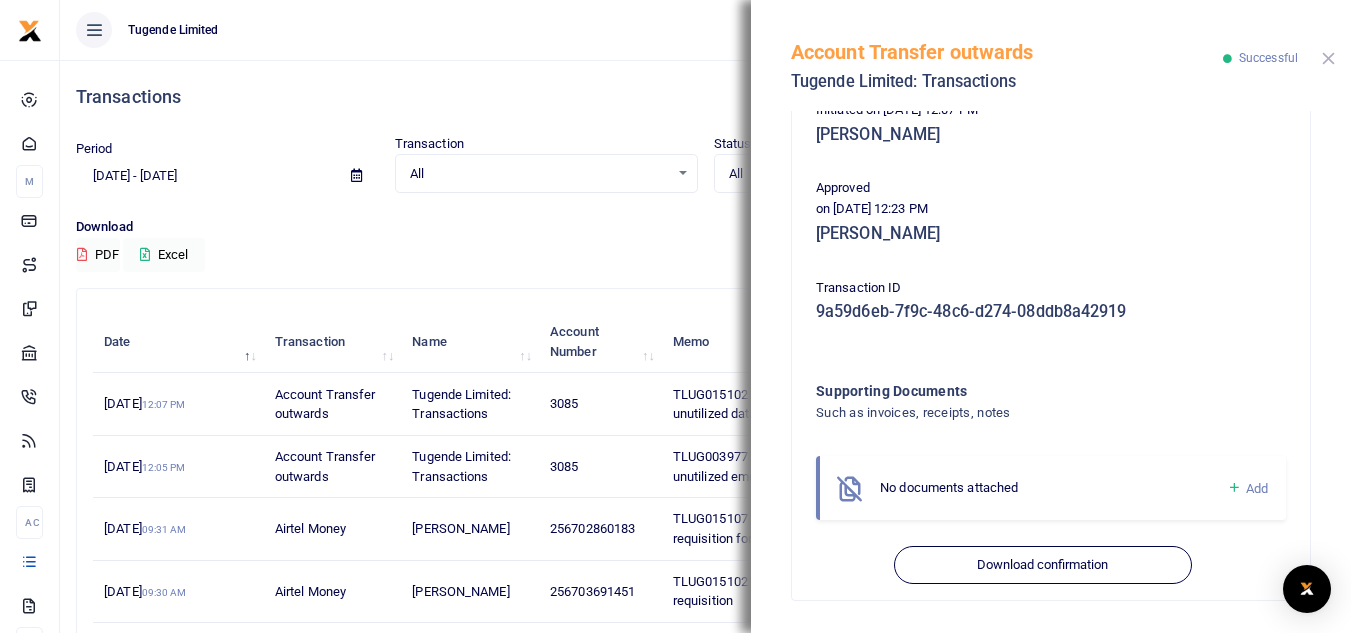 click at bounding box center (1328, 58) 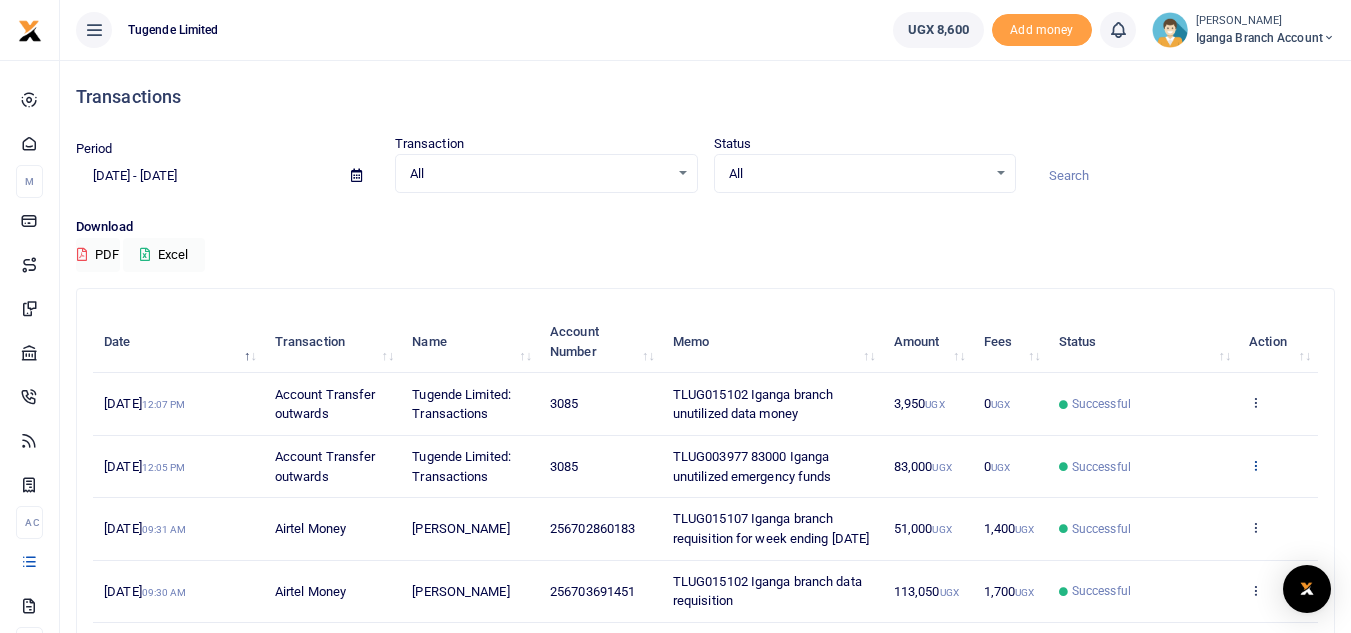click at bounding box center (1255, 465) 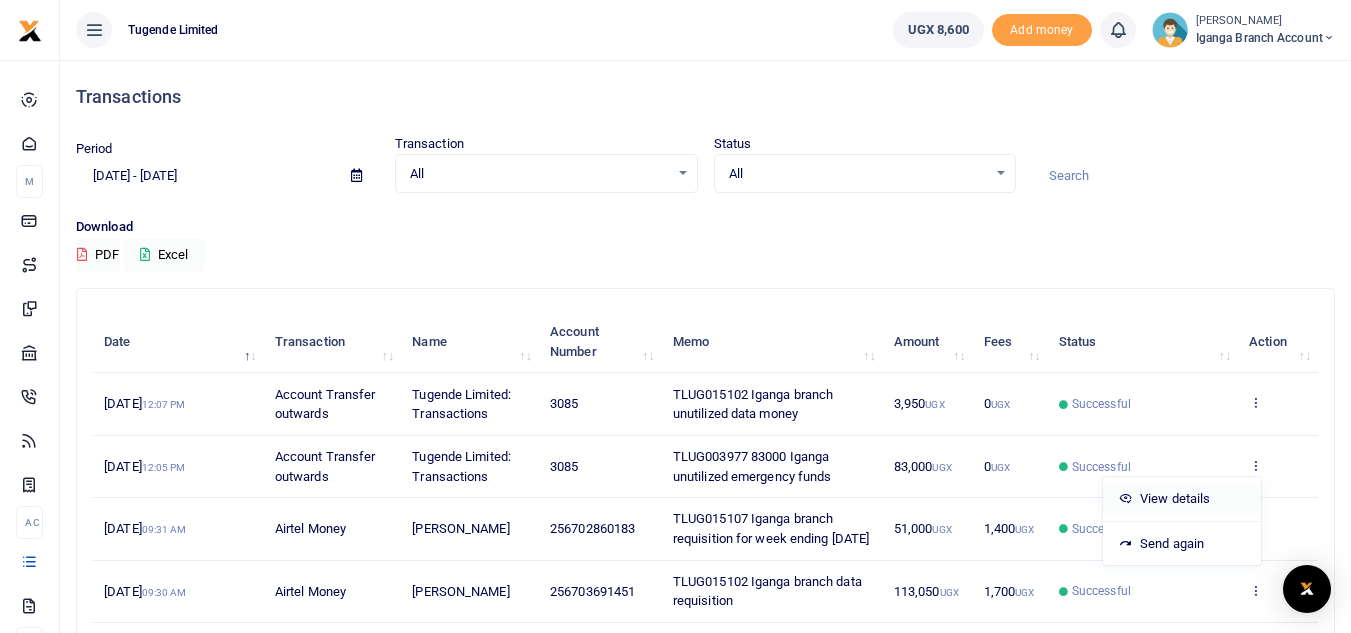 click on "View details" at bounding box center (1182, 499) 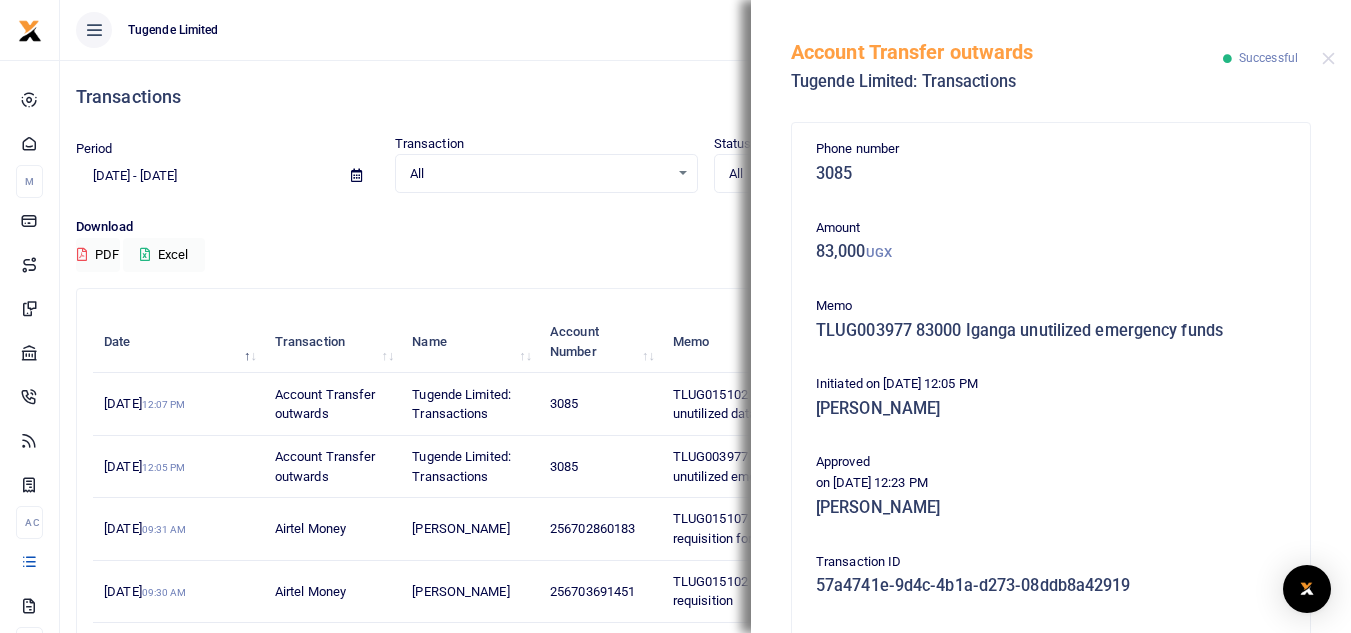 scroll, scrollTop: 274, scrollLeft: 0, axis: vertical 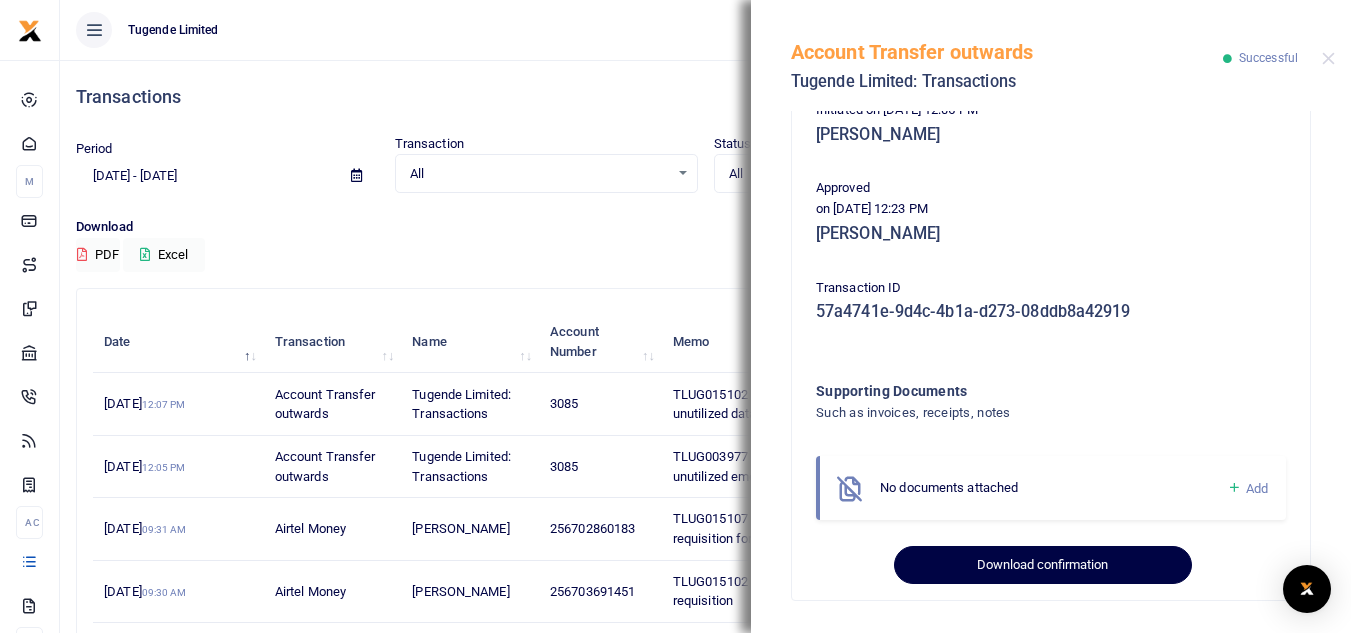 click on "Download confirmation" at bounding box center (1042, 565) 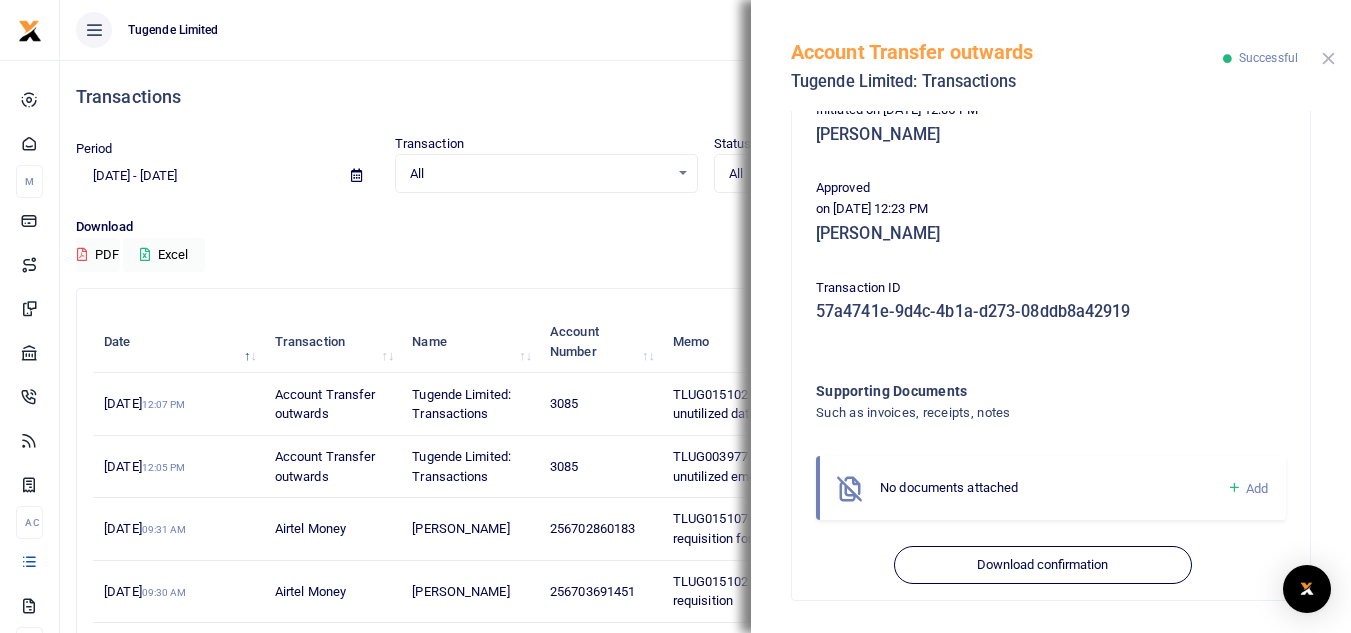 click at bounding box center (1328, 58) 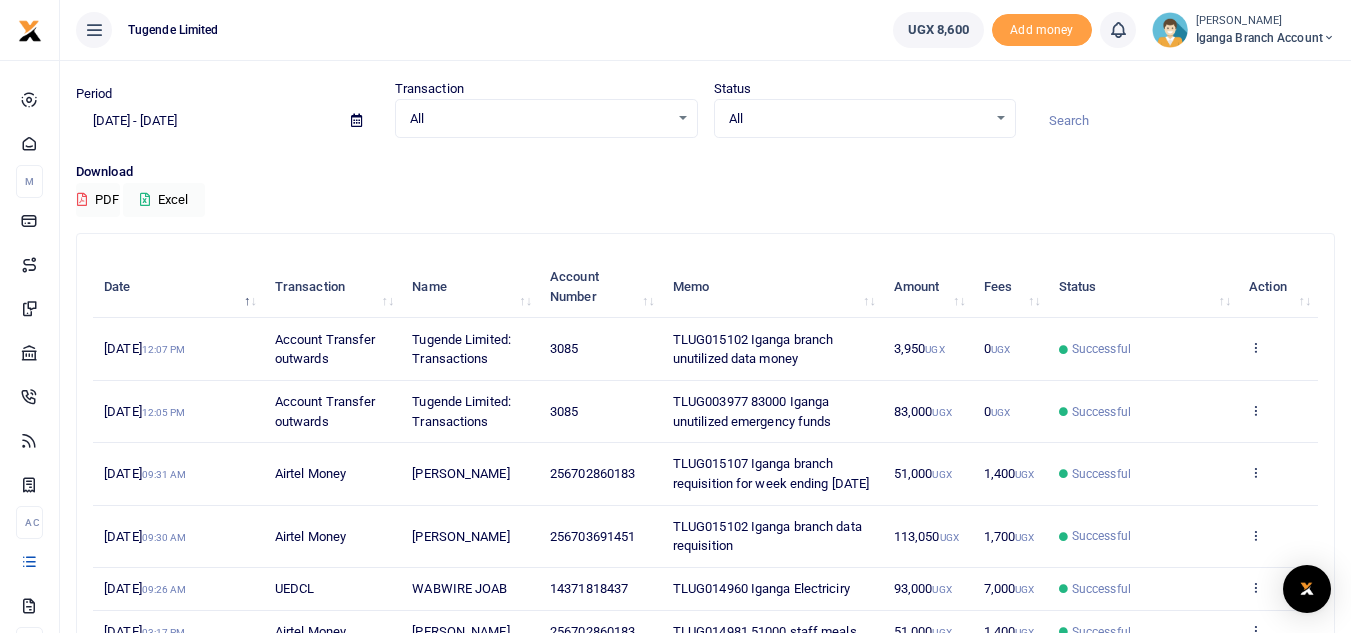 scroll, scrollTop: 56, scrollLeft: 0, axis: vertical 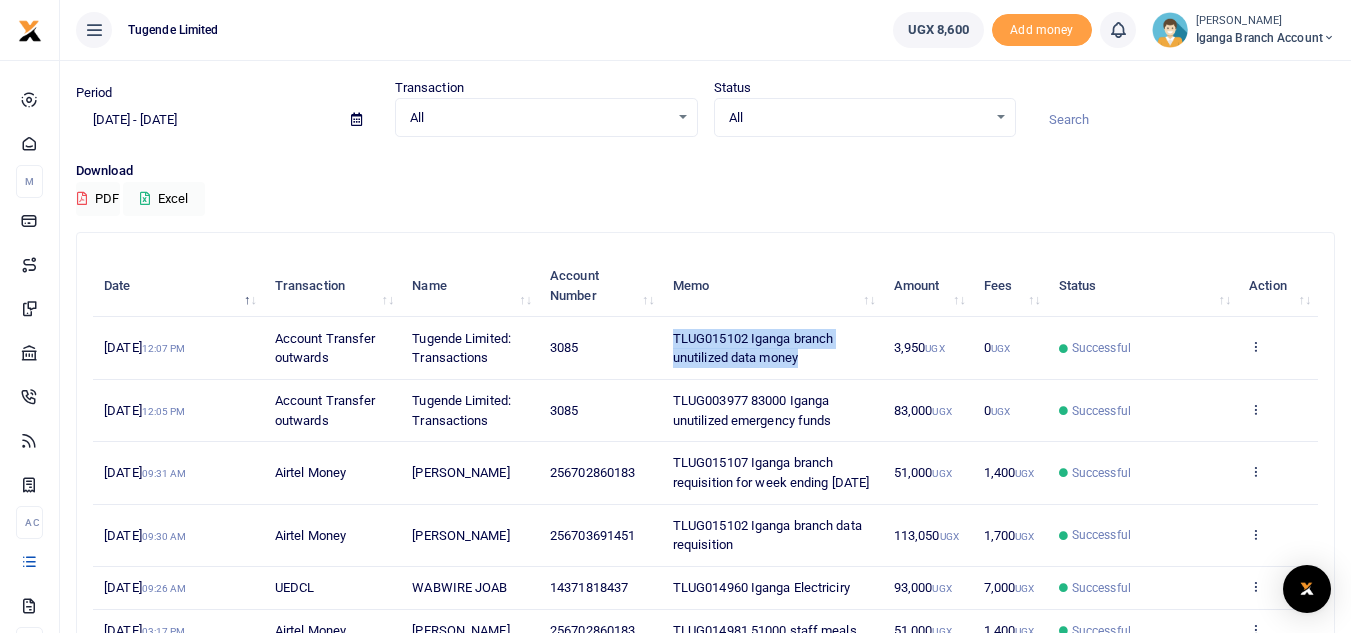 drag, startPoint x: 661, startPoint y: 333, endPoint x: 812, endPoint y: 365, distance: 154.35349 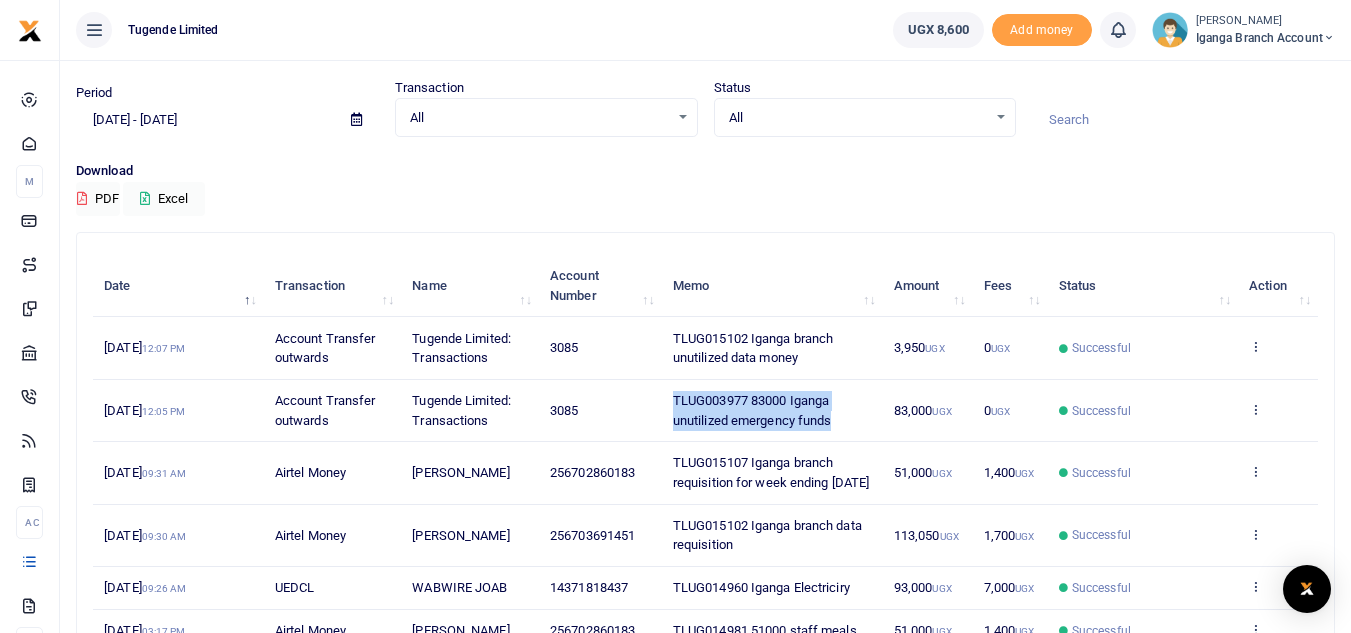 drag, startPoint x: 662, startPoint y: 397, endPoint x: 837, endPoint y: 425, distance: 177.22585 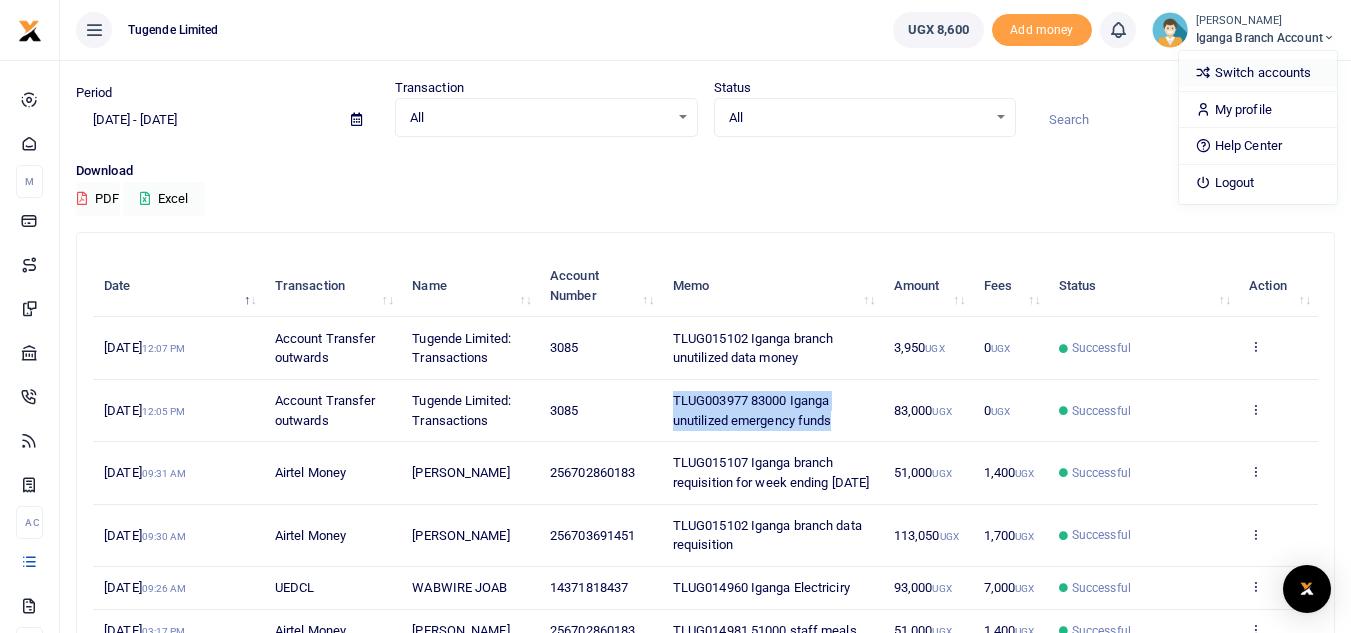 click on "Switch accounts" at bounding box center (1258, 73) 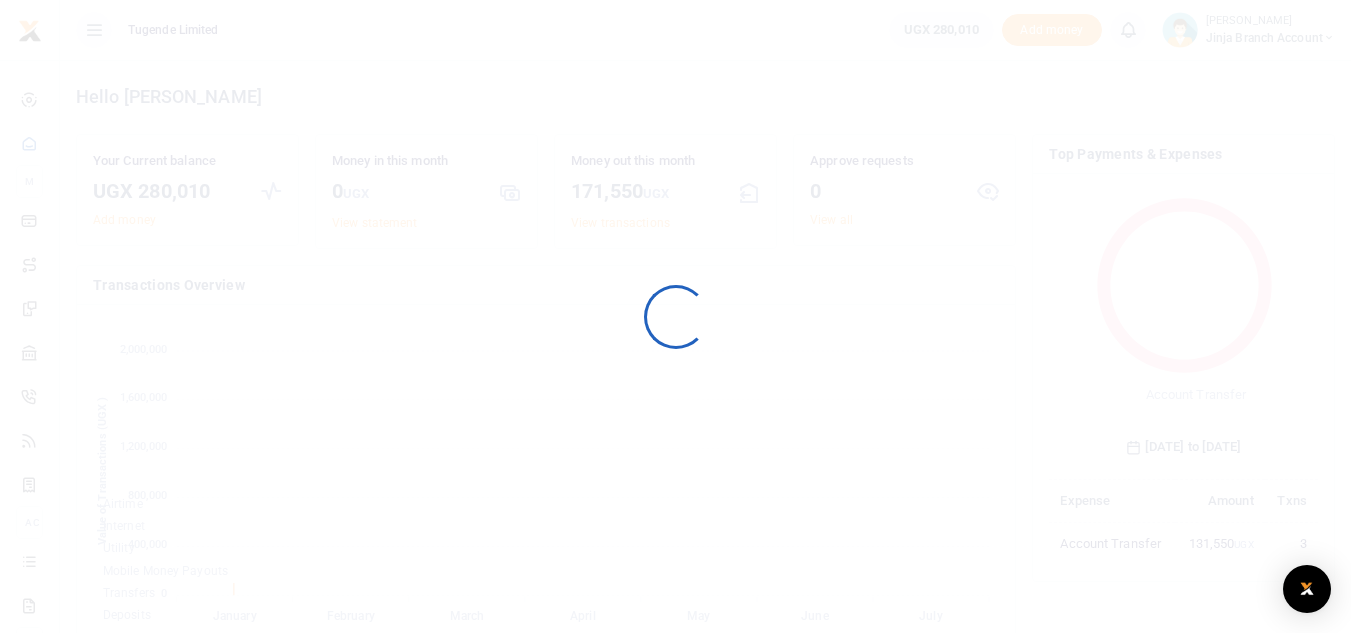 scroll, scrollTop: 0, scrollLeft: 0, axis: both 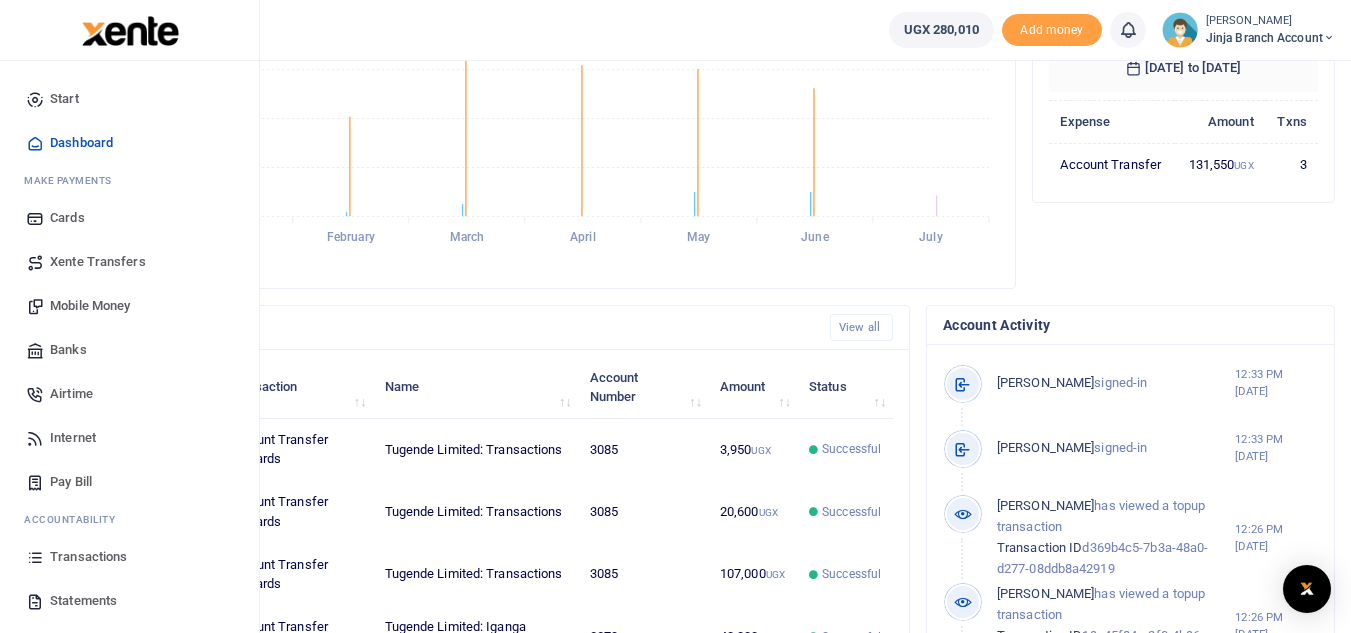 click on "Transactions" at bounding box center (88, 557) 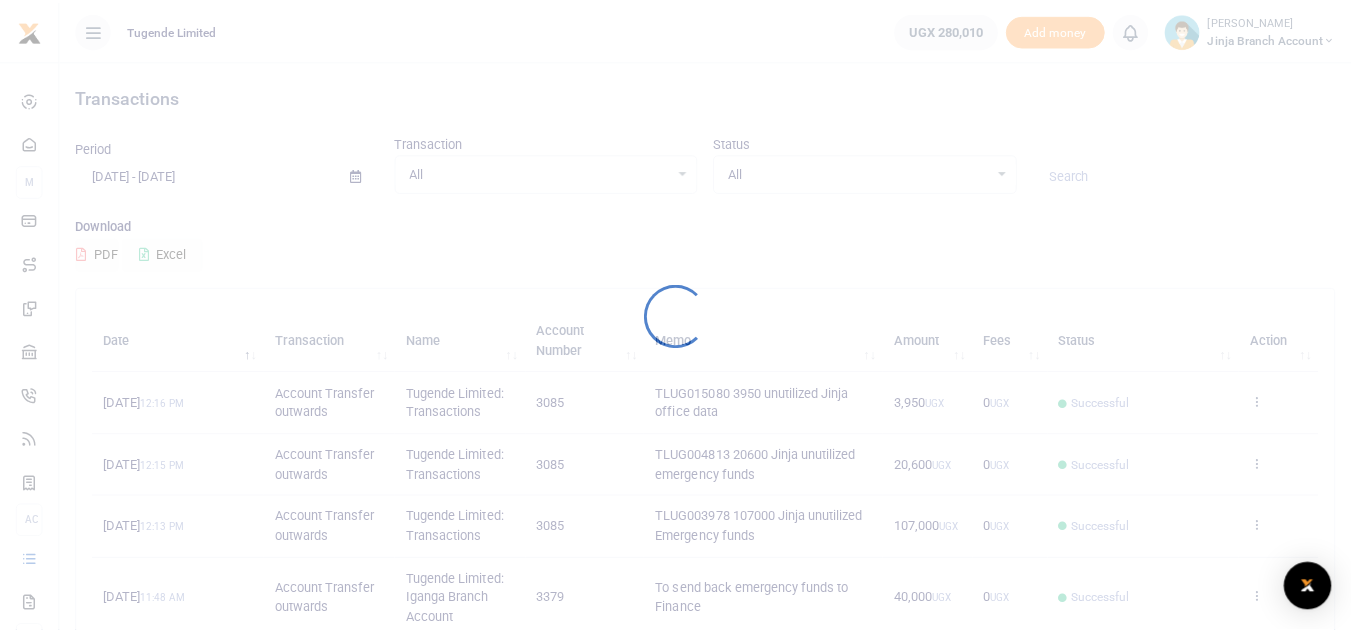 scroll, scrollTop: 0, scrollLeft: 0, axis: both 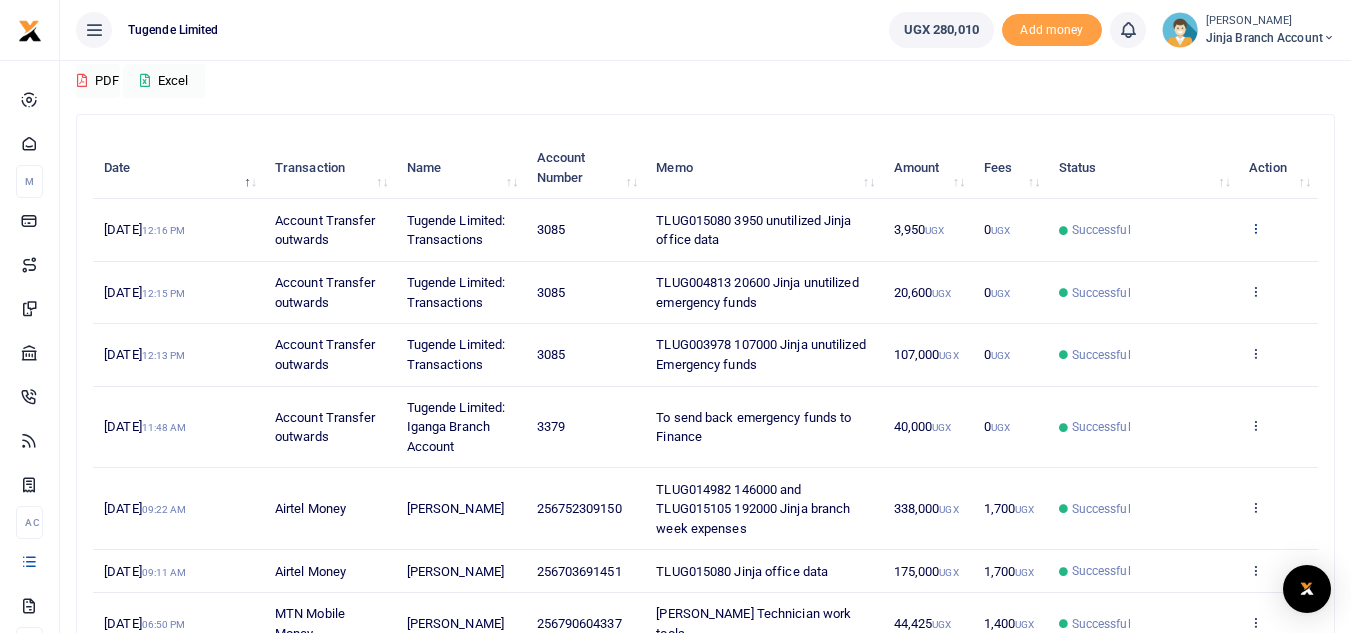 click at bounding box center (1255, 228) 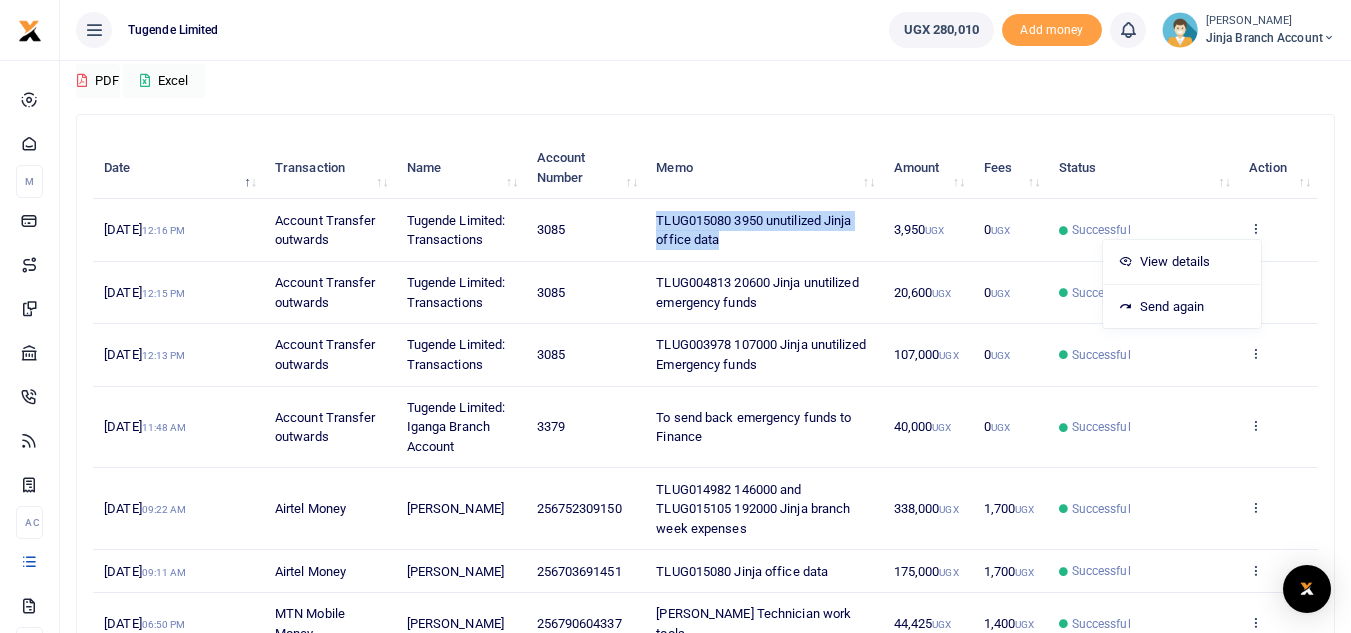 drag, startPoint x: 644, startPoint y: 208, endPoint x: 729, endPoint y: 236, distance: 89.49302 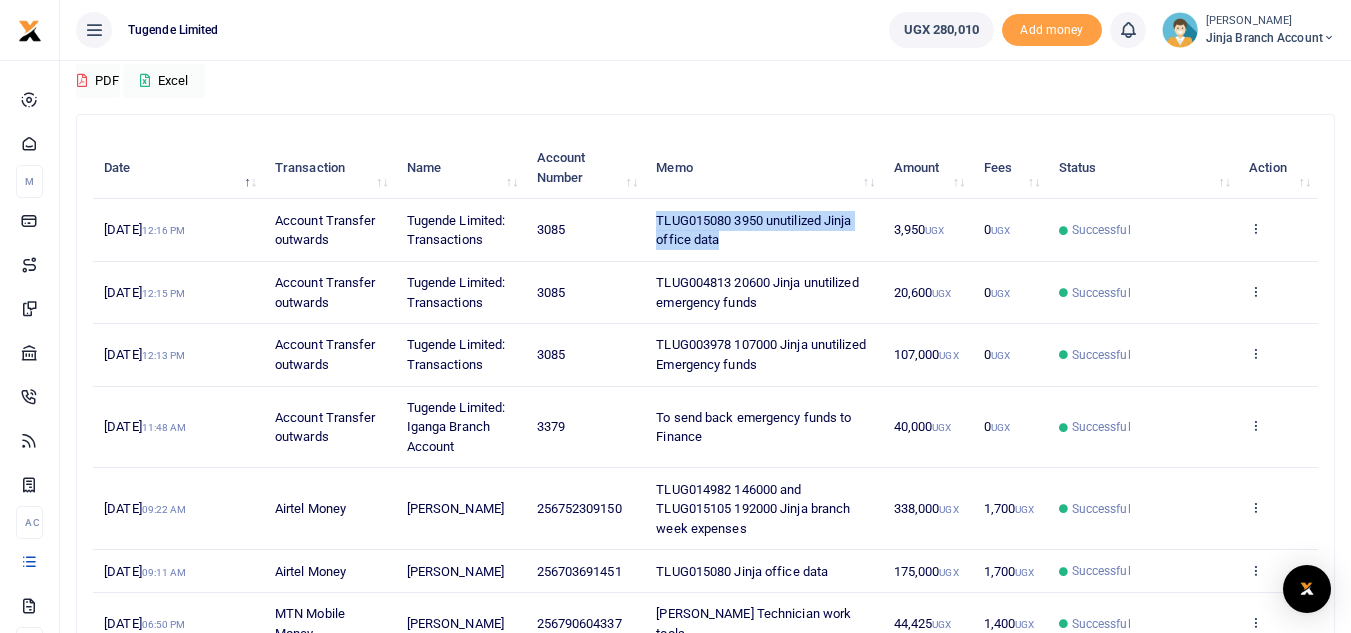 copy on "TLUG015080 3950 unutilized Jinja office data" 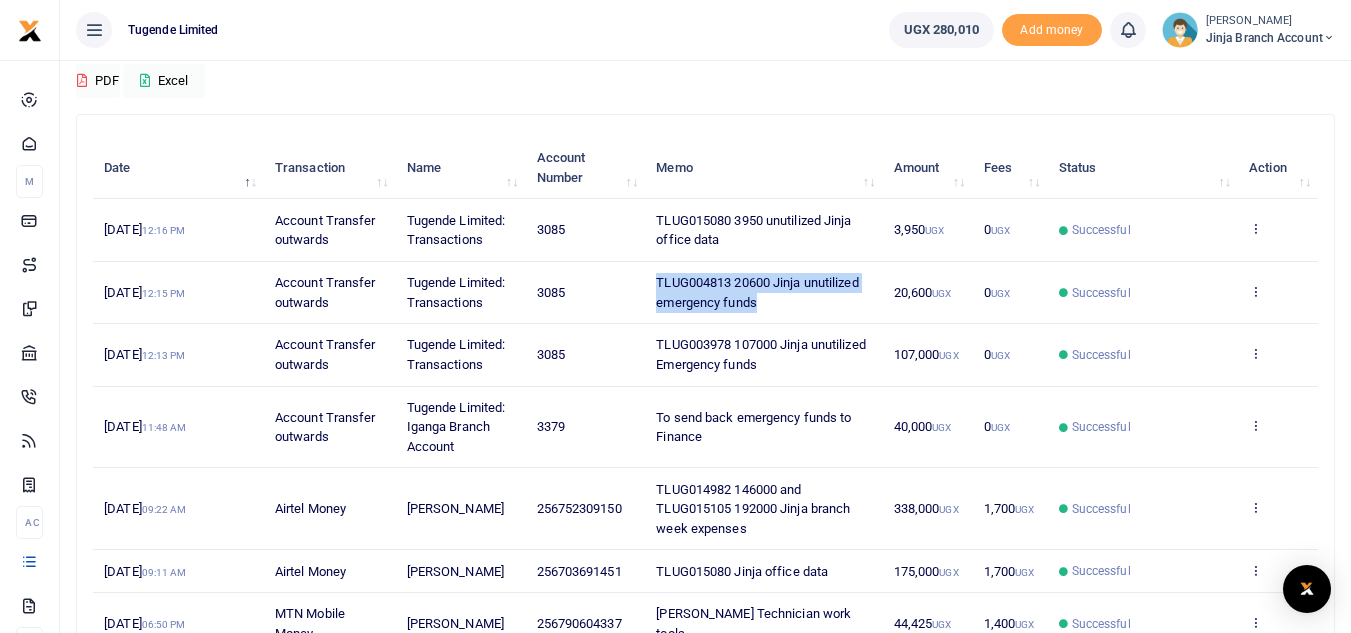 drag, startPoint x: 644, startPoint y: 278, endPoint x: 765, endPoint y: 298, distance: 122.641754 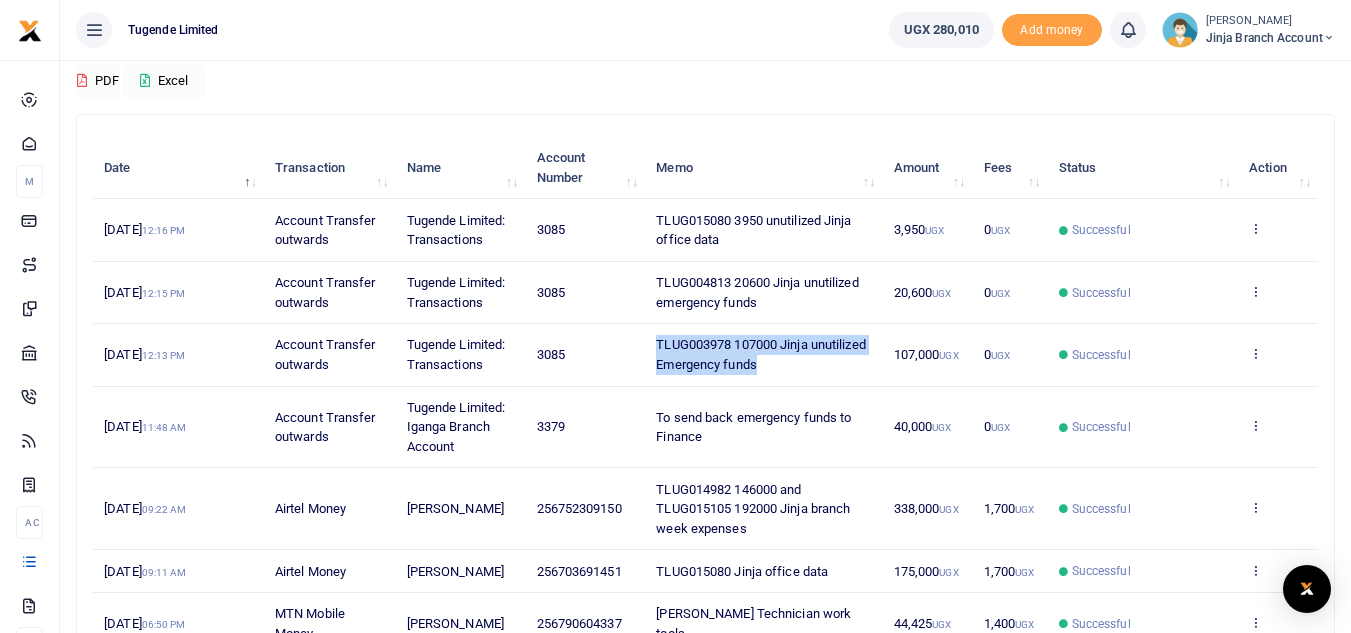 drag, startPoint x: 643, startPoint y: 340, endPoint x: 819, endPoint y: 365, distance: 177.76671 